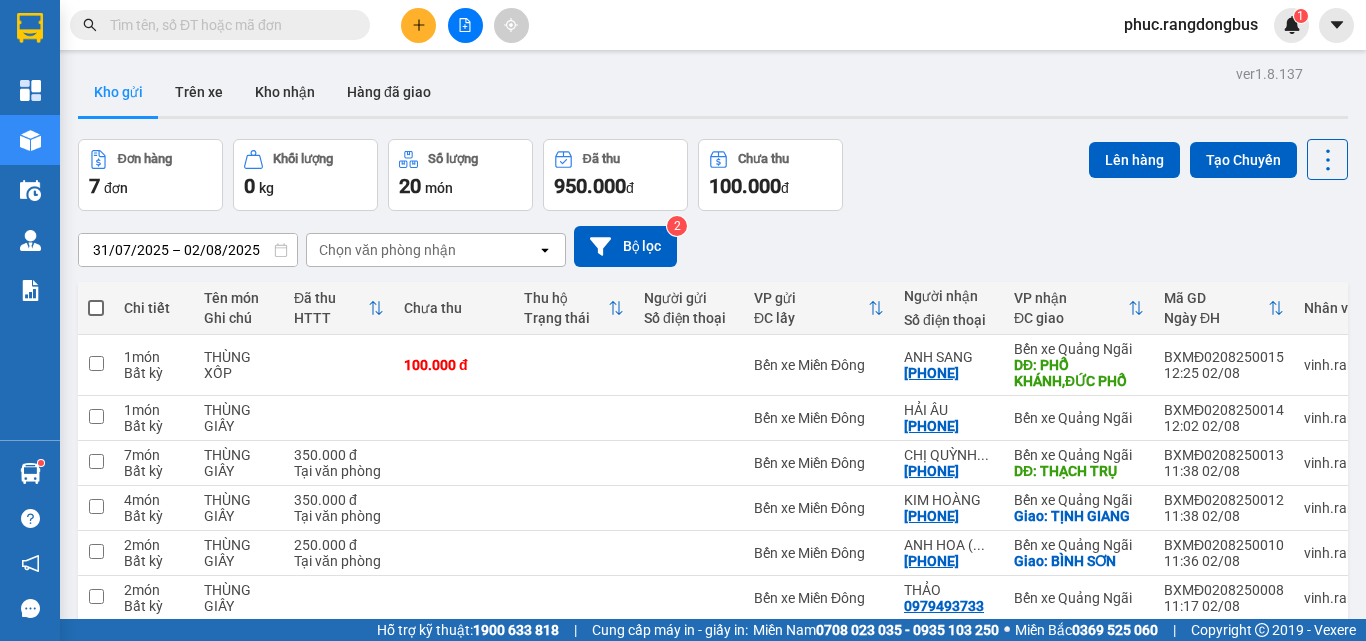 scroll, scrollTop: 0, scrollLeft: 0, axis: both 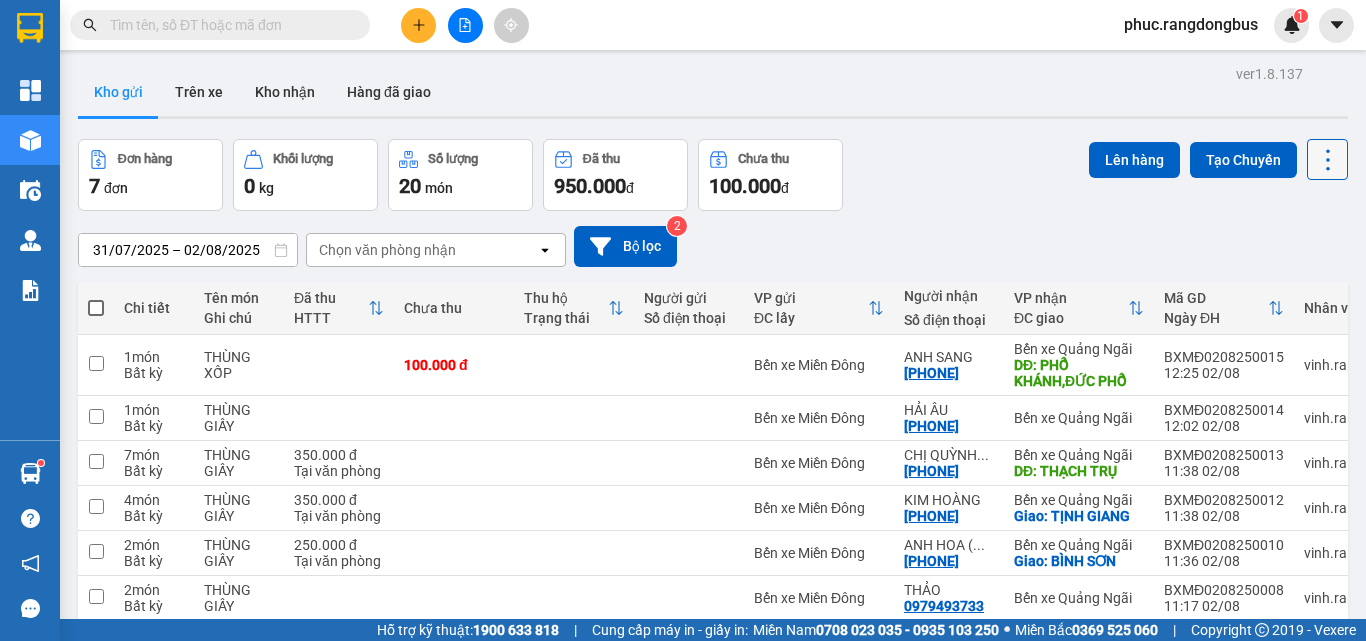click at bounding box center (1327, 159) 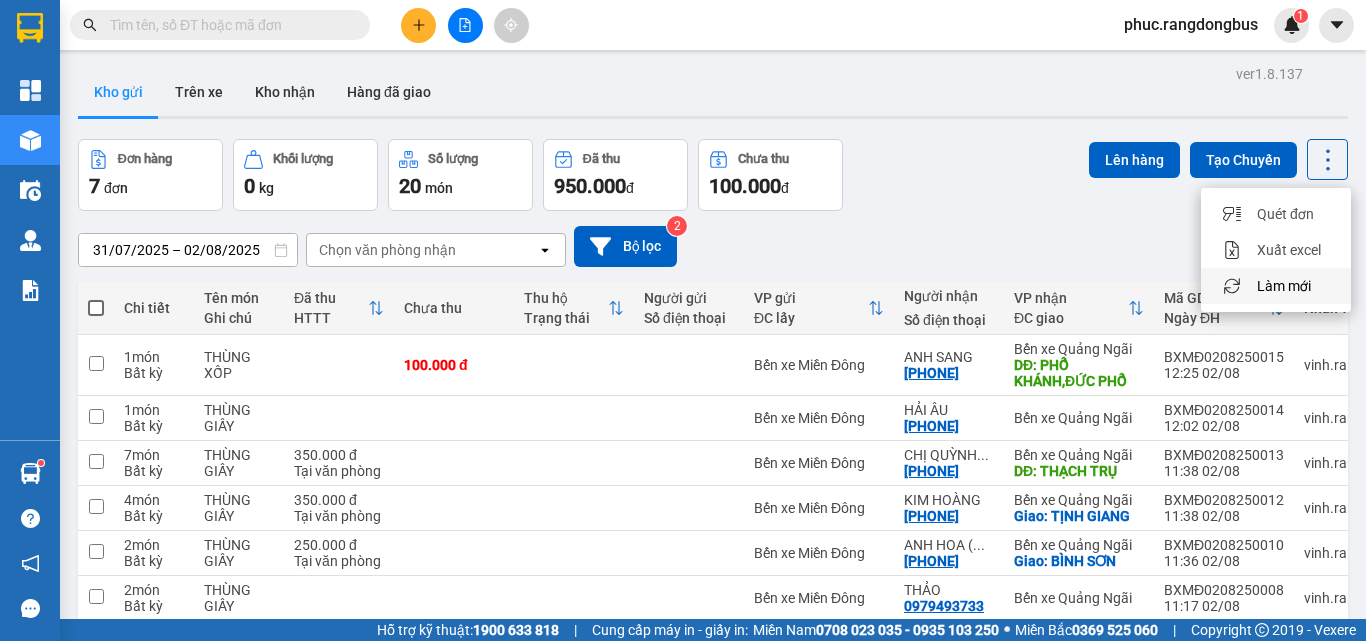 click on "Làm mới" at bounding box center (1276, 286) 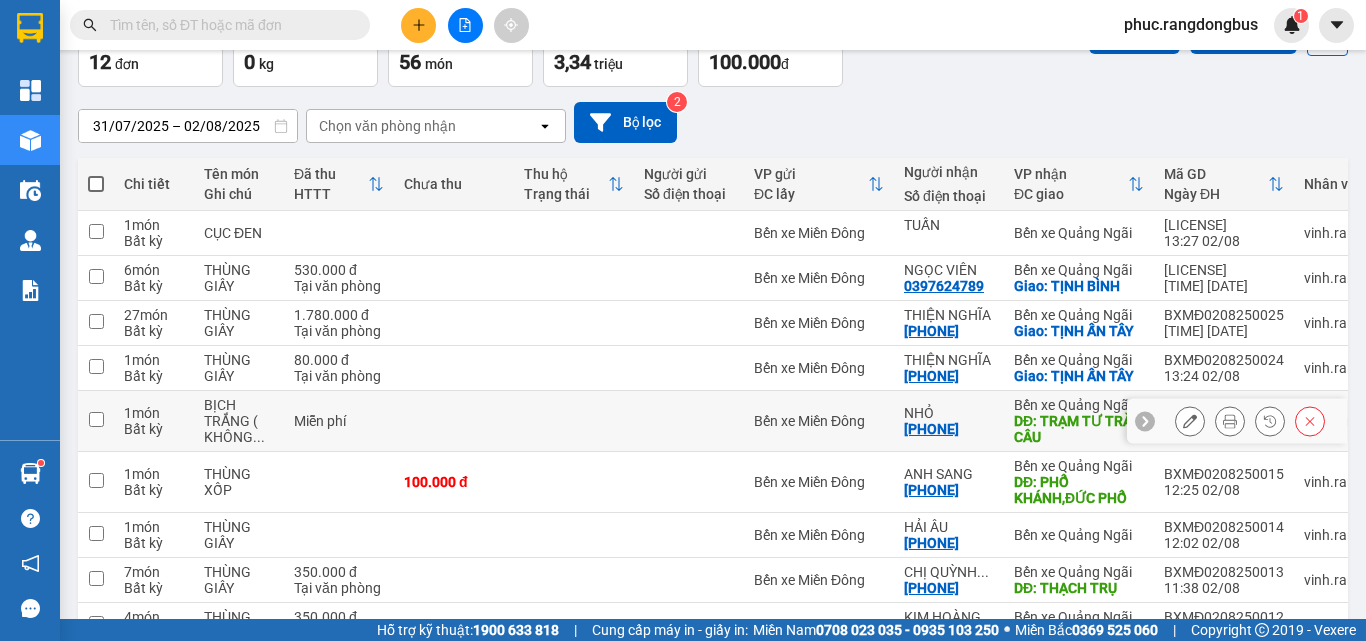 scroll, scrollTop: 288, scrollLeft: 0, axis: vertical 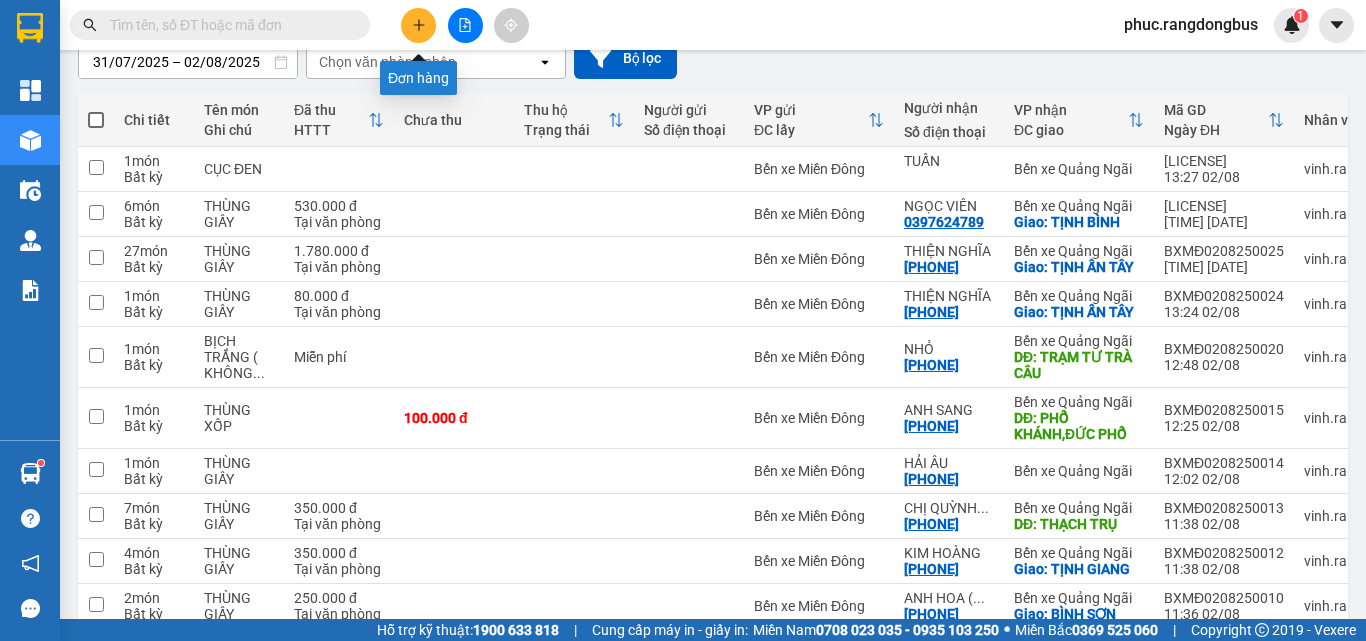 click at bounding box center [418, 25] 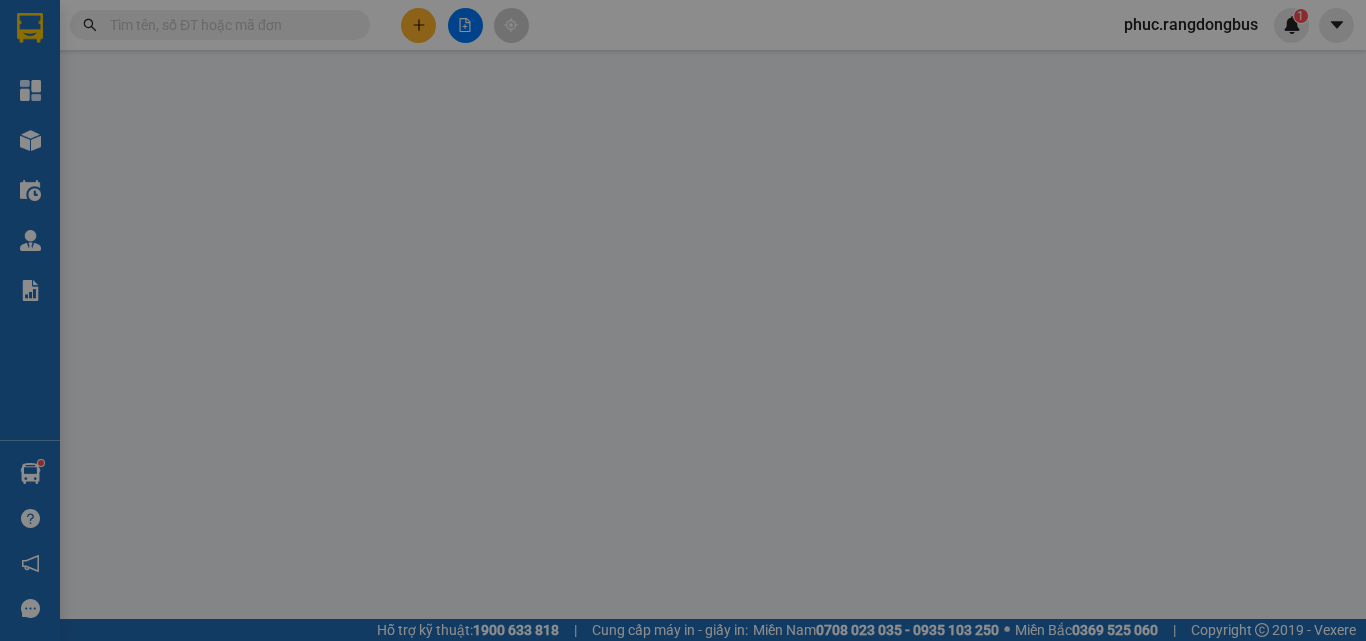 scroll, scrollTop: 0, scrollLeft: 0, axis: both 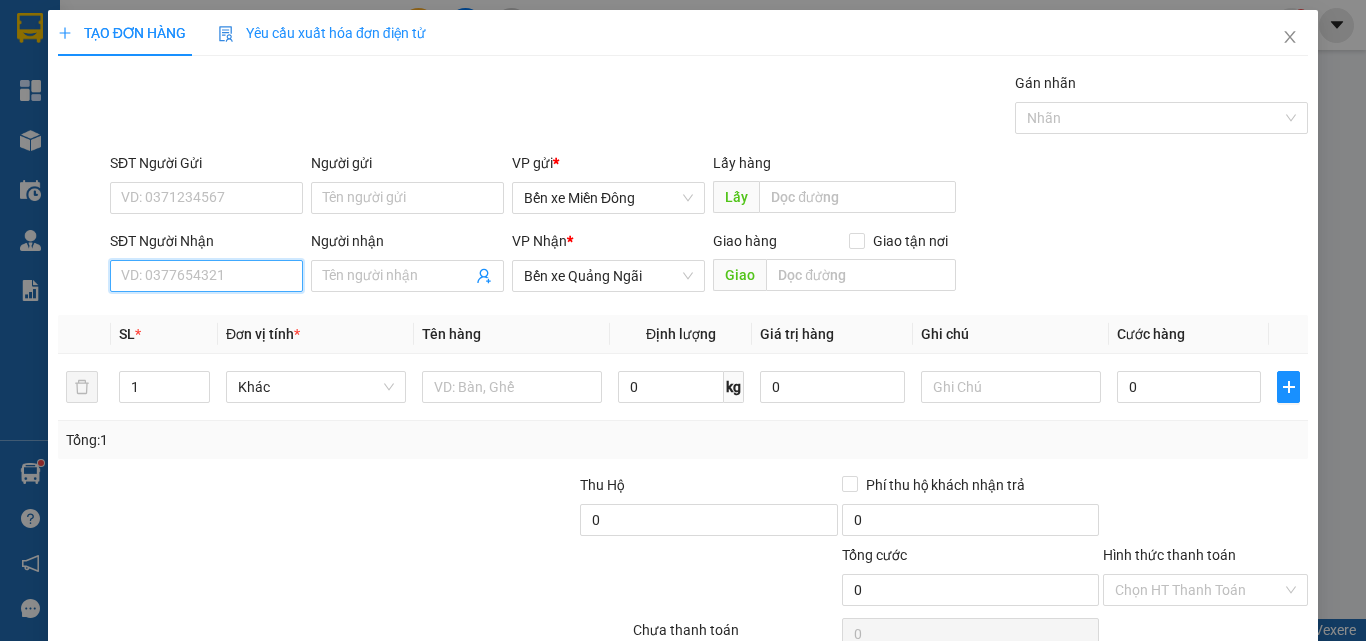 click on "SĐT Người Nhận" at bounding box center [206, 276] 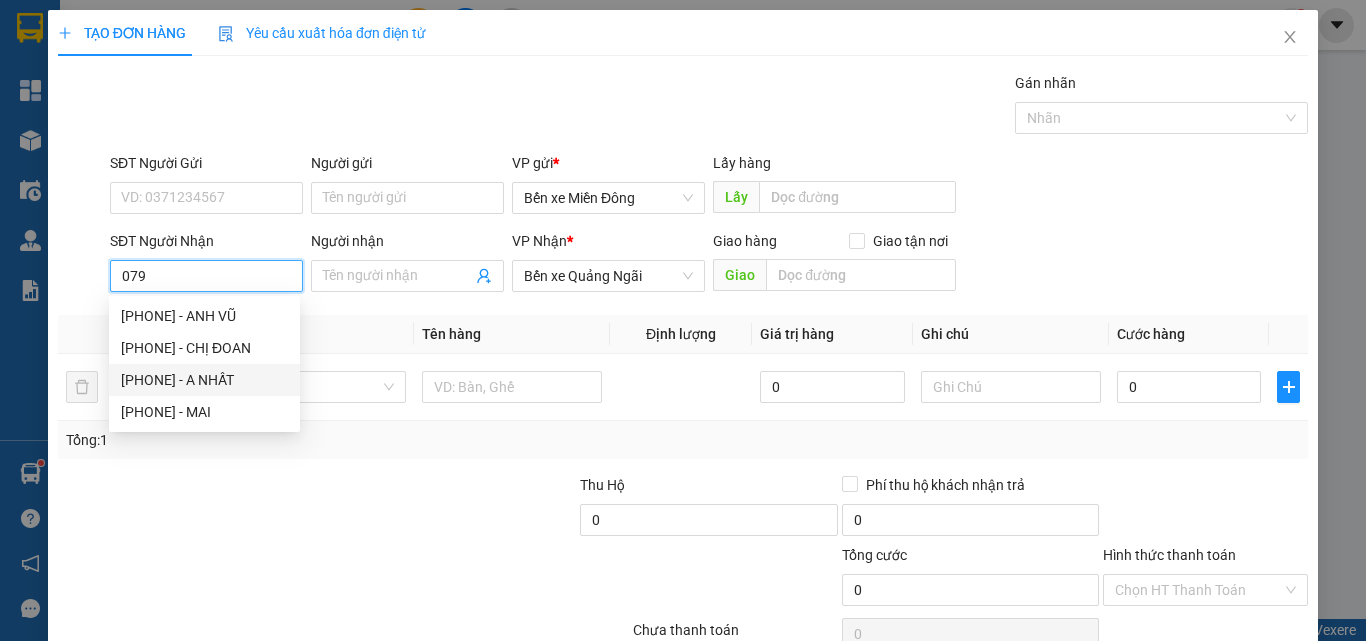 click on "[PHONE] - A NHẤT" at bounding box center (204, 380) 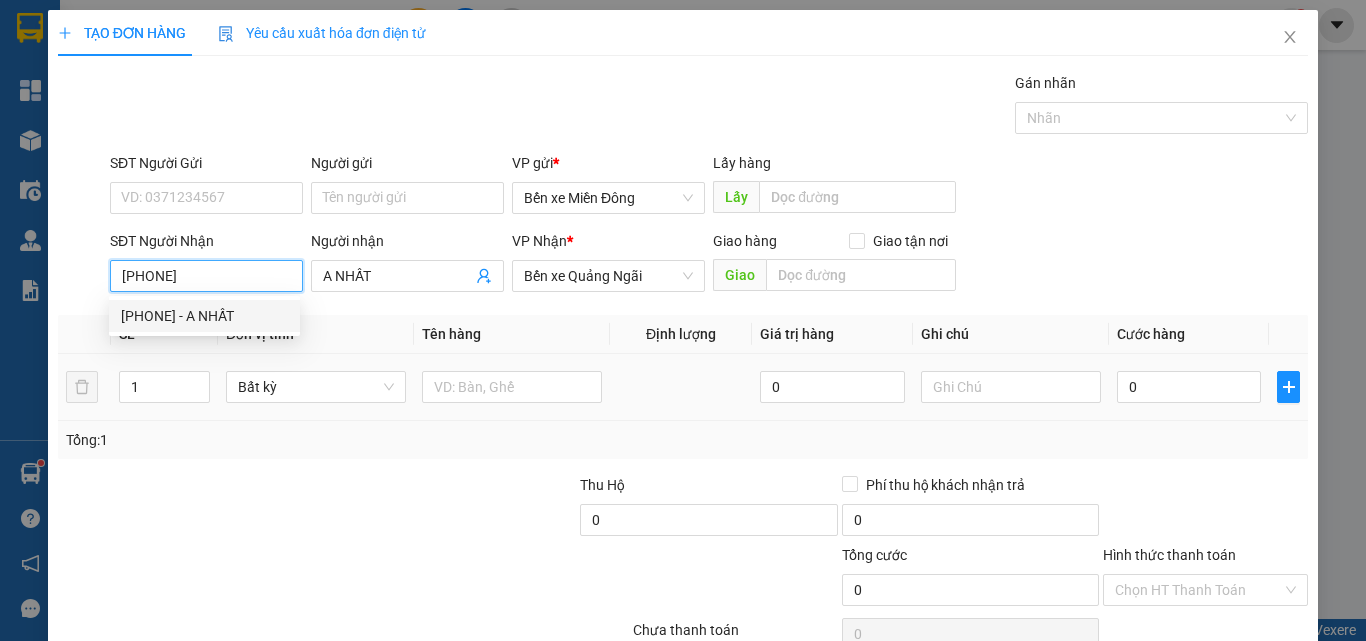 type on "1.950.000" 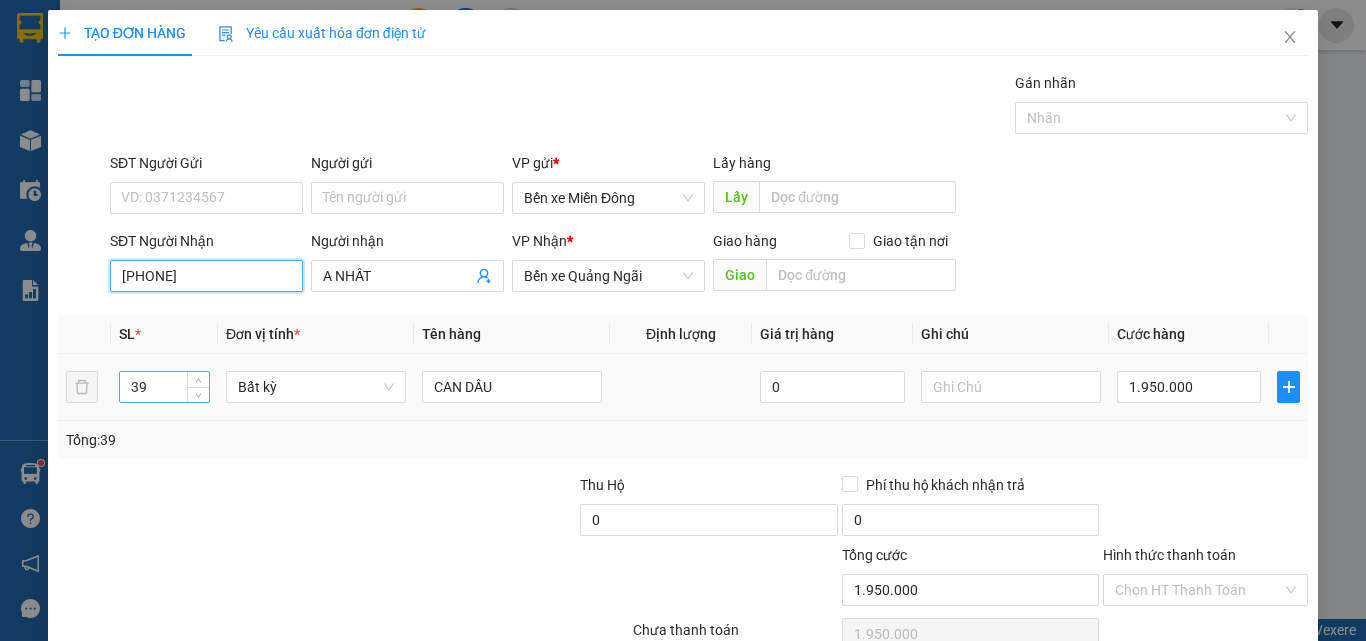 type on "[PHONE]" 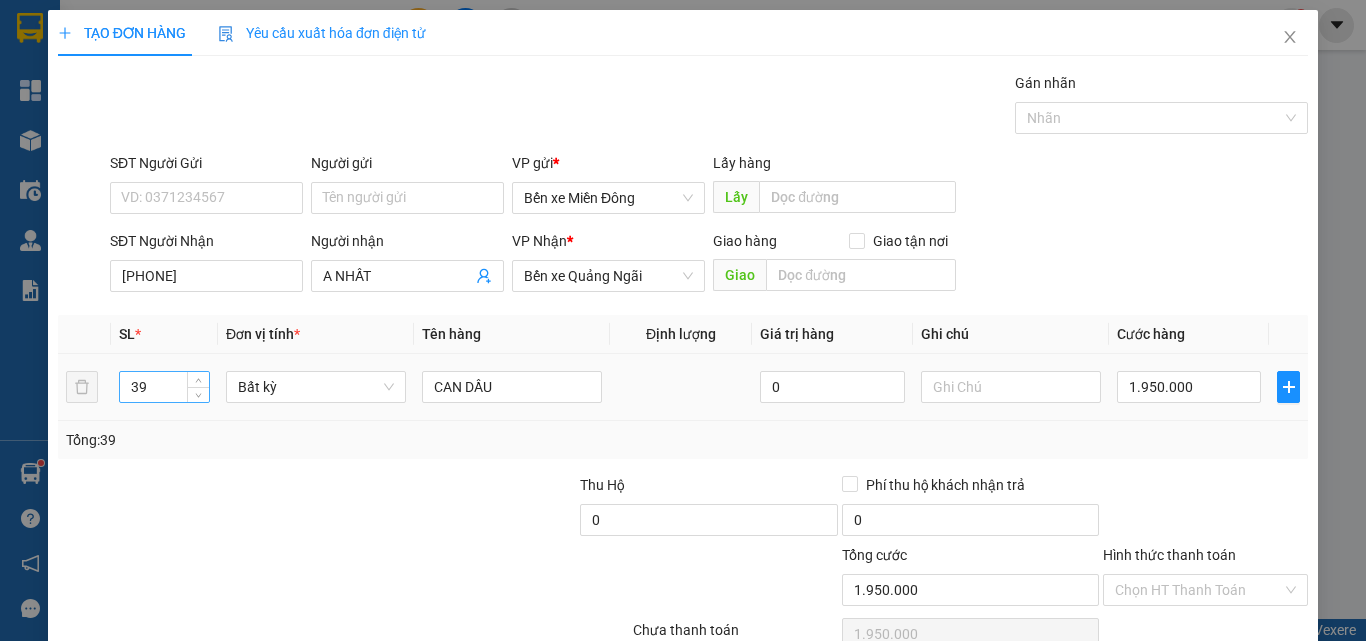 click on "39" at bounding box center (164, 387) 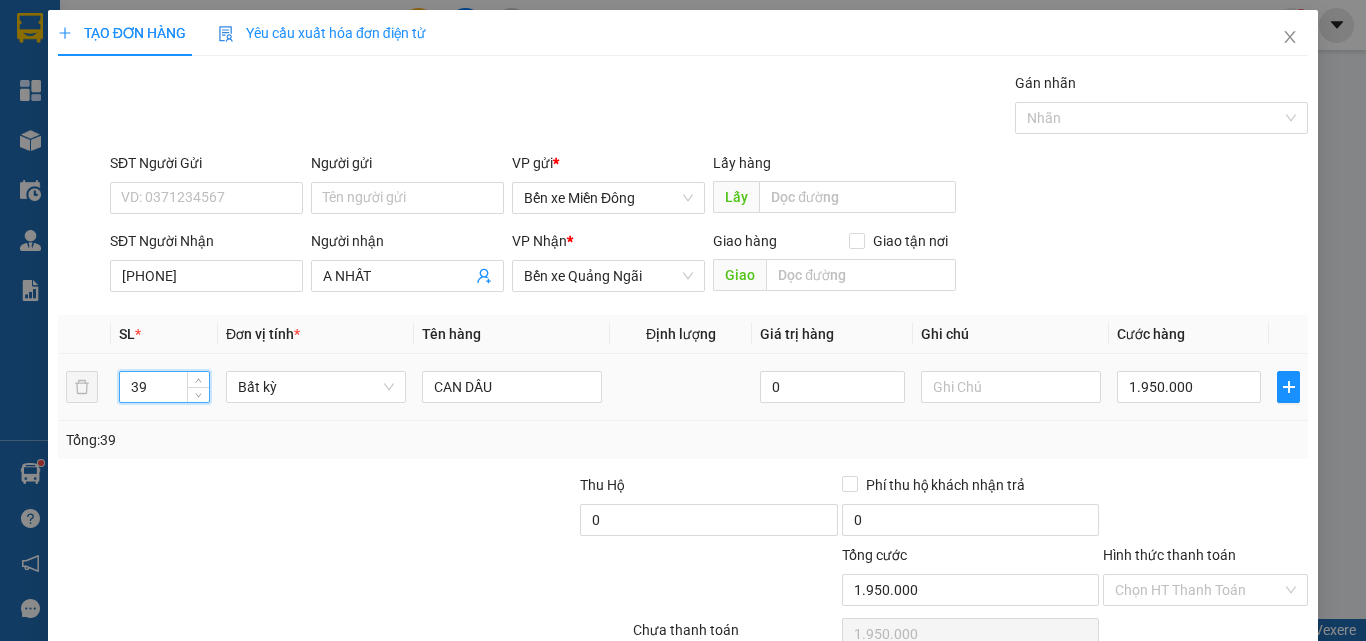 type on "3" 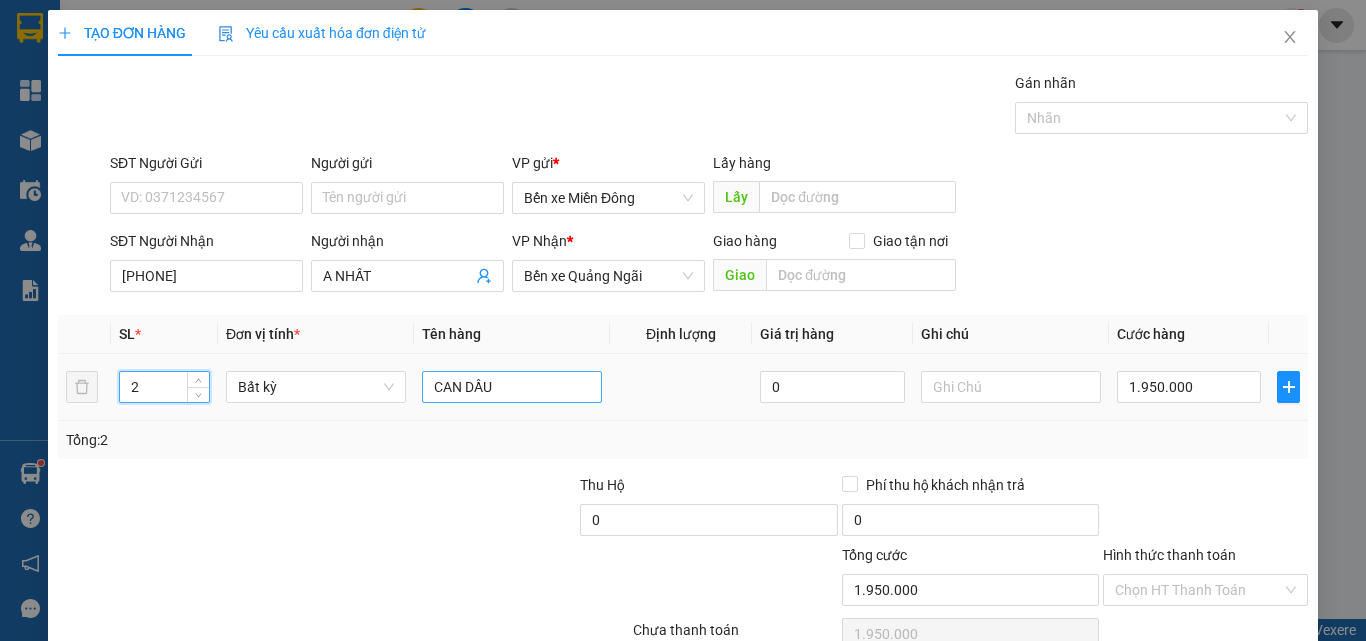type on "2" 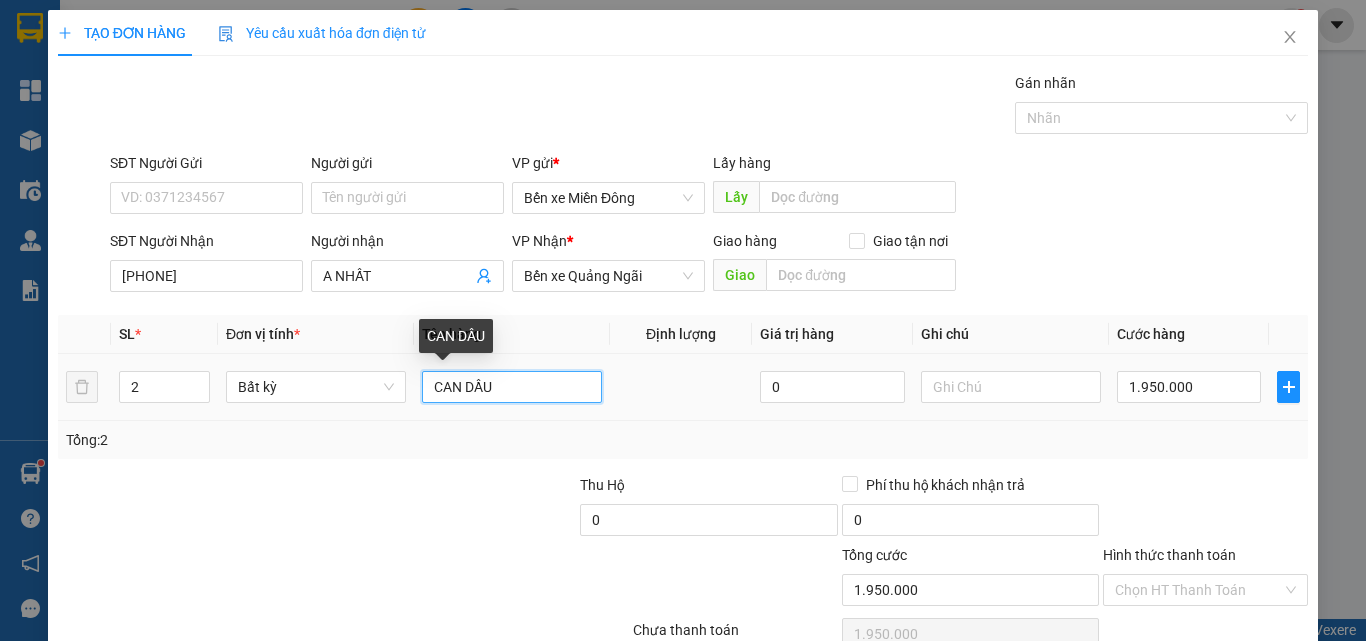 click on "CAN DẦU" at bounding box center (512, 387) 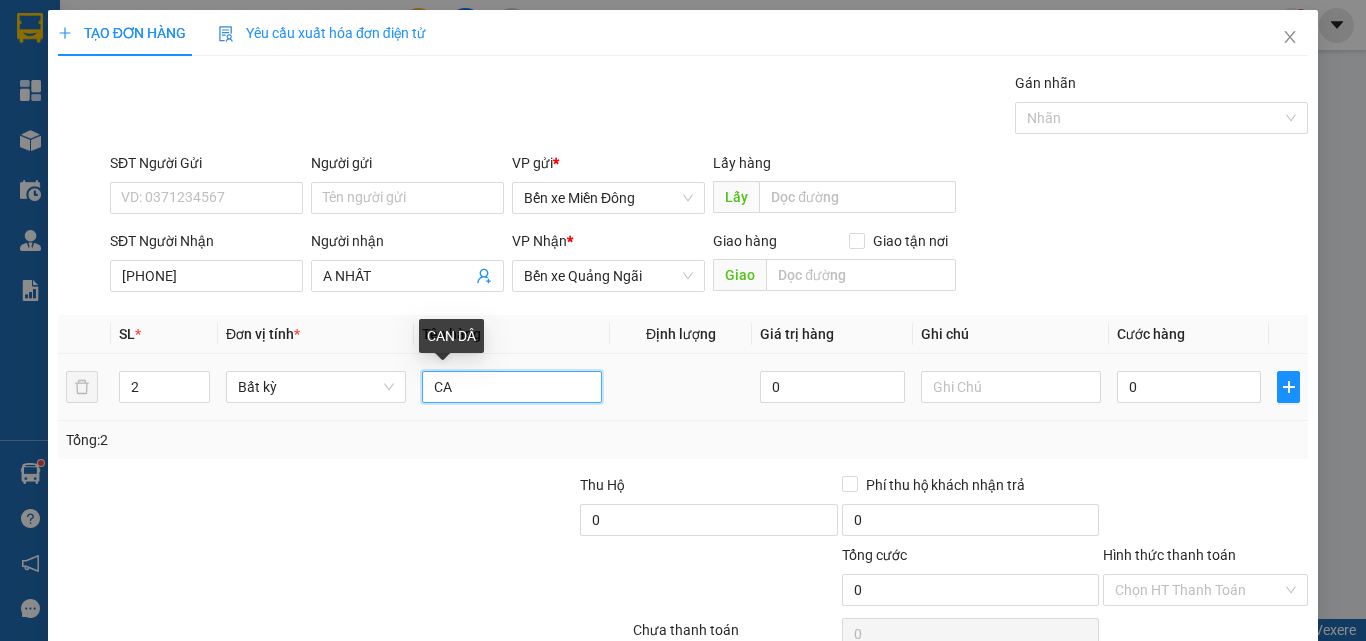 type on "C" 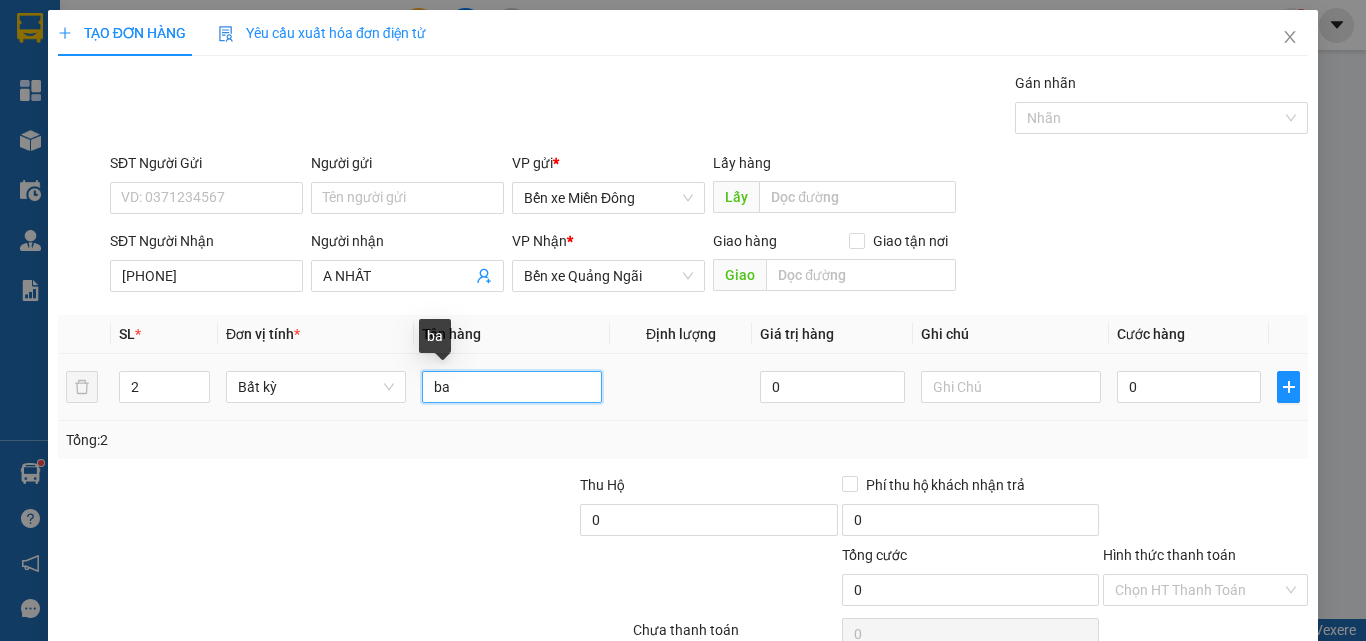 type on "b" 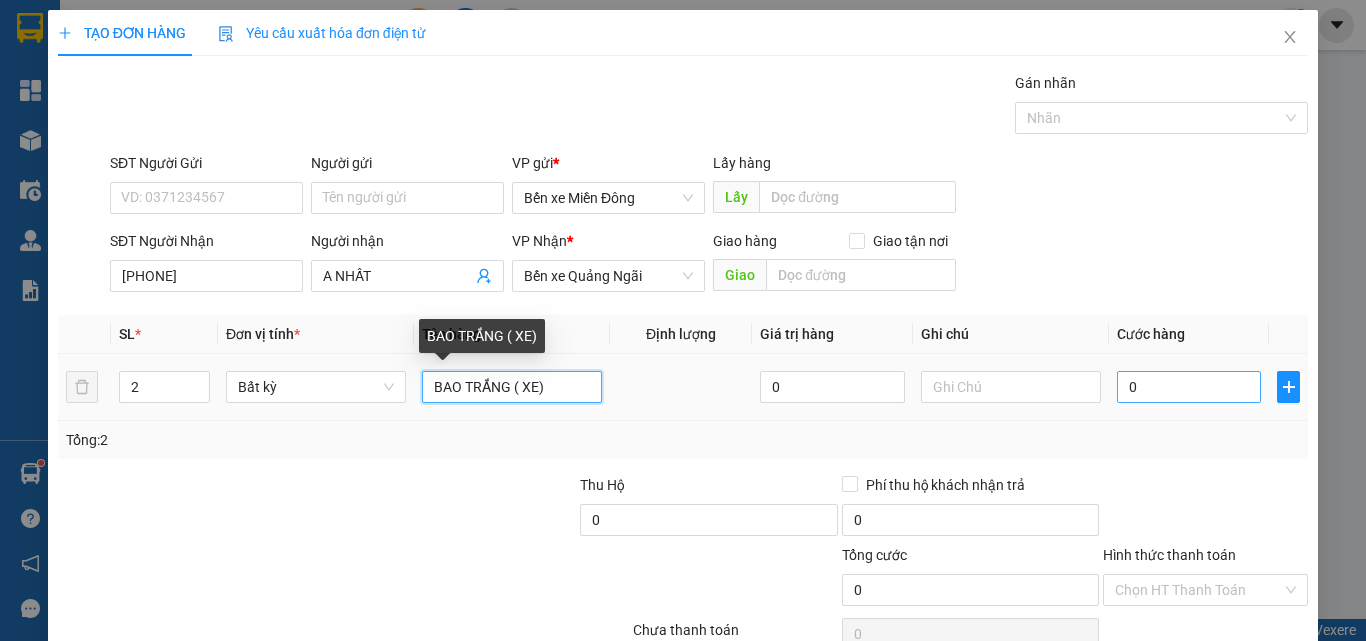 type on "BAO TRẮNG ( XE)" 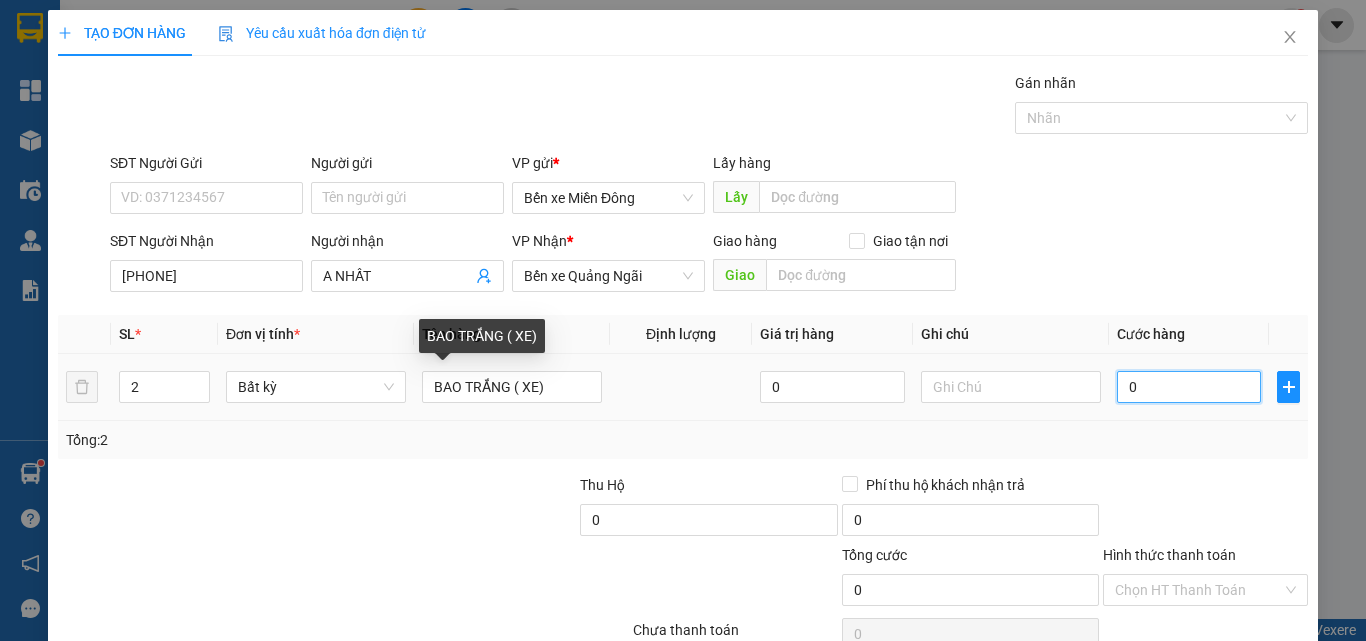 click on "0" at bounding box center (1189, 387) 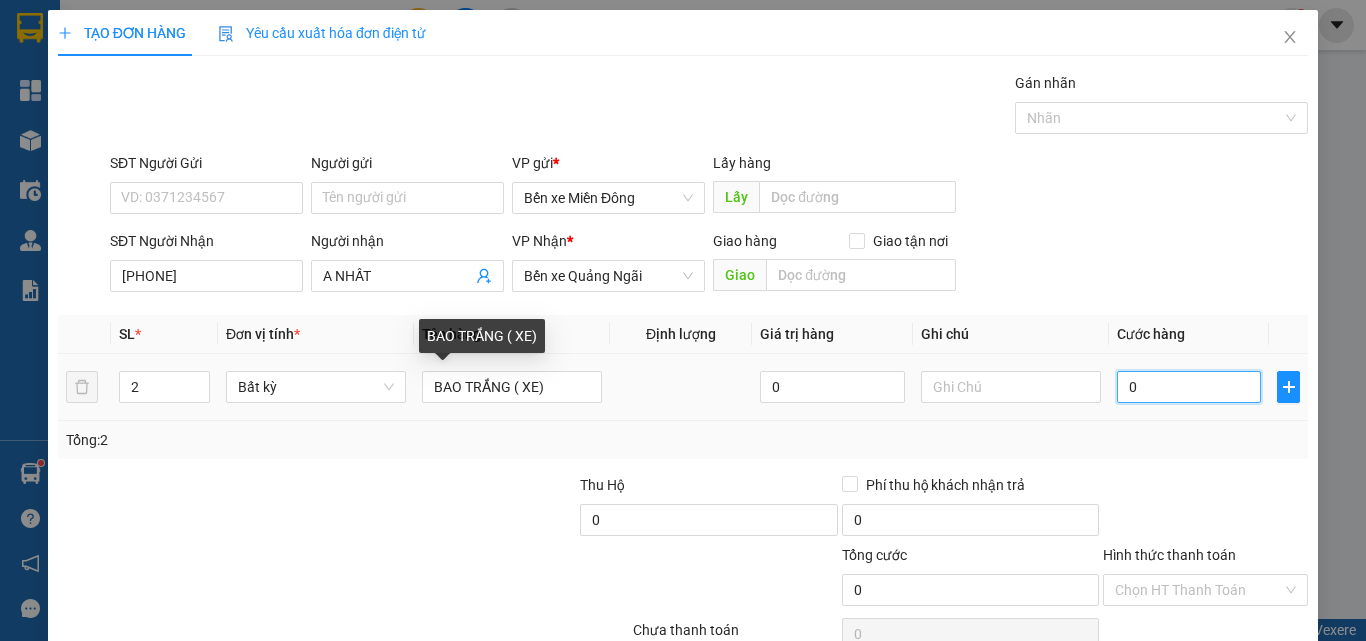 type on "1" 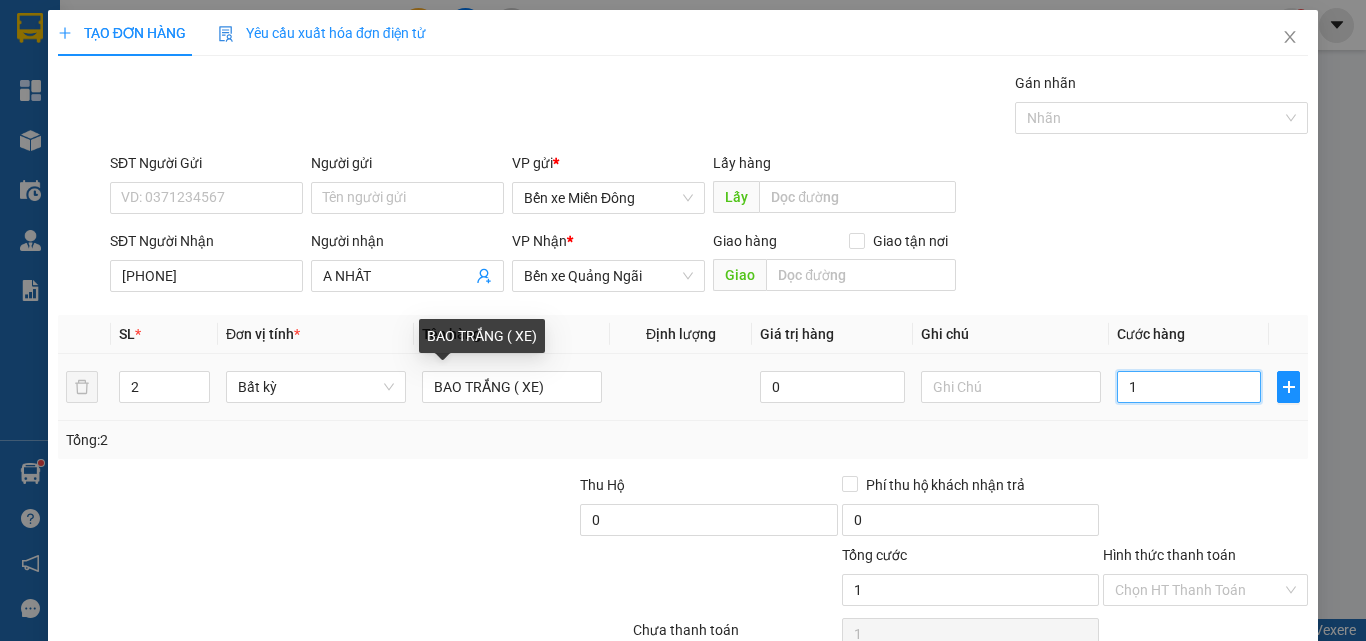 type on "10" 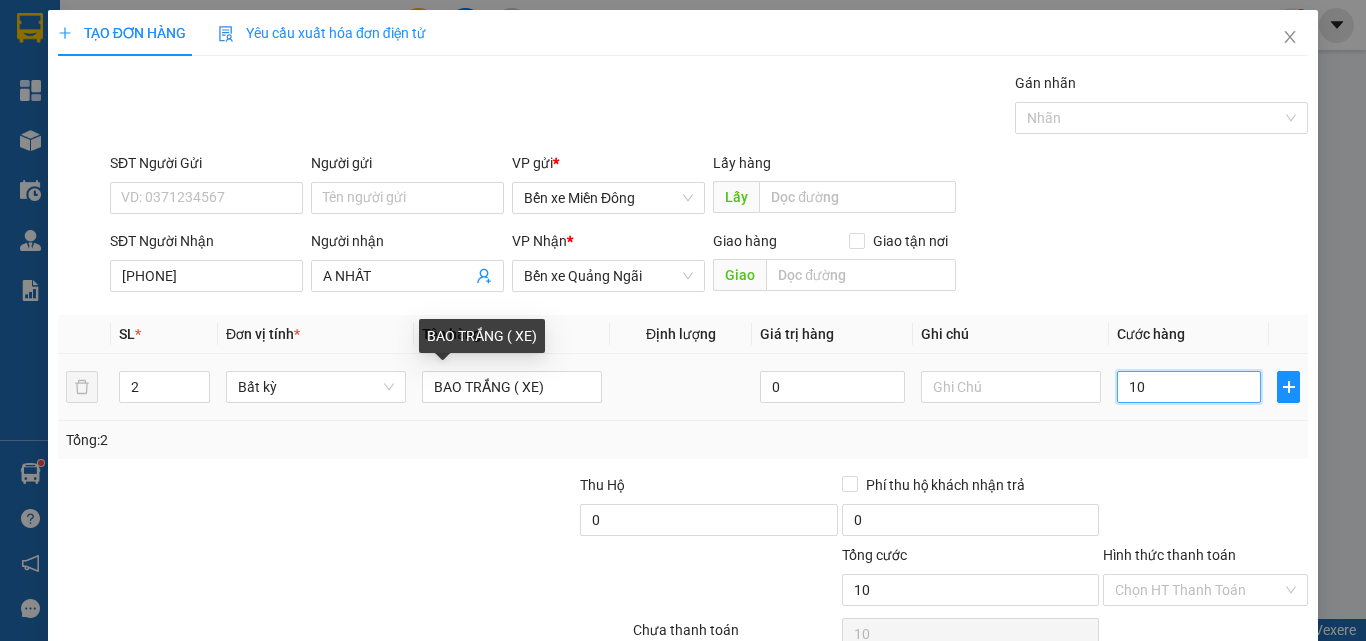 type on "100" 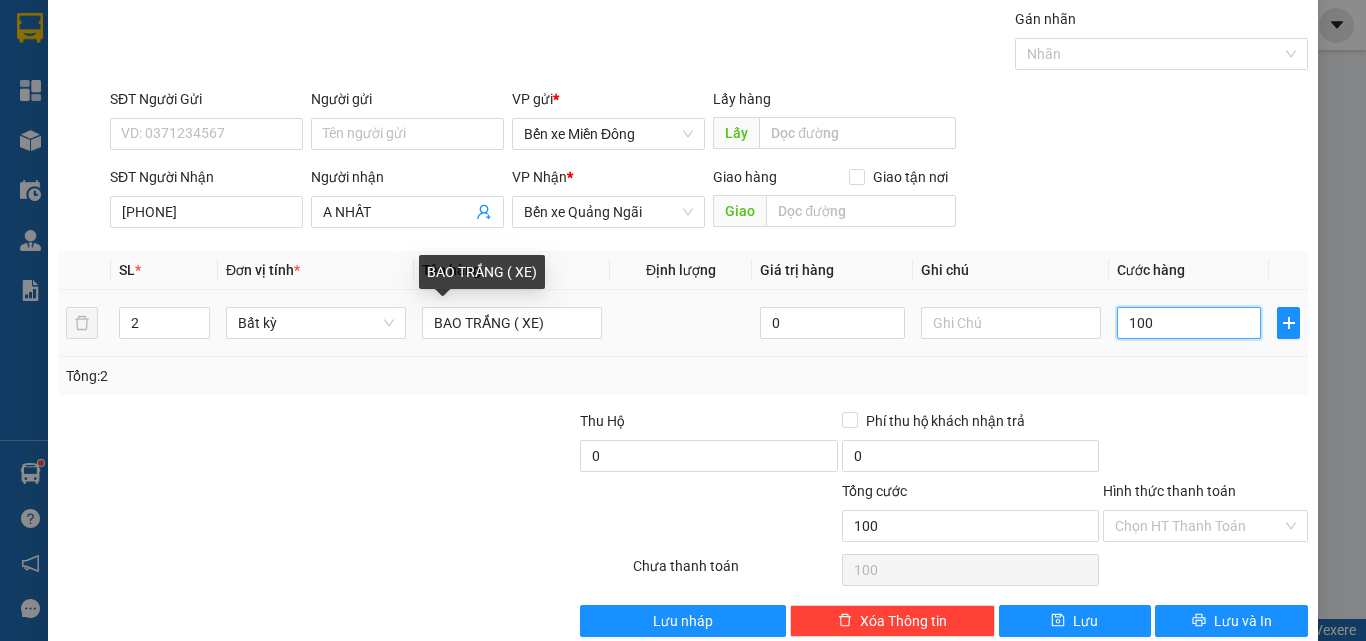 scroll, scrollTop: 99, scrollLeft: 0, axis: vertical 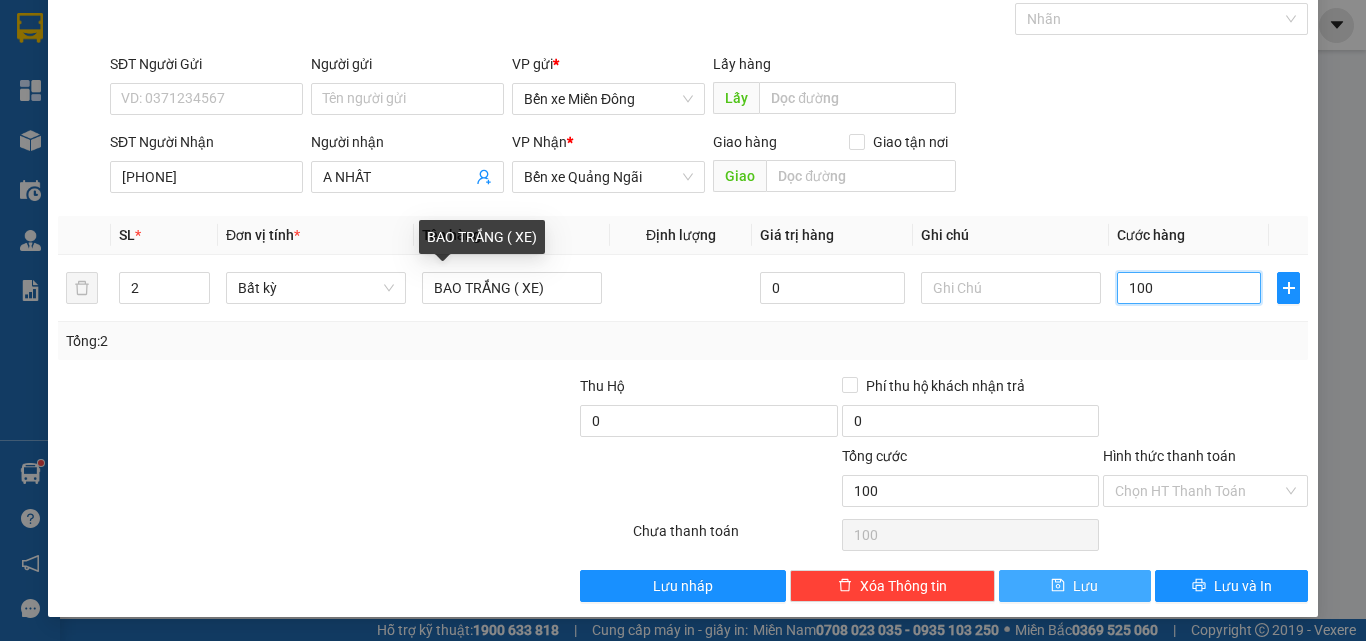 type on "100" 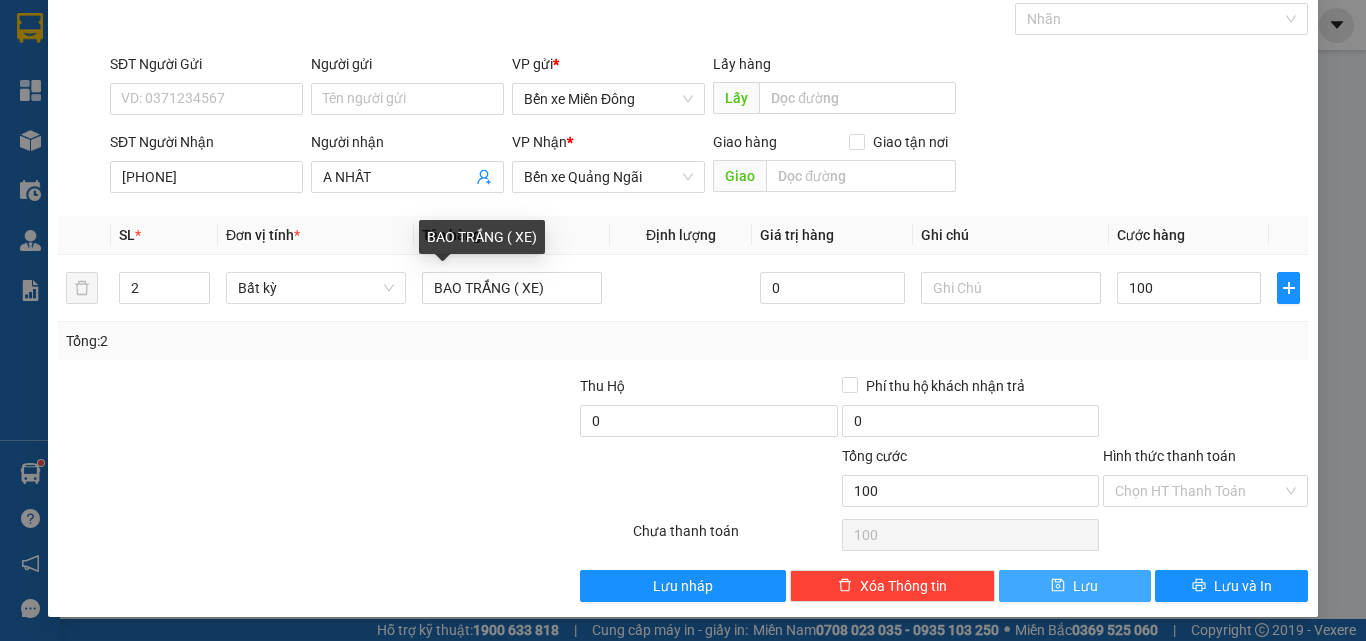 type on "100.000" 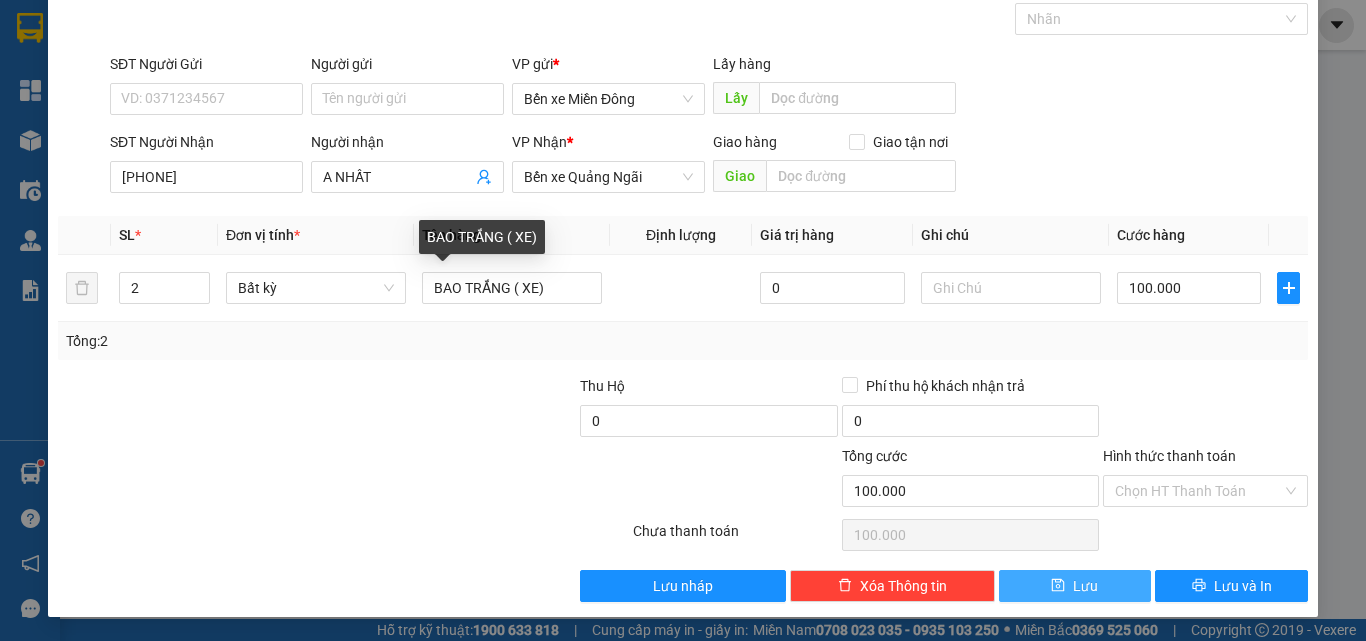 click on "Lưu" at bounding box center (1075, 586) 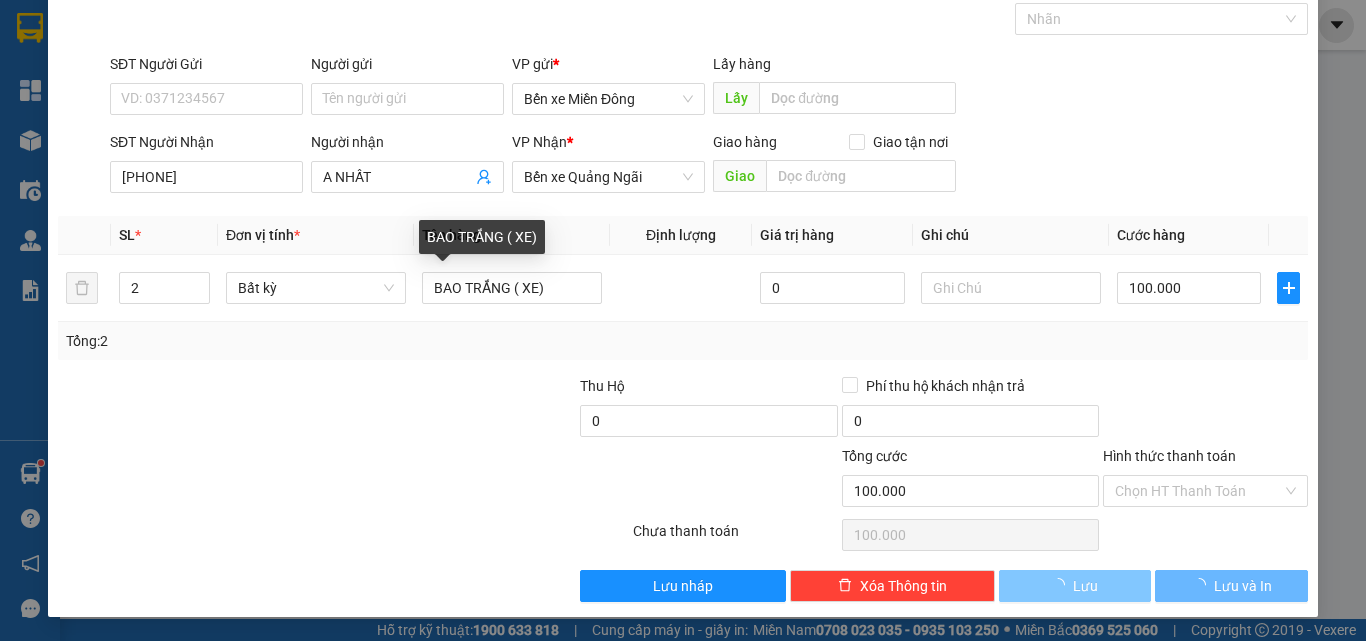 type 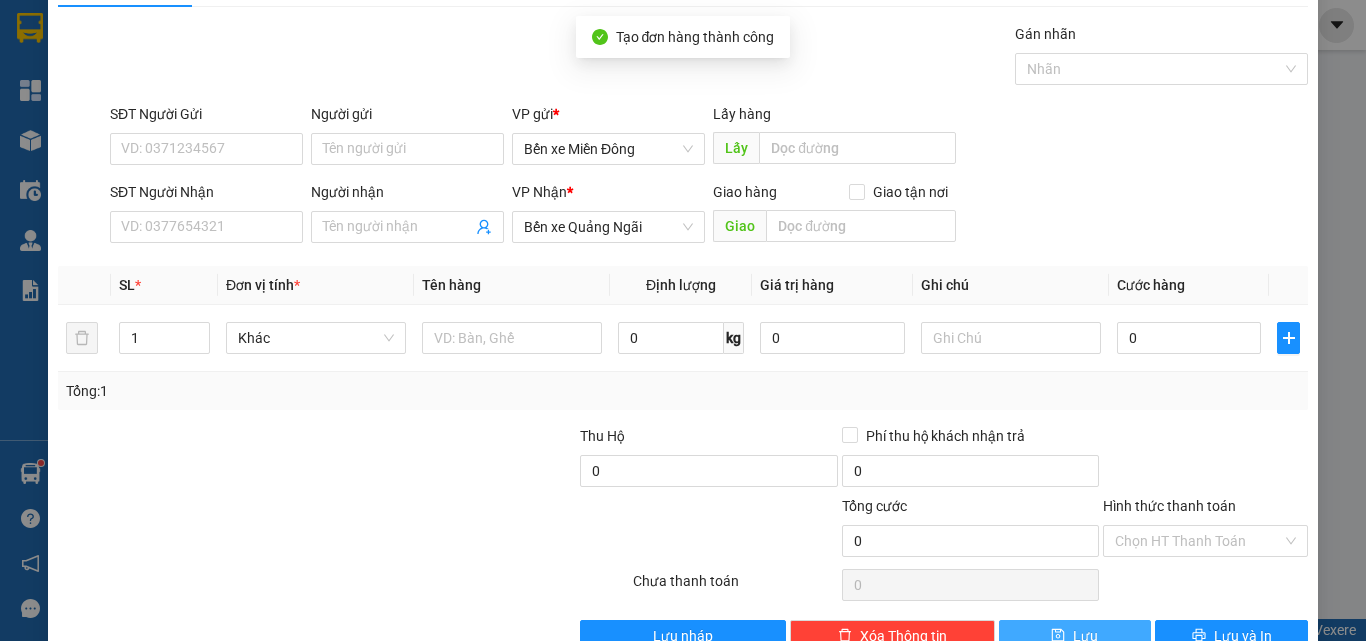 scroll, scrollTop: 0, scrollLeft: 0, axis: both 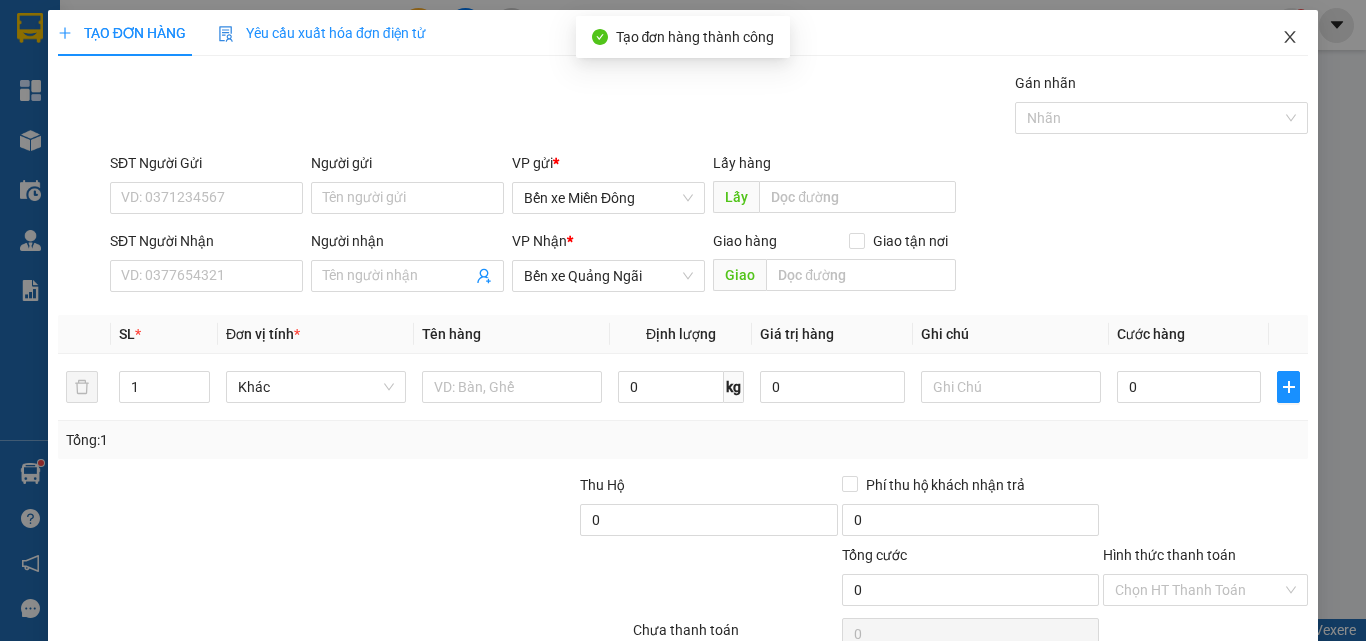 click 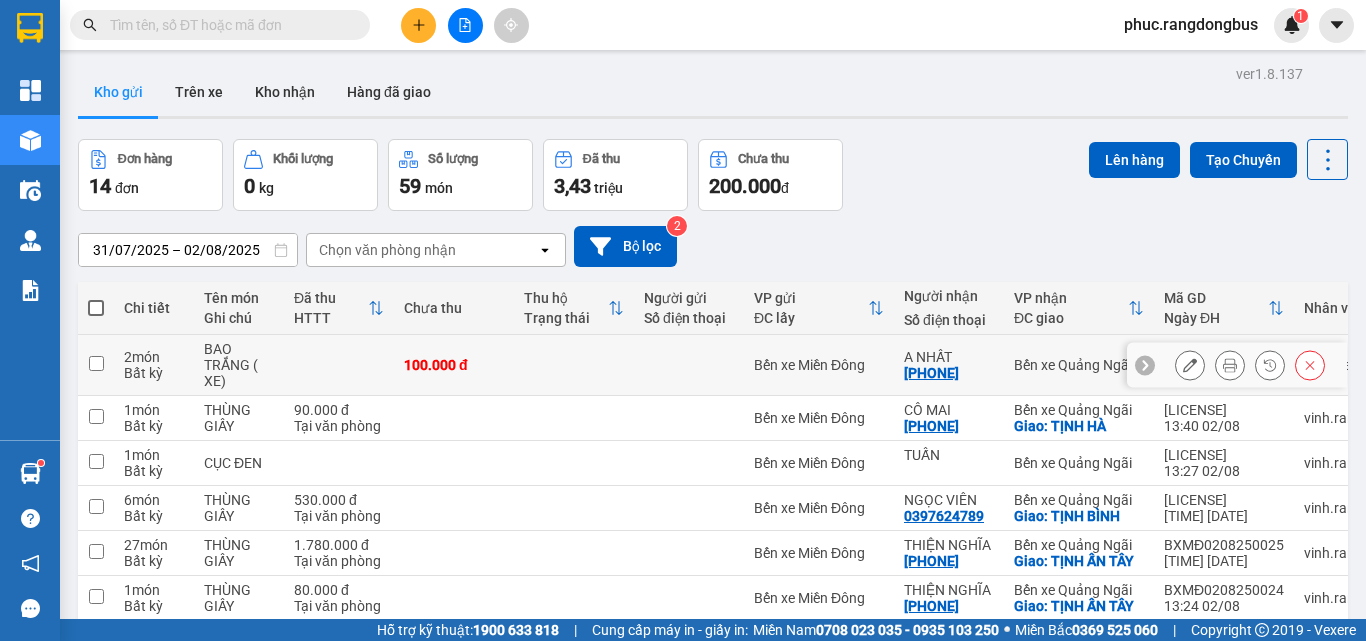 click at bounding box center [96, 363] 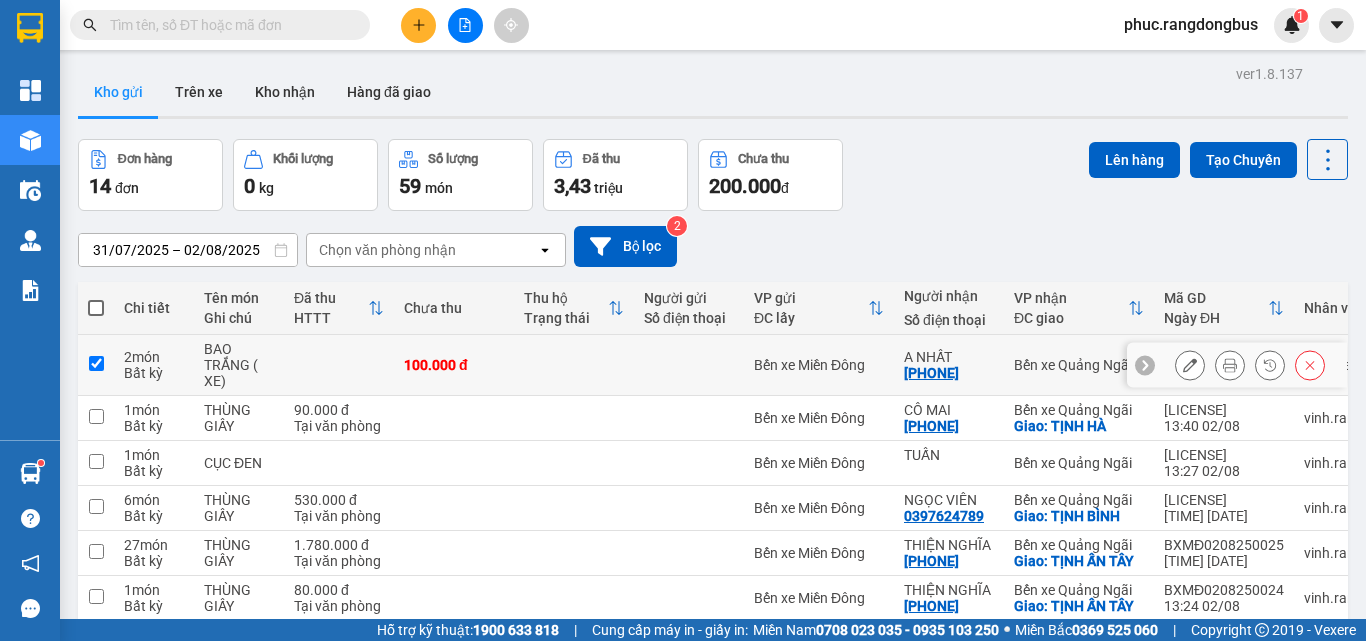 checkbox on "true" 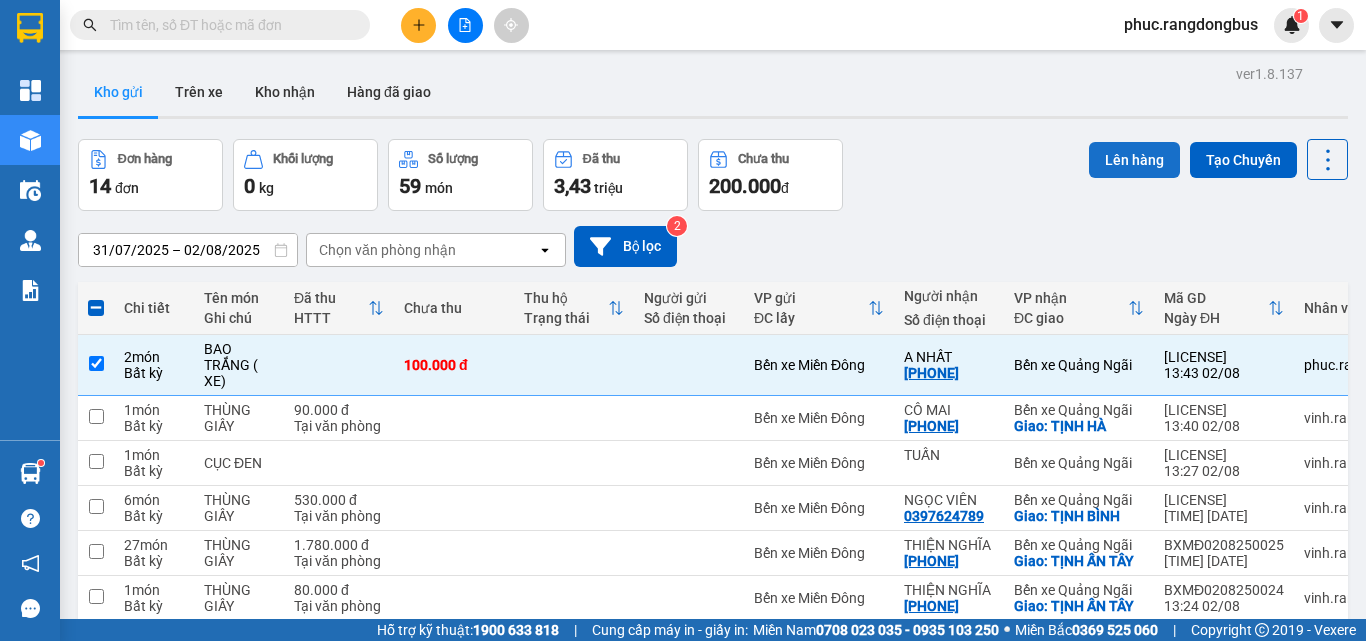 click on "Lên hàng" at bounding box center [1134, 160] 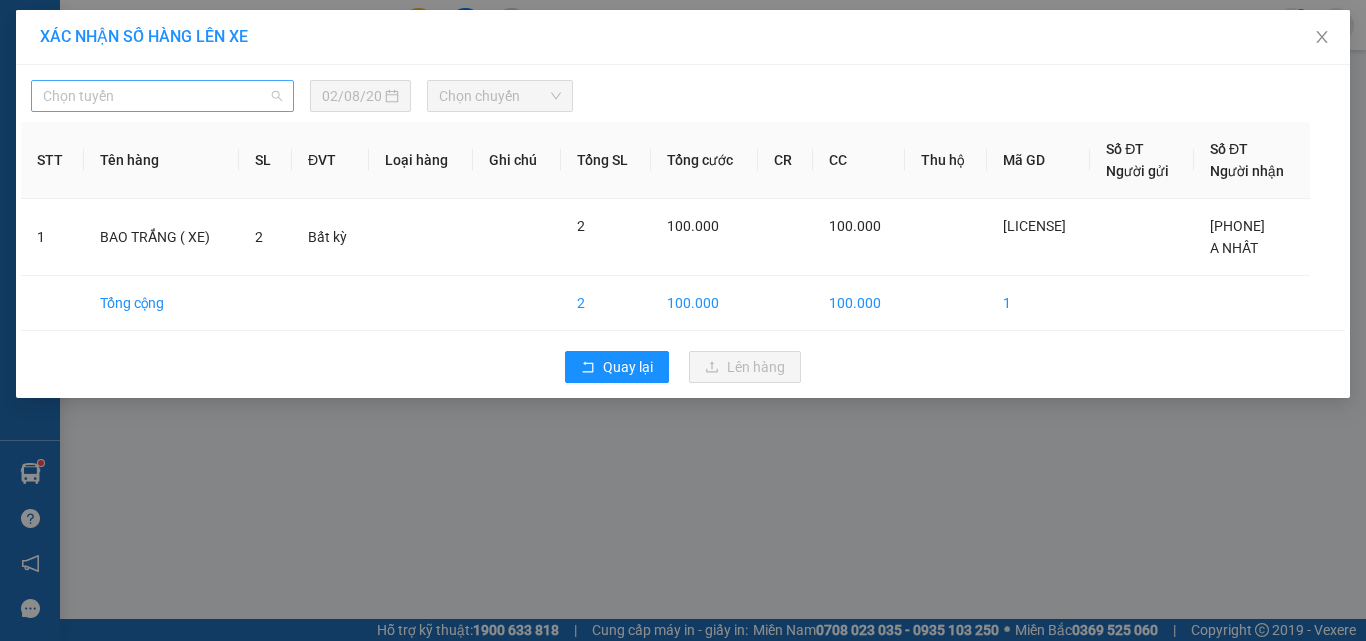 click on "Chọn tuyến" at bounding box center (162, 96) 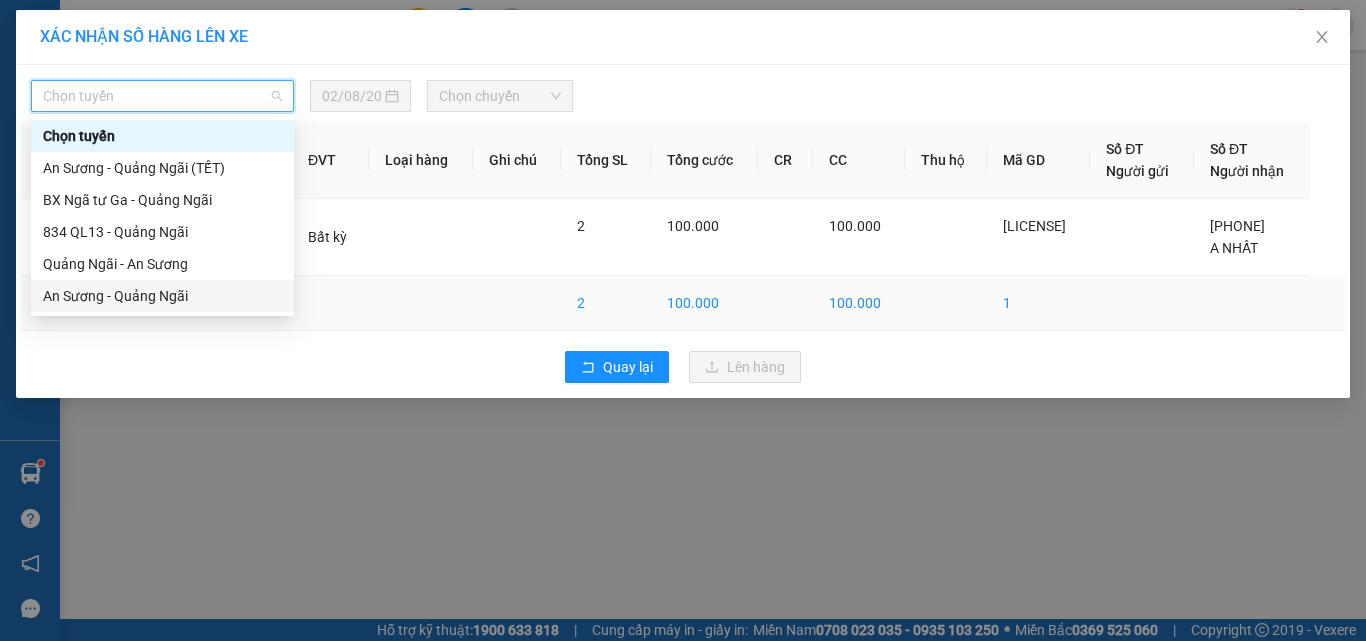 click on "An Sương - Quảng Ngãi" at bounding box center (162, 296) 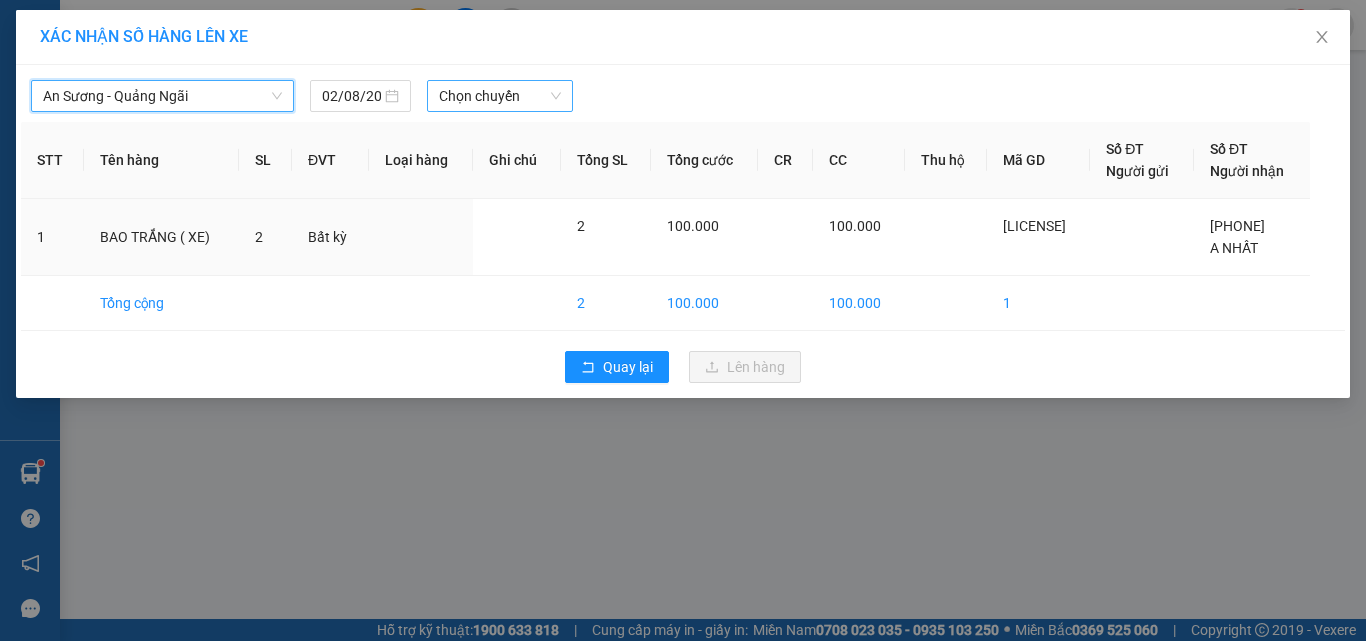 click on "Chọn chuyến" at bounding box center [500, 96] 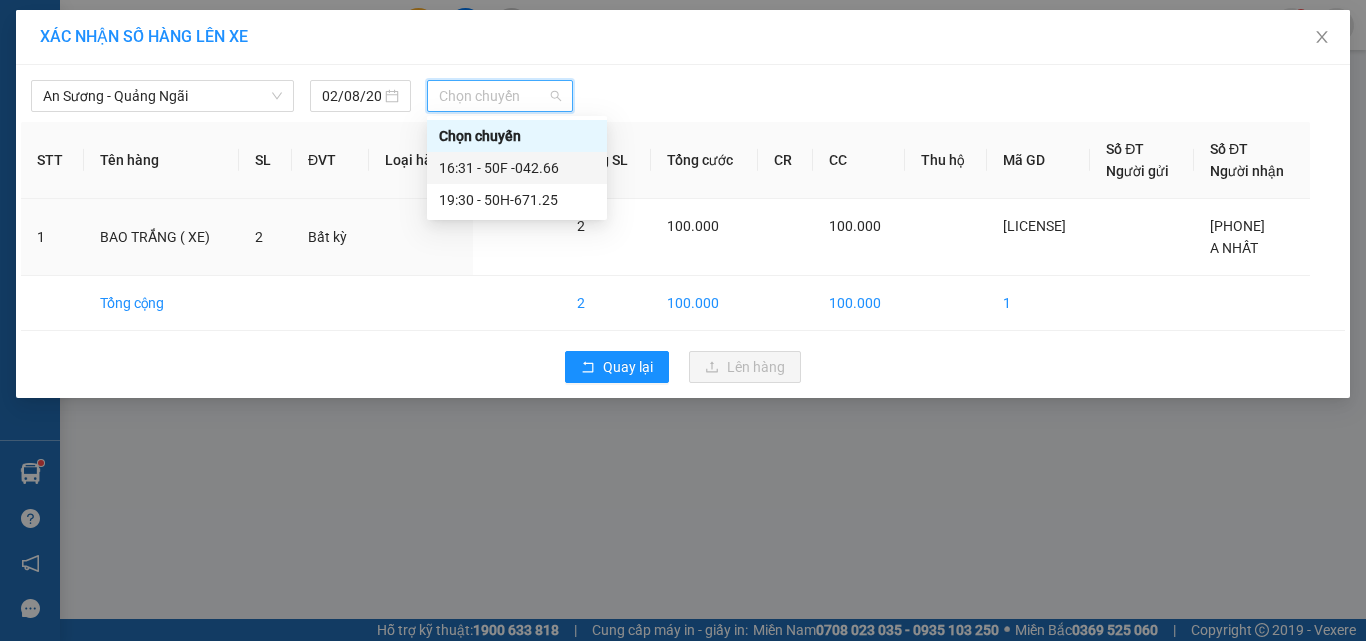 click on "16:31     - 50F -042.66" at bounding box center (517, 168) 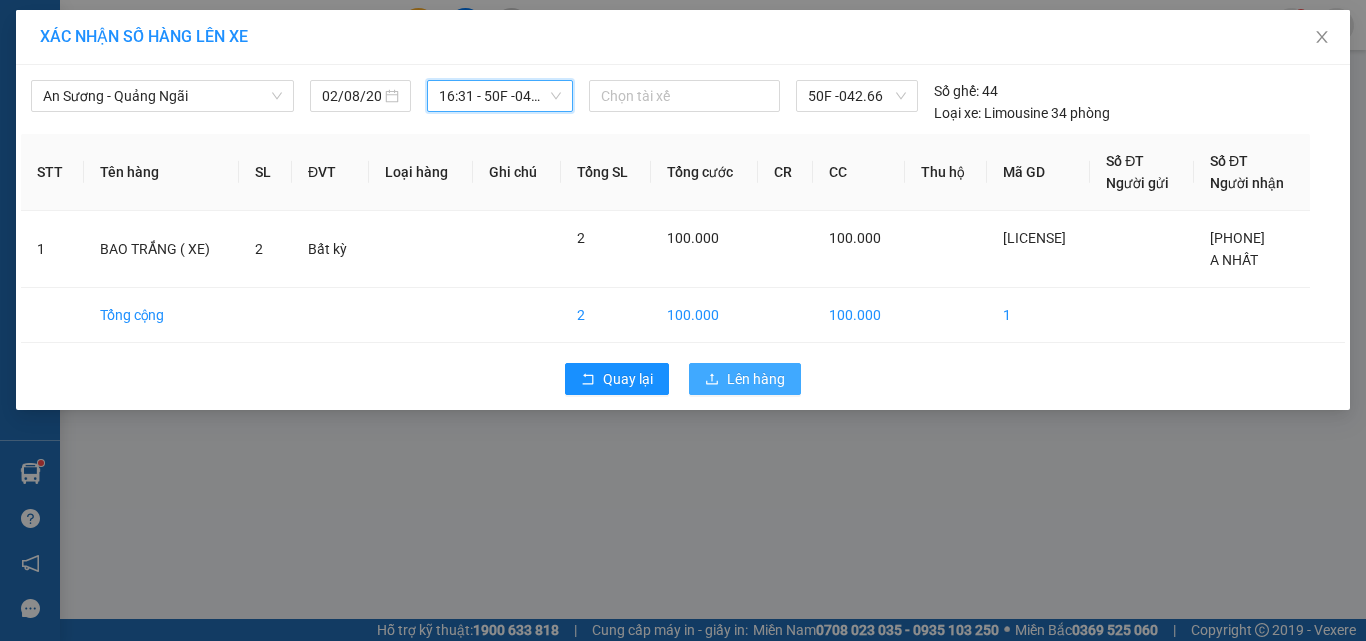click on "Lên hàng" at bounding box center (756, 379) 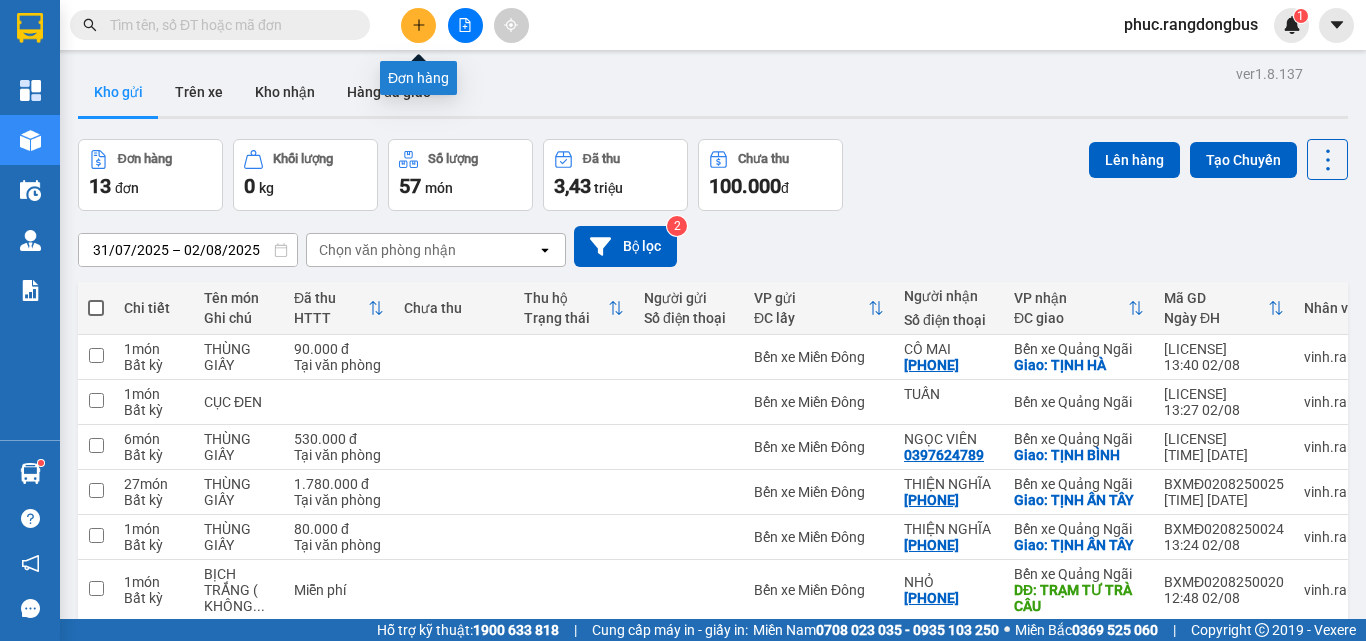 click 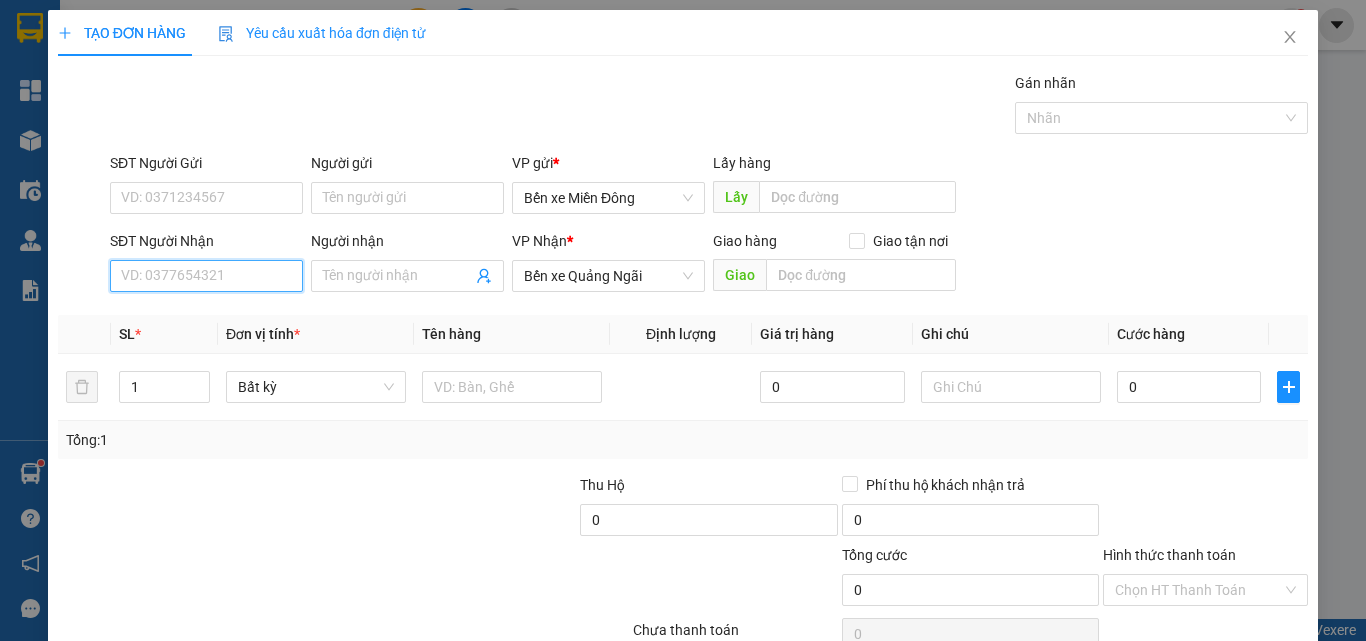 click on "SĐT Người Nhận" at bounding box center [206, 276] 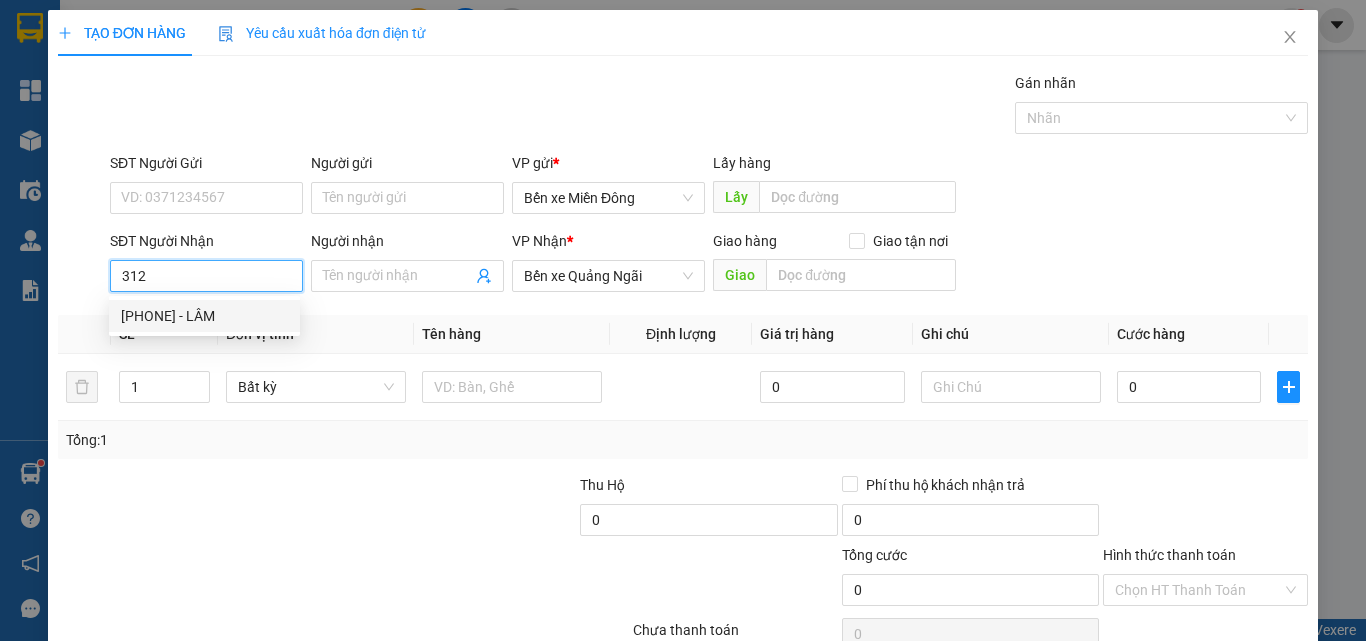 click on "[PHONE] - LÂM" at bounding box center (204, 316) 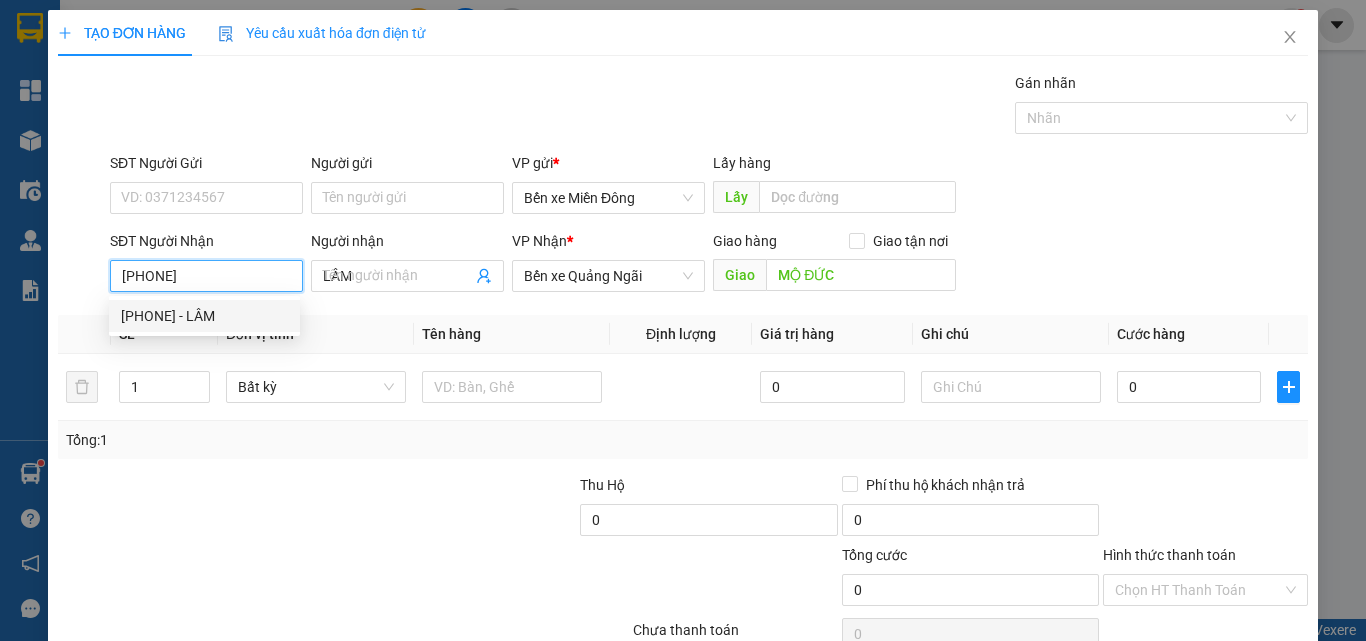 type on "60.000" 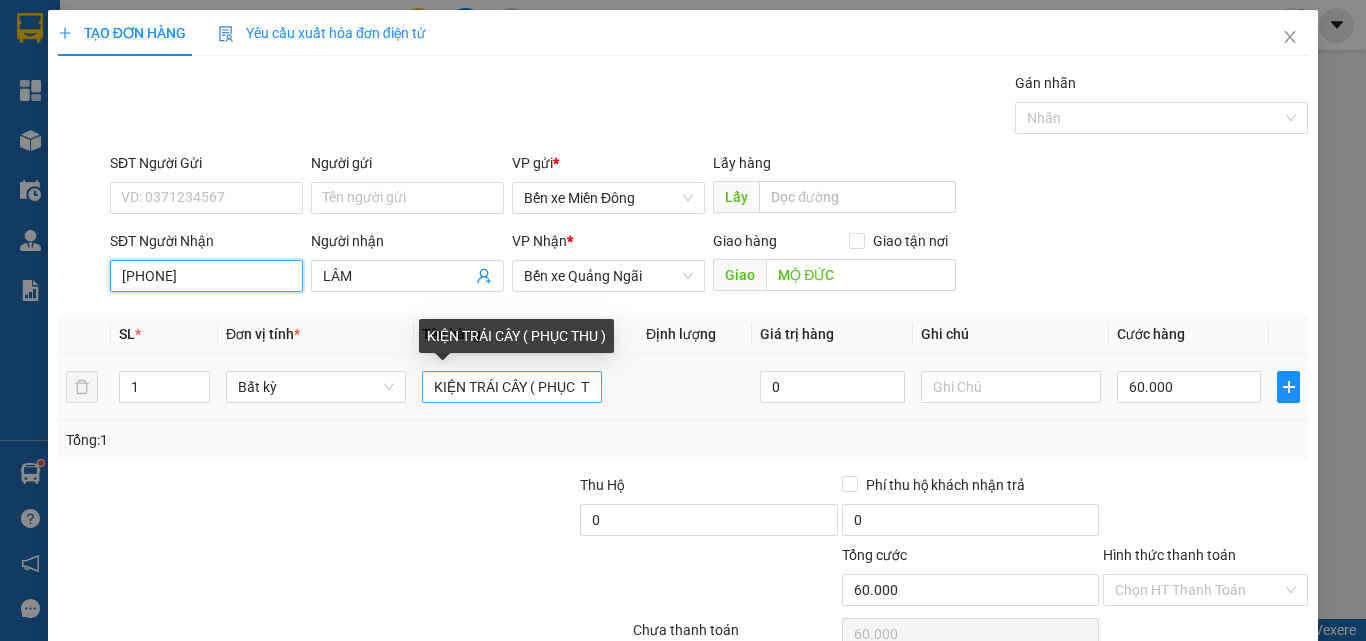 type on "[PHONE]" 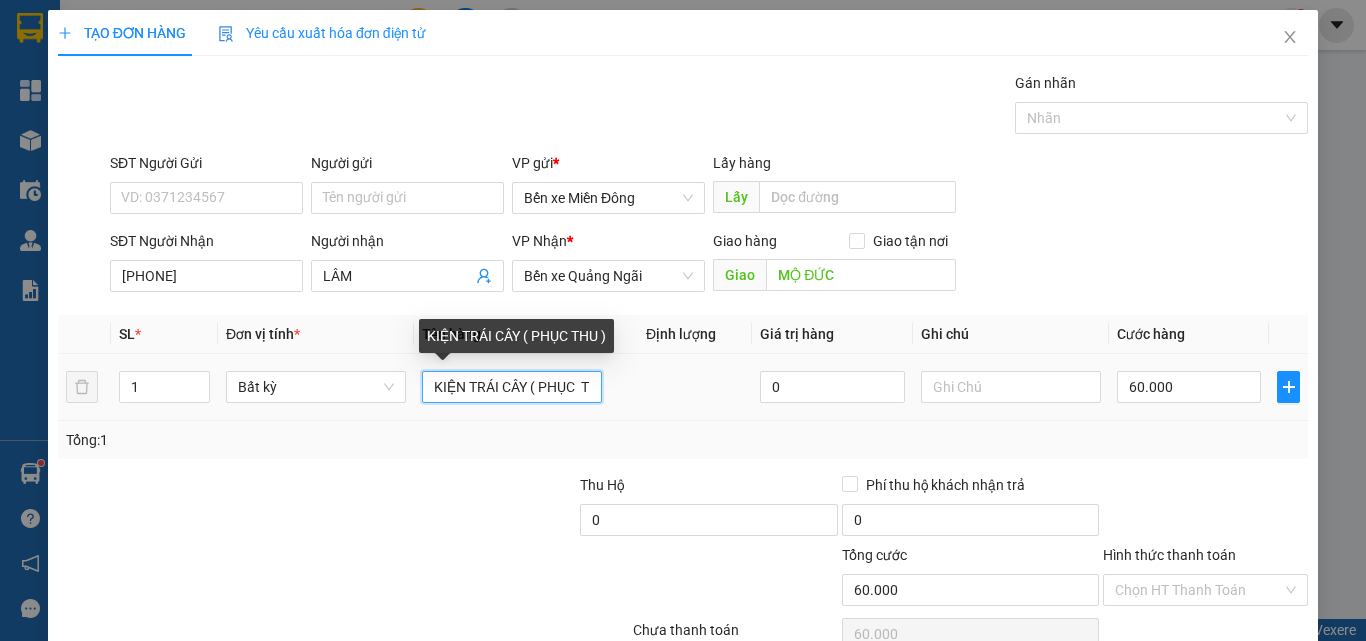 click on "KIỆN TRÁI CÂY ( PHỤC  THU )" at bounding box center (512, 387) 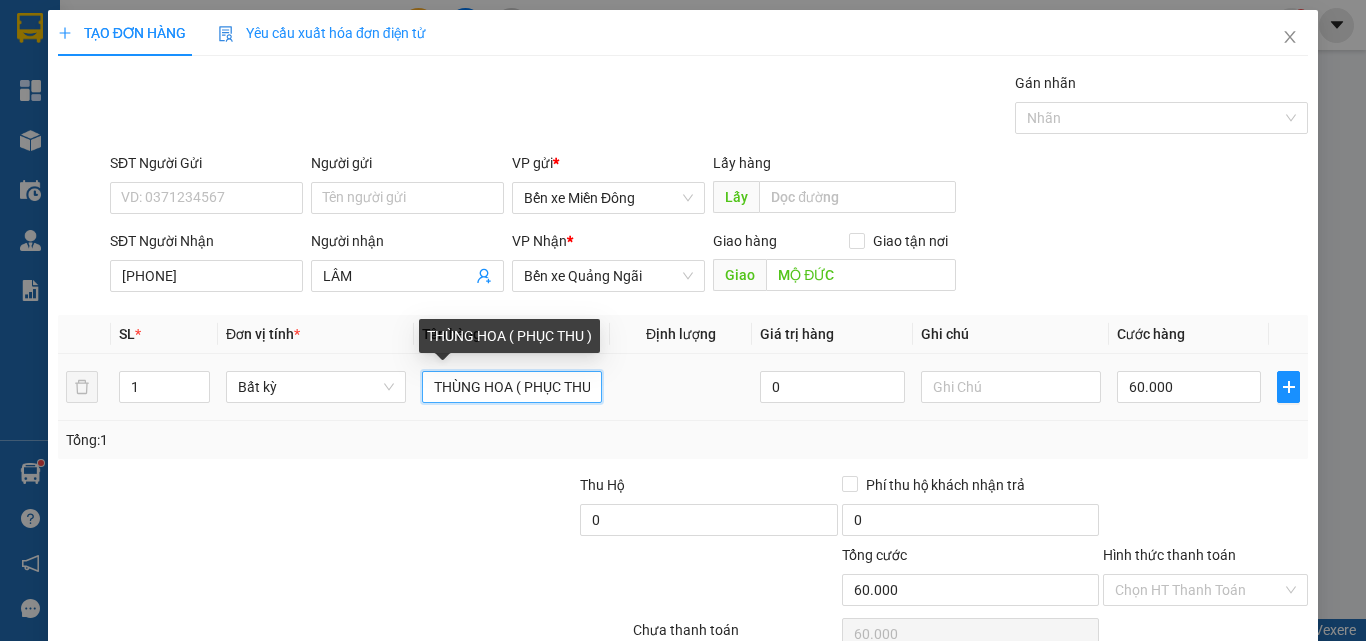 click on "THÙNG HOA ( PHỤC THU )" at bounding box center [512, 387] 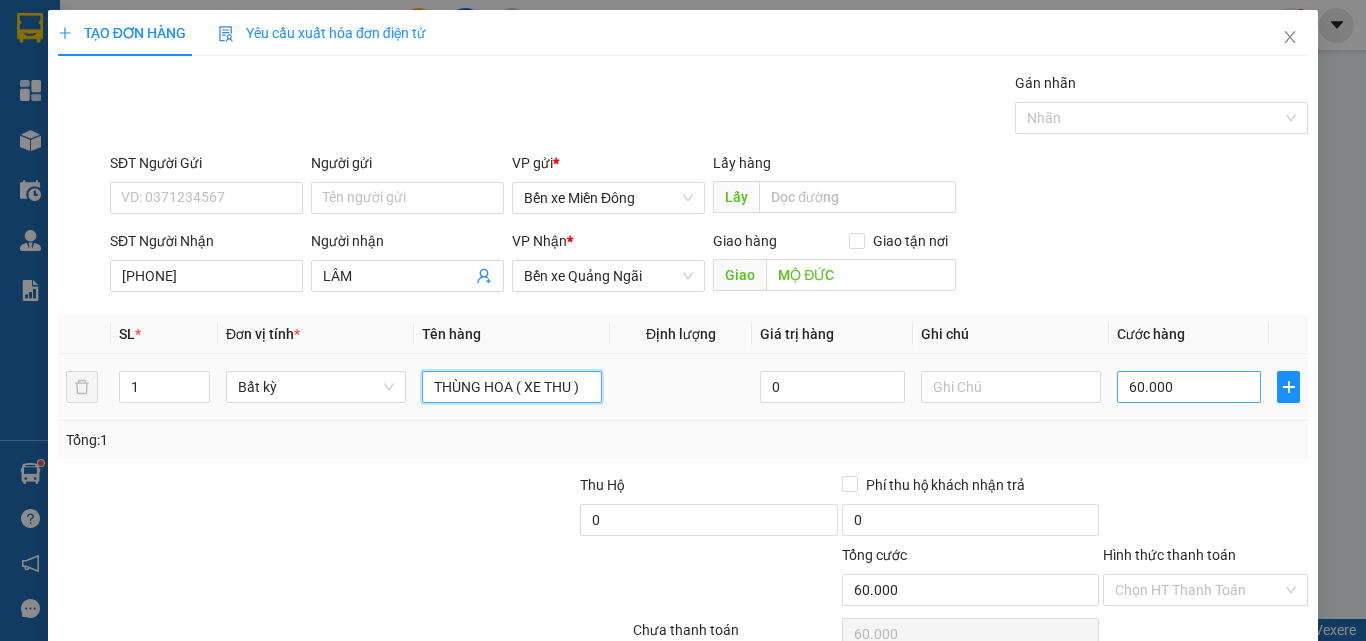 type on "THÙNG HOA ( XE THU )" 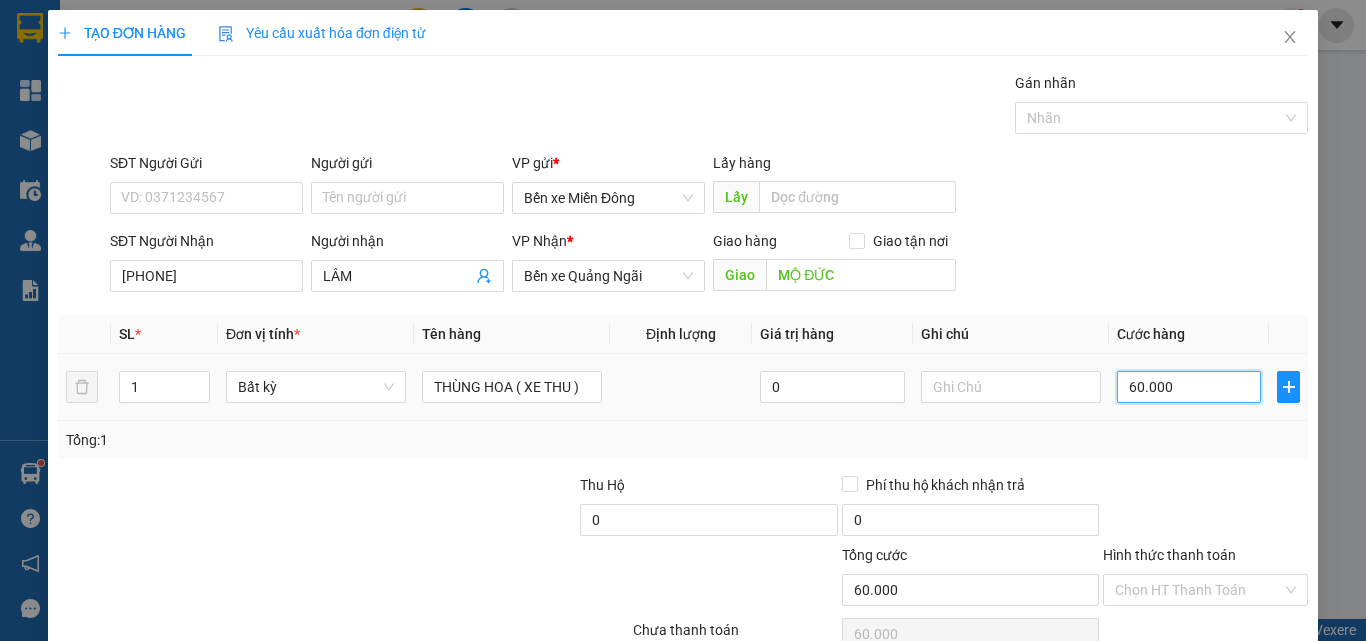 click on "60.000" at bounding box center [1189, 387] 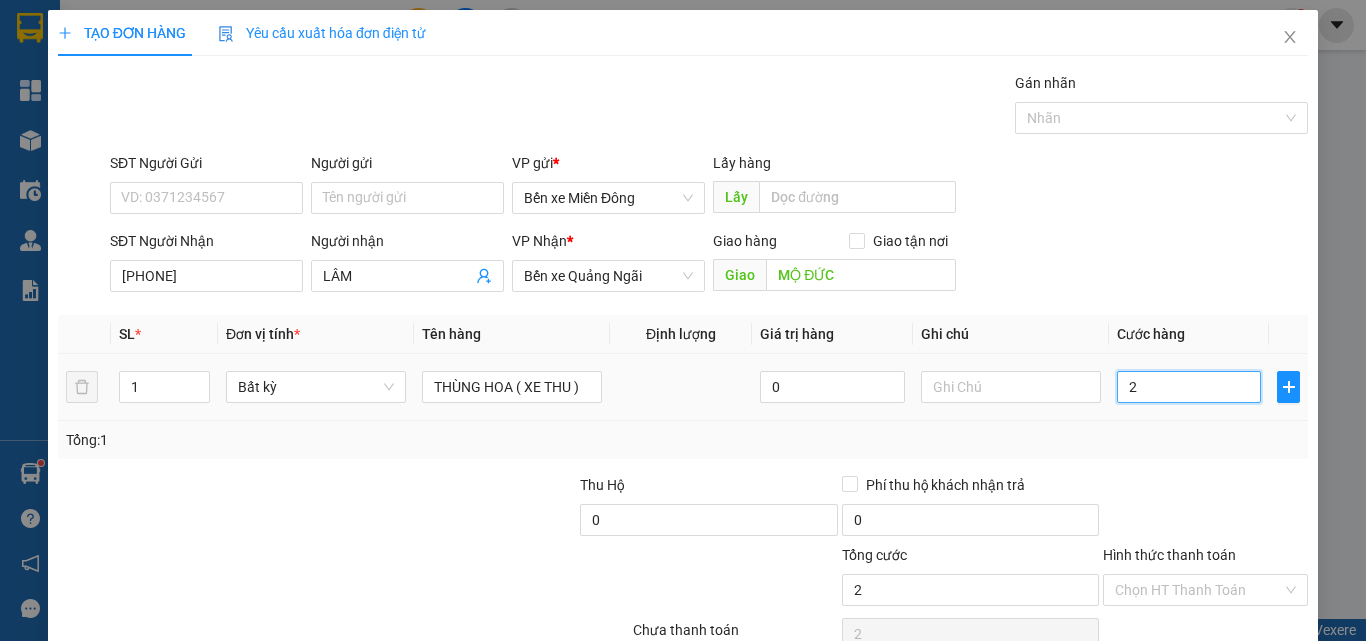 type on "20" 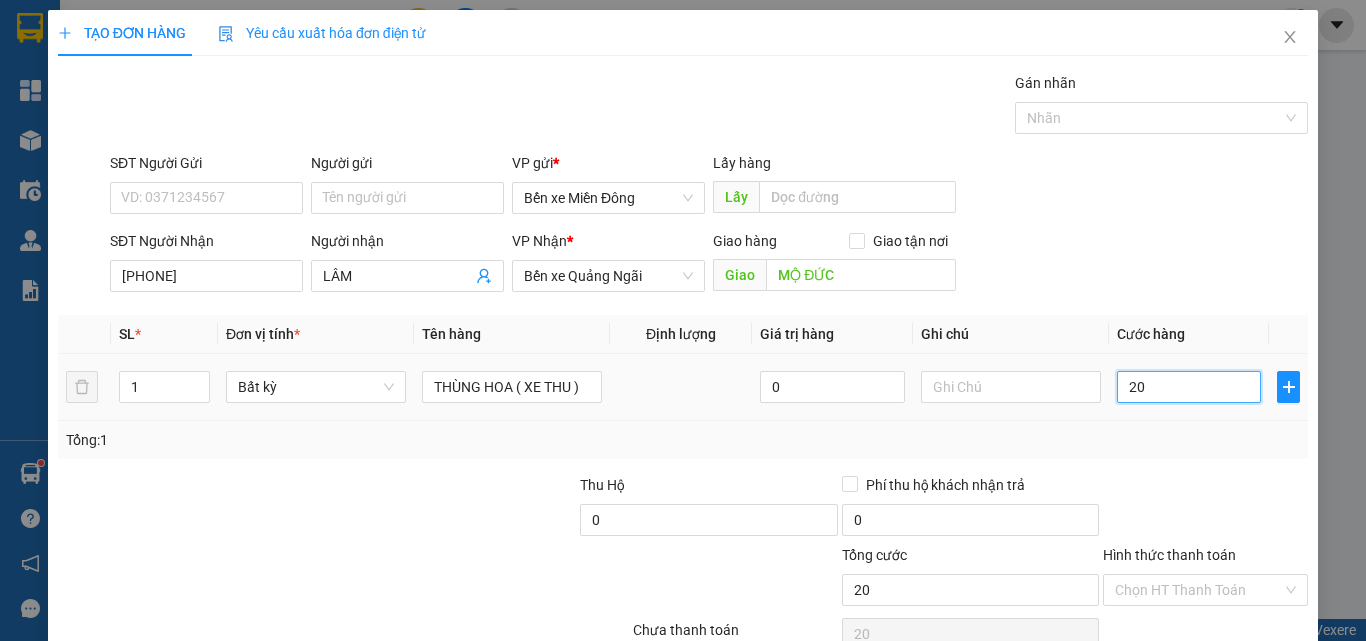 type on "200" 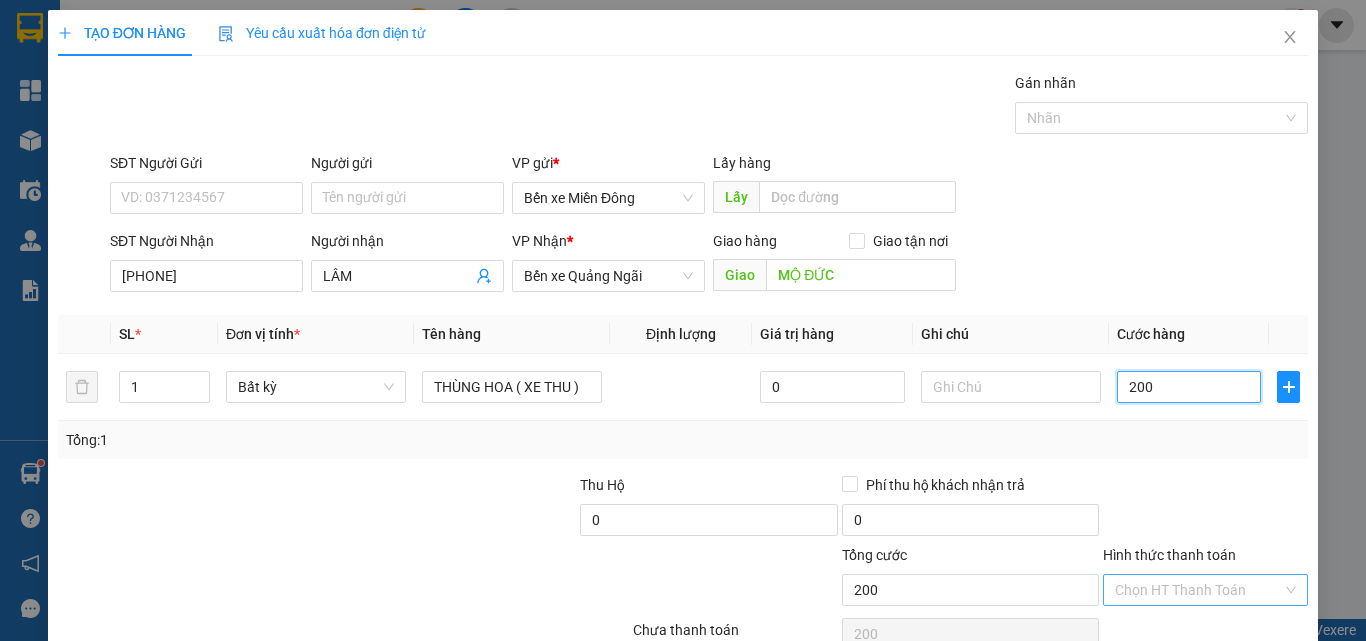 type on "200" 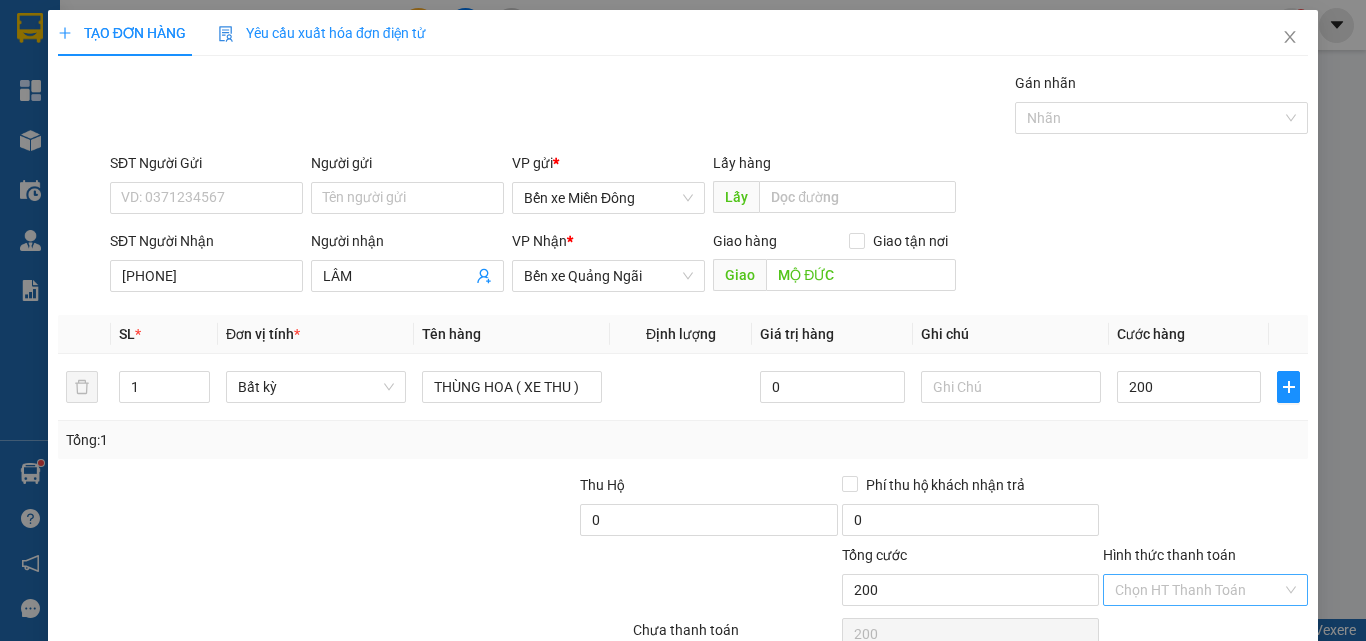 type on "200.000" 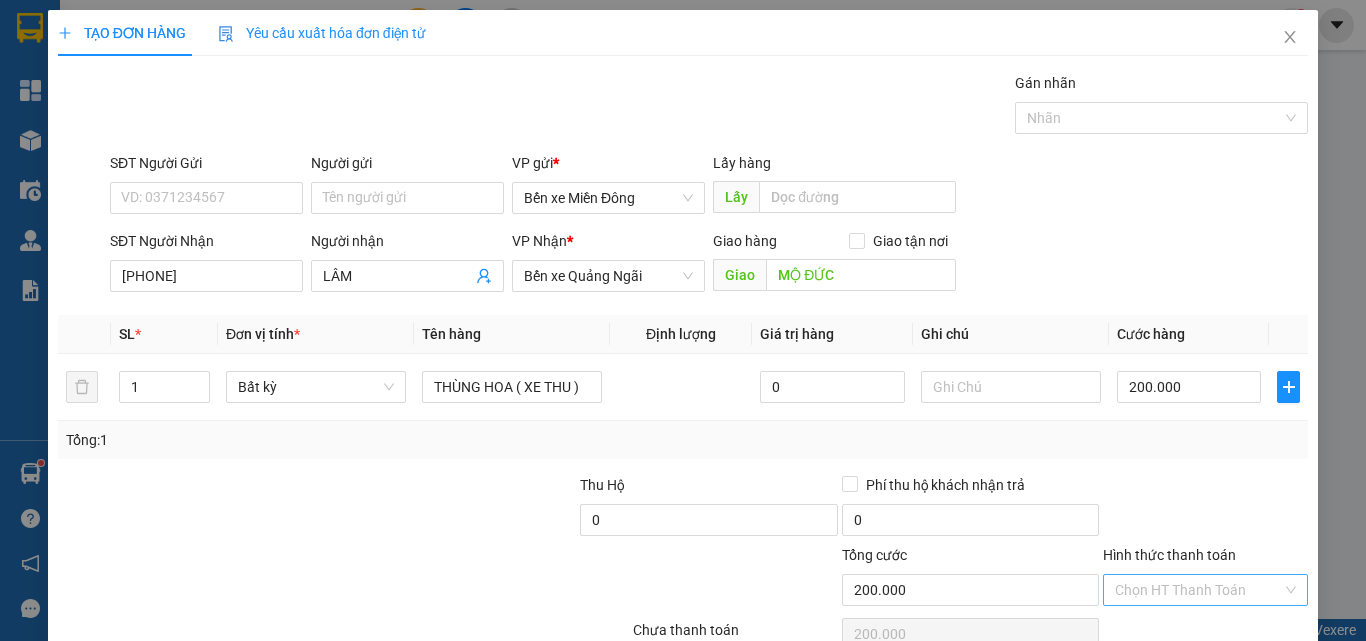 click on "Hình thức thanh toán" at bounding box center [1198, 590] 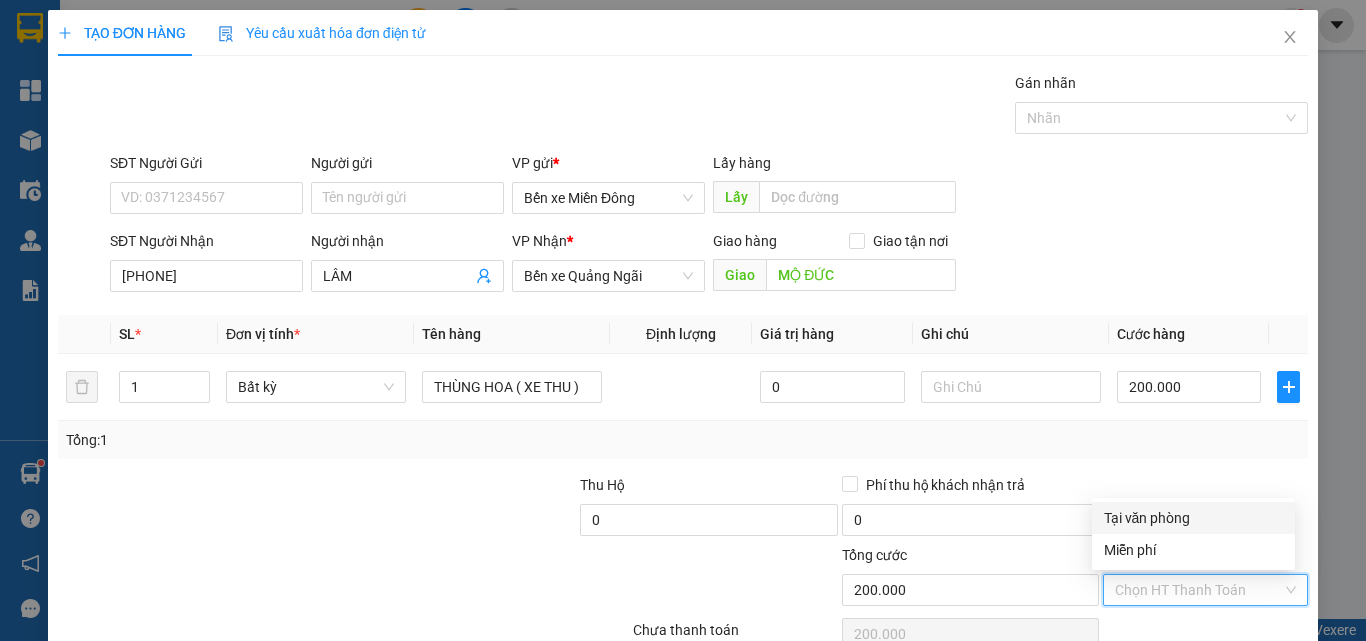 click on "Tại văn phòng" at bounding box center (1193, 518) 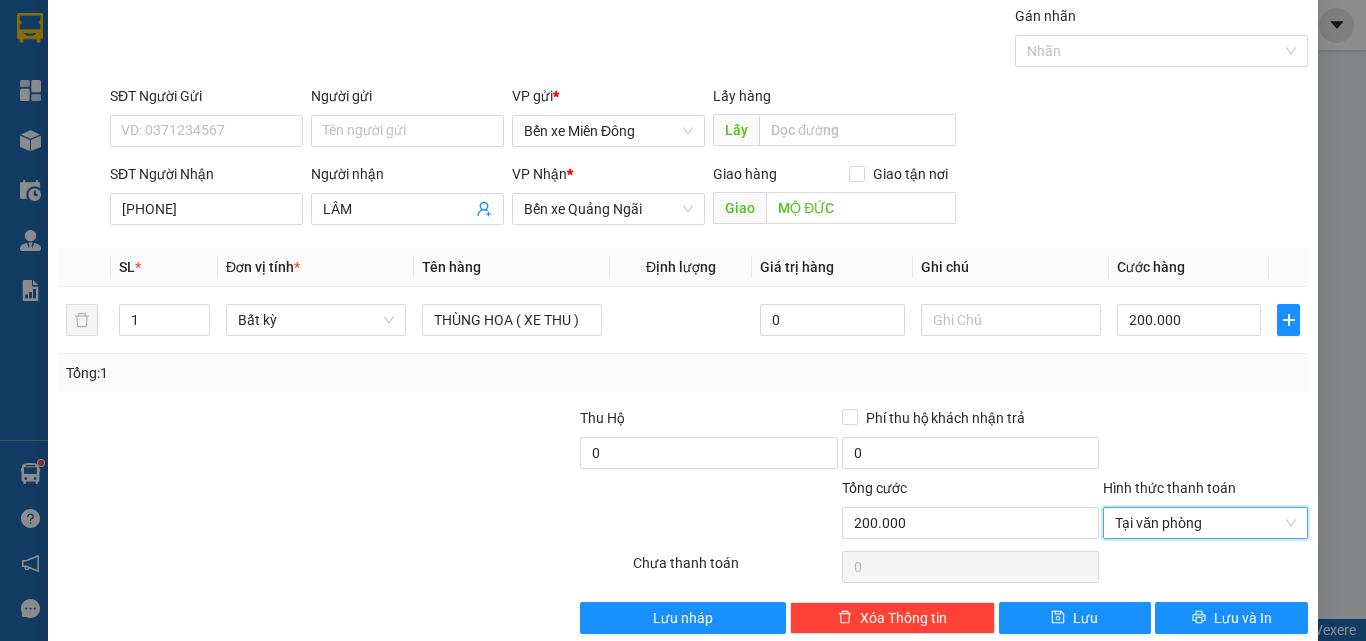 scroll, scrollTop: 99, scrollLeft: 0, axis: vertical 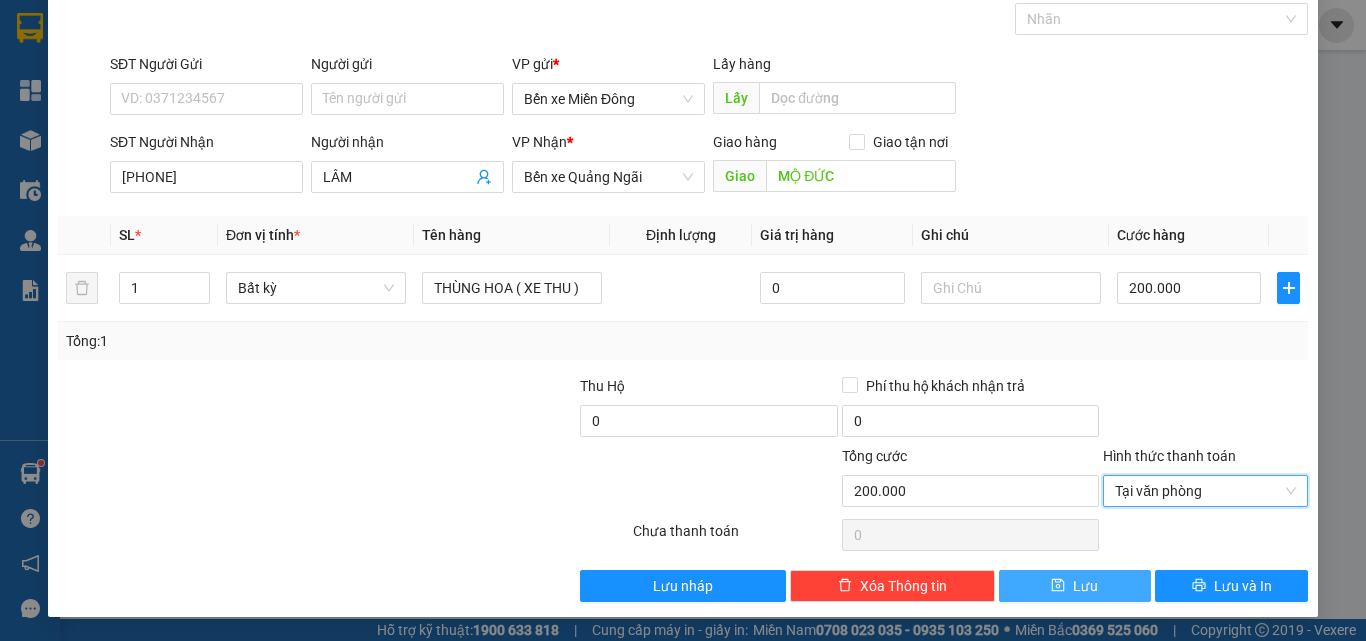 click on "Lưu" at bounding box center (1075, 586) 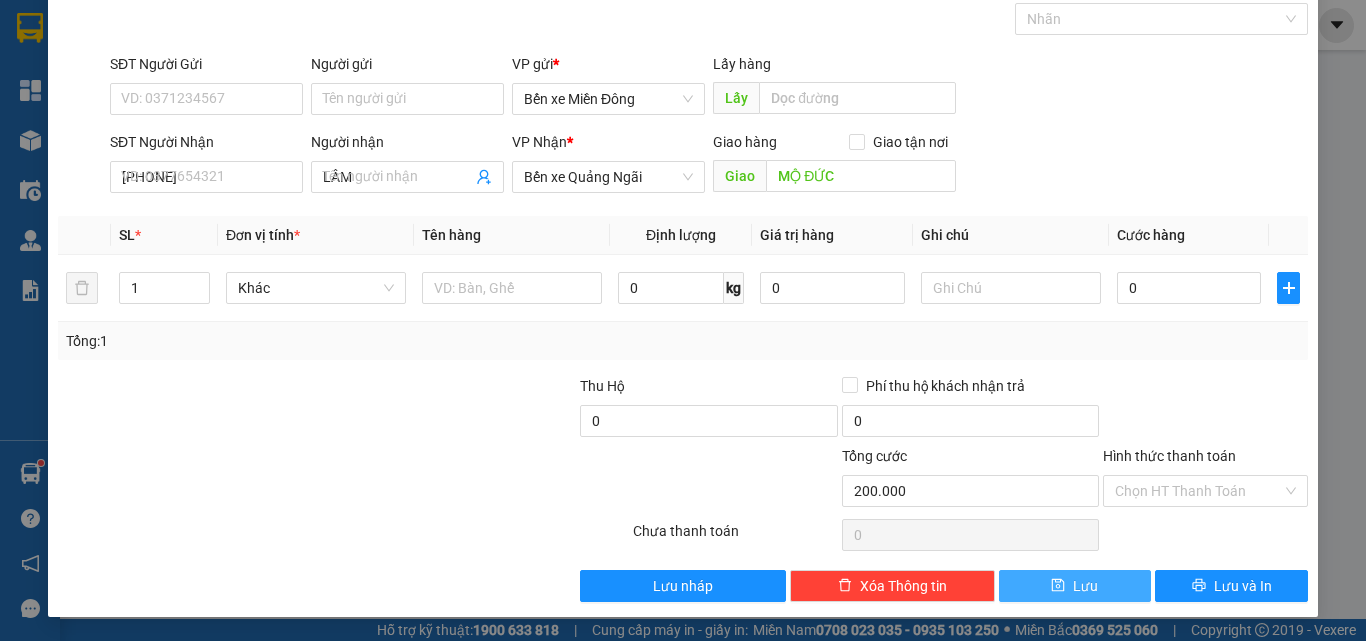 type 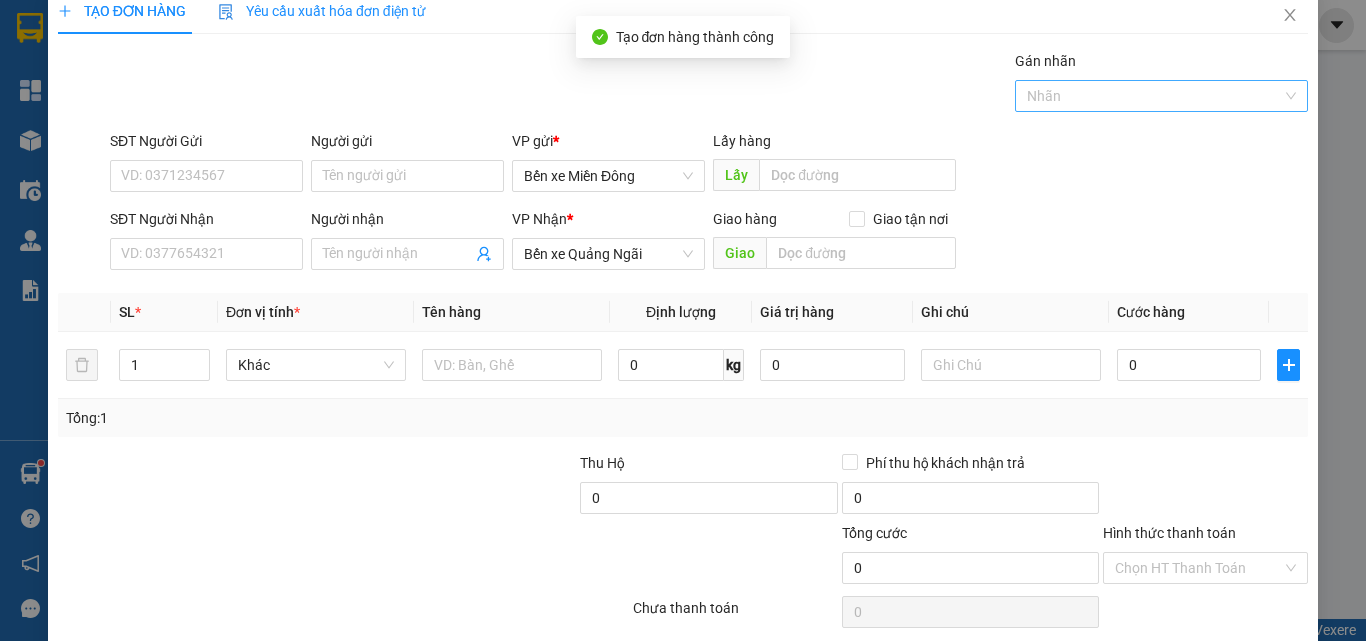 scroll, scrollTop: 0, scrollLeft: 0, axis: both 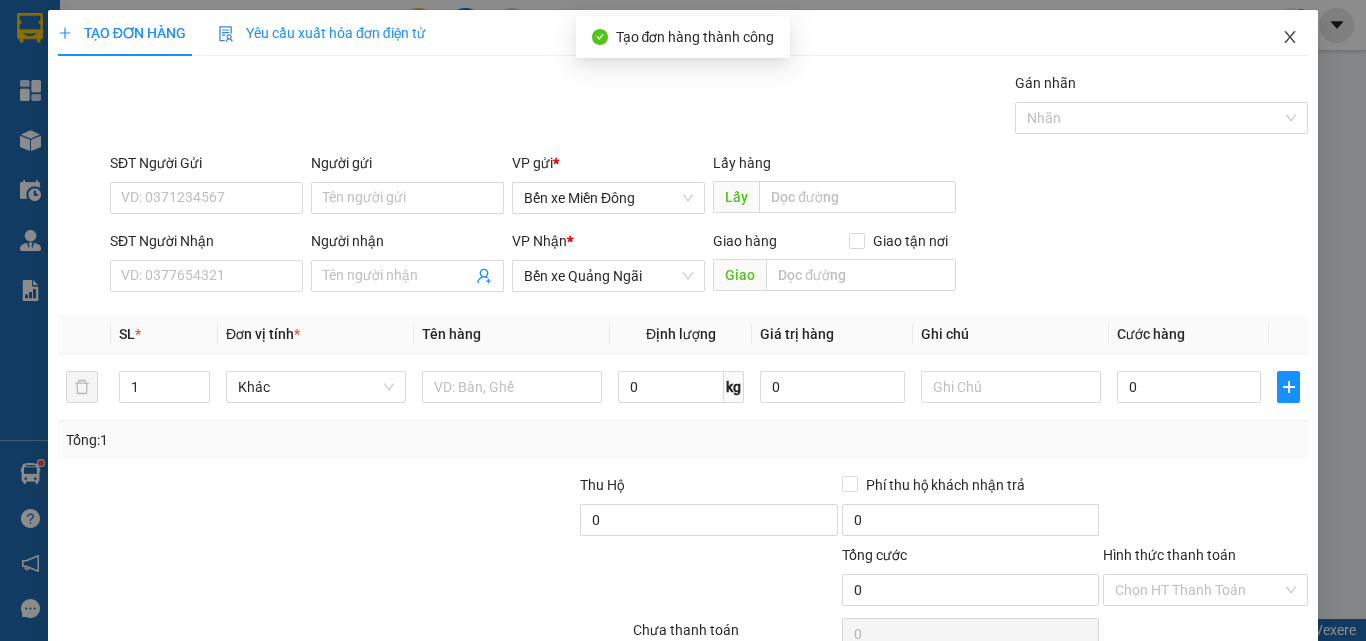 click 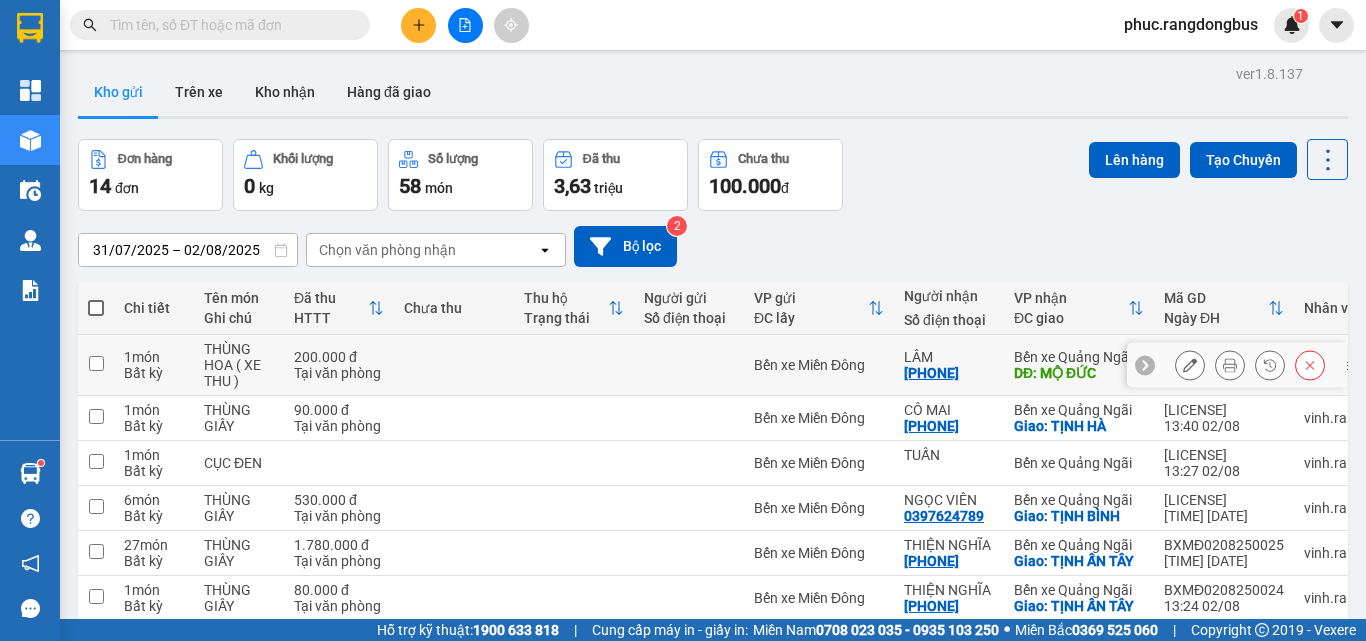 click at bounding box center [96, 363] 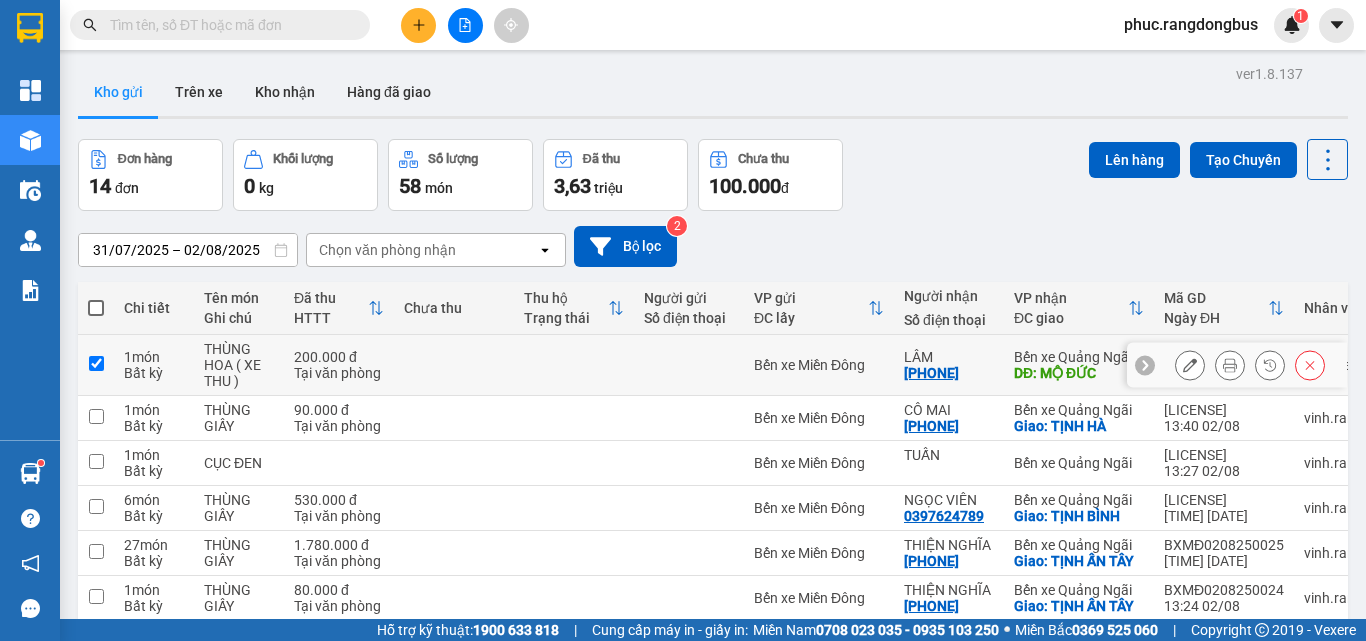 checkbox on "true" 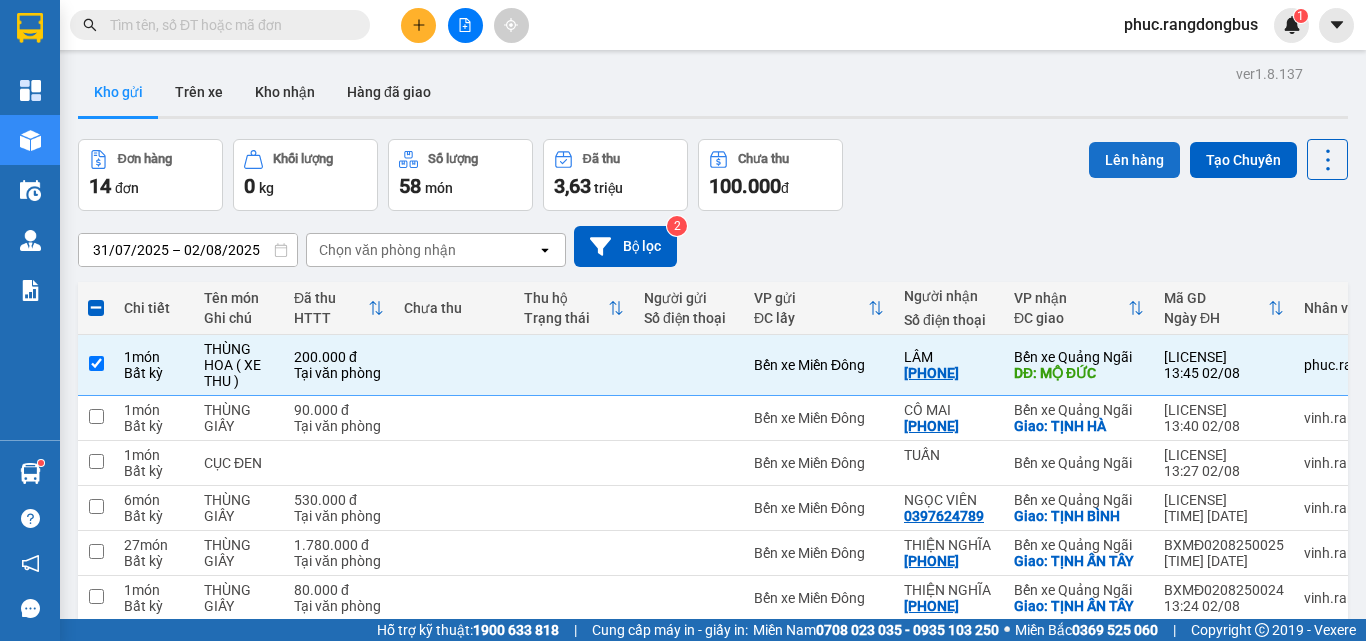click on "Lên hàng" at bounding box center [1134, 160] 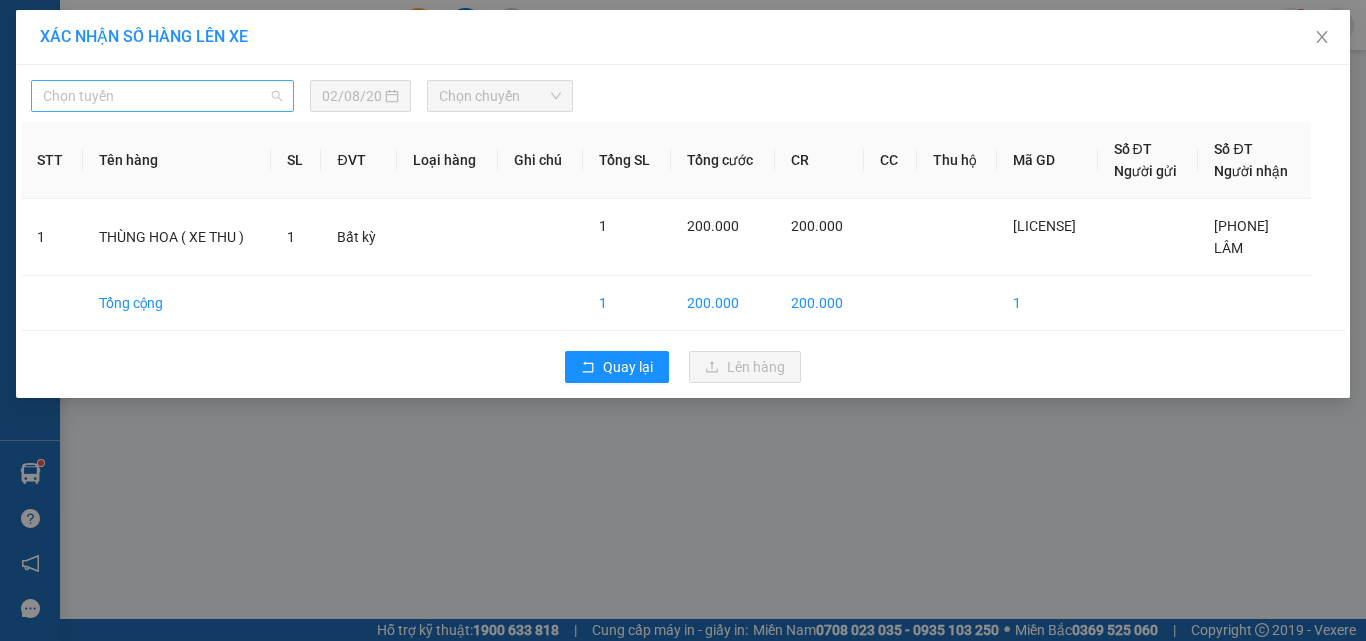 click on "Chọn tuyến" at bounding box center [162, 96] 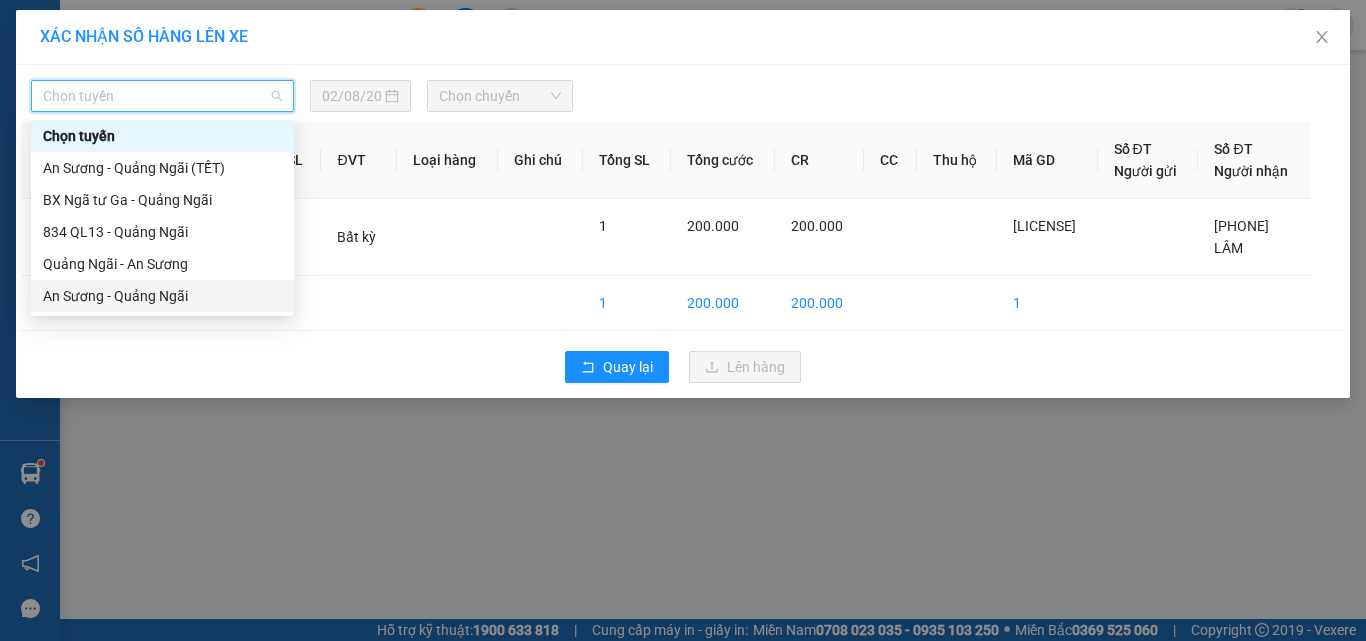 click on "An Sương - Quảng Ngãi" at bounding box center [162, 296] 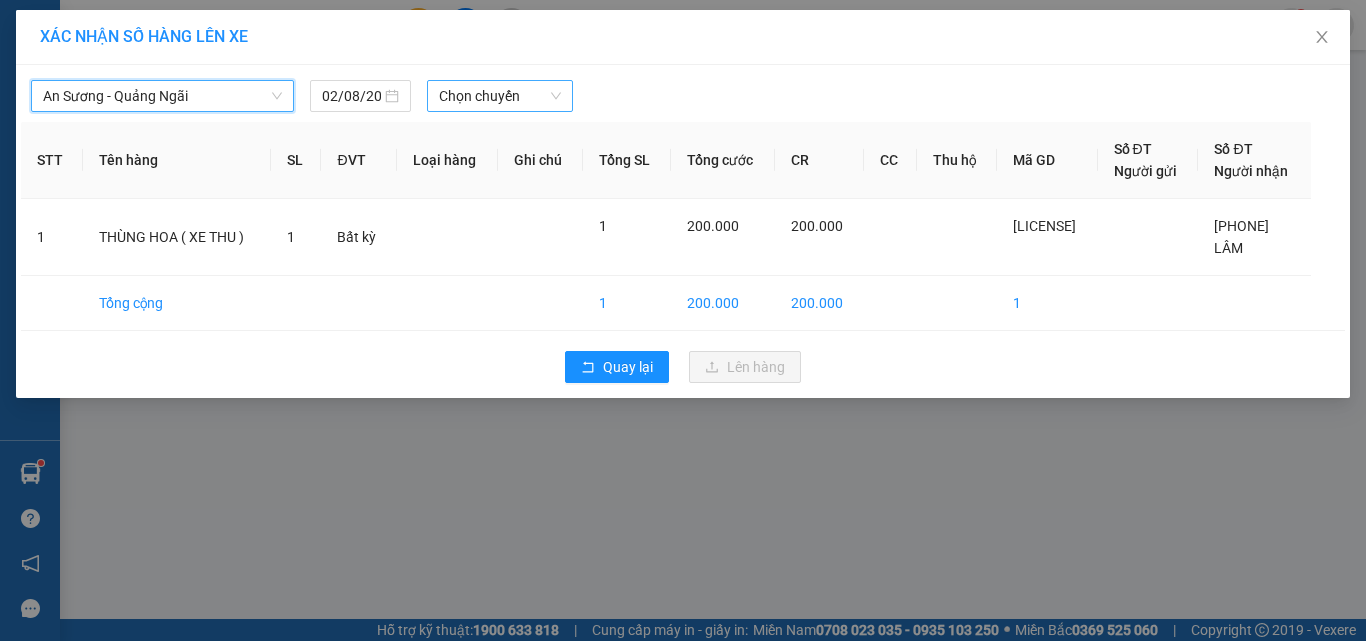 click on "Chọn chuyến" at bounding box center [500, 96] 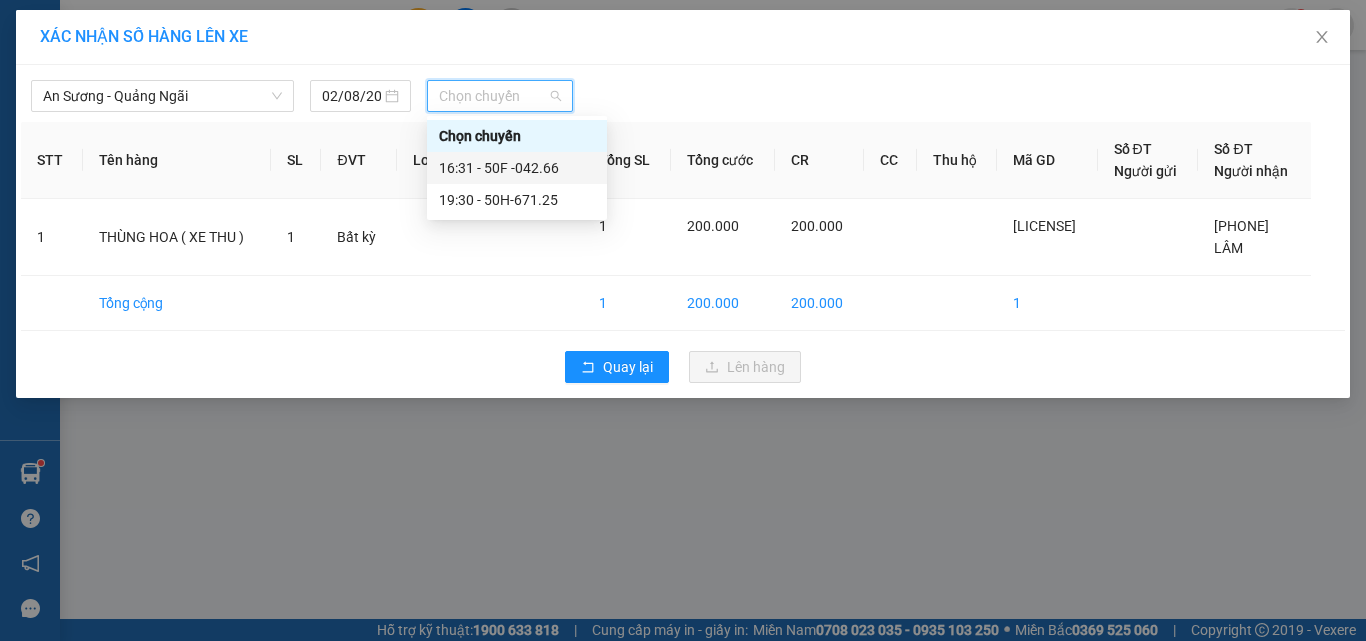 click on "16:31     - 50F -042.66" at bounding box center [517, 168] 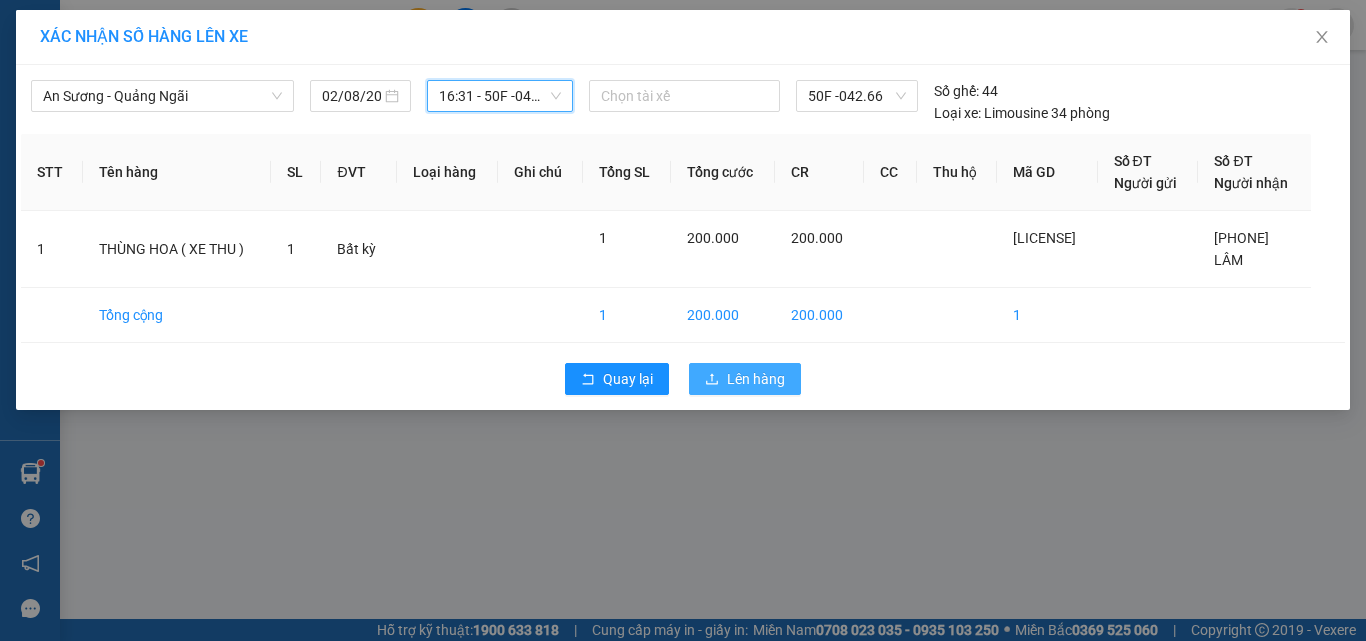 click on "Lên hàng" at bounding box center (756, 379) 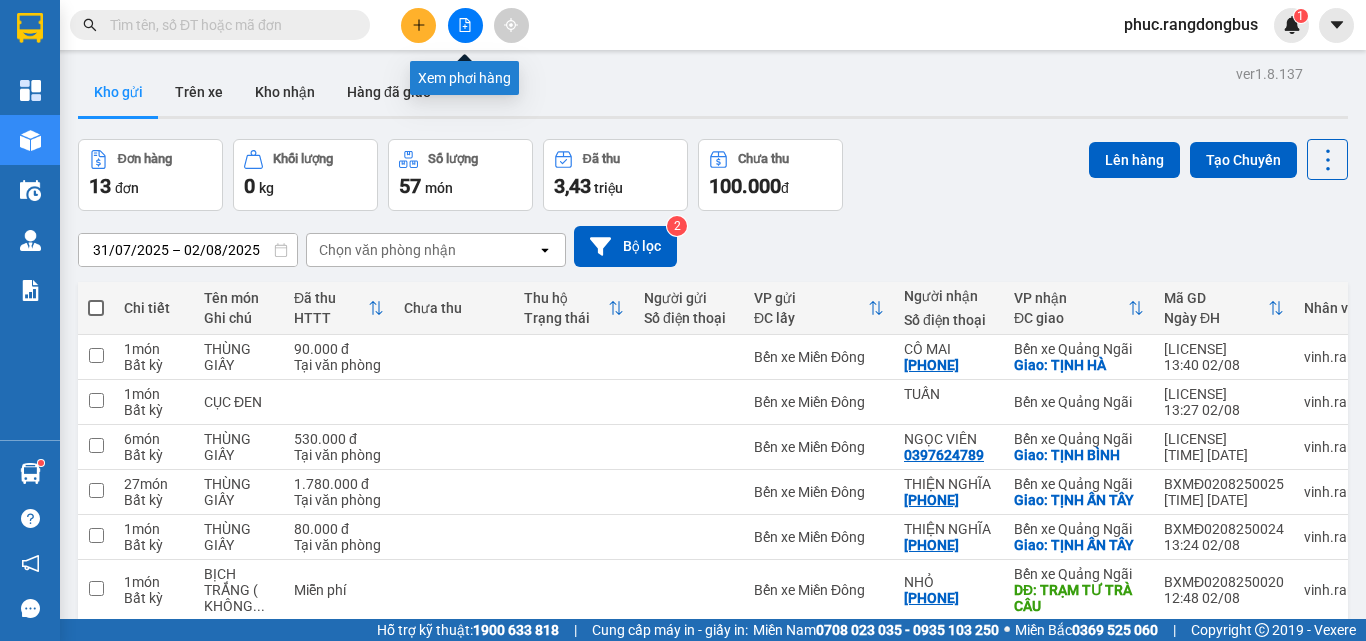 click at bounding box center (465, 25) 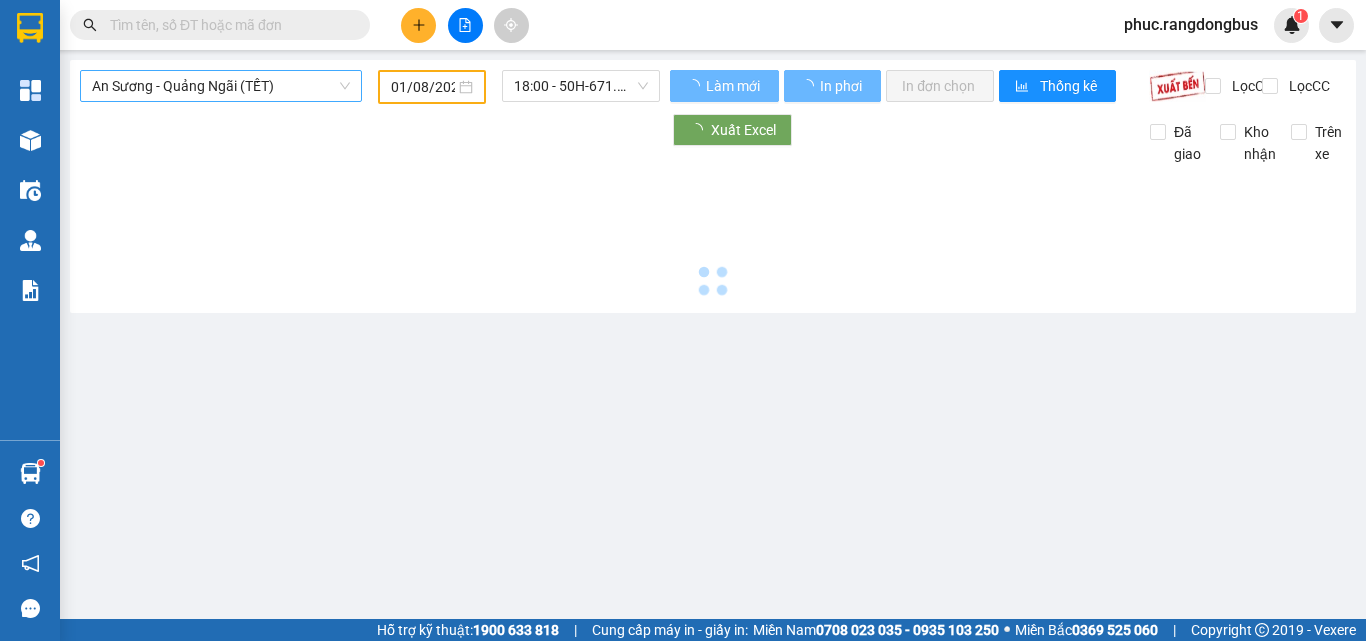 type on "02/08/2025" 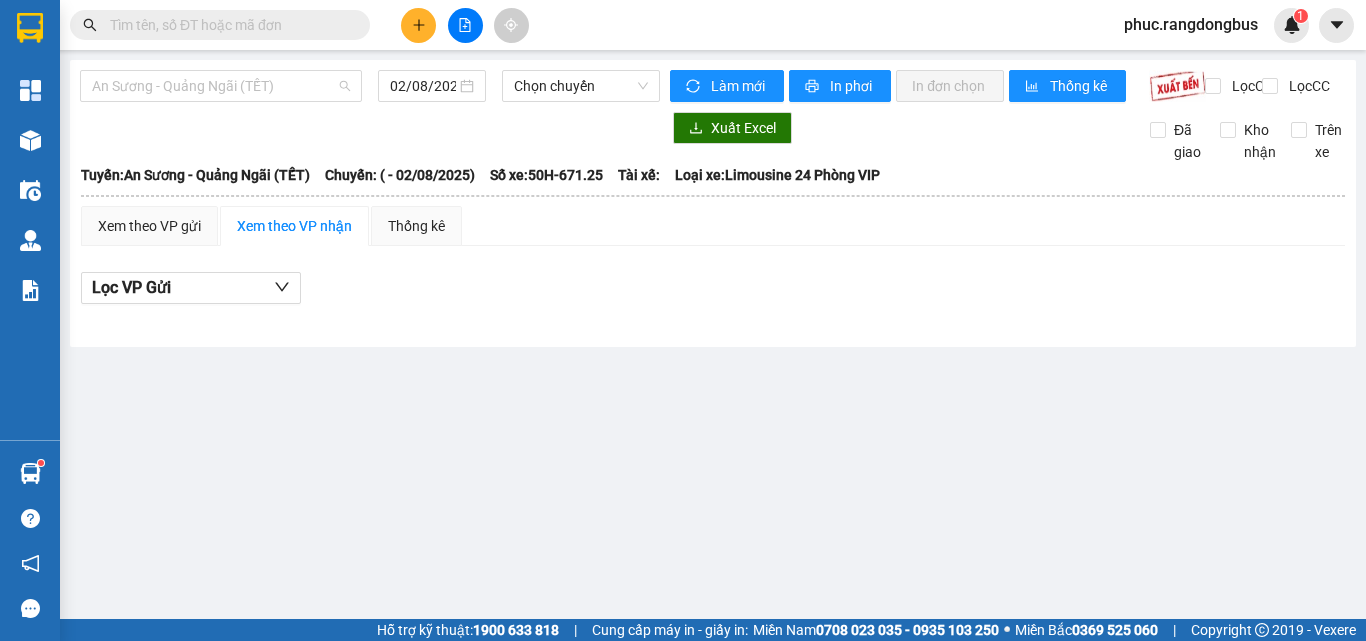 drag, startPoint x: 224, startPoint y: 94, endPoint x: 160, endPoint y: 163, distance: 94.11163 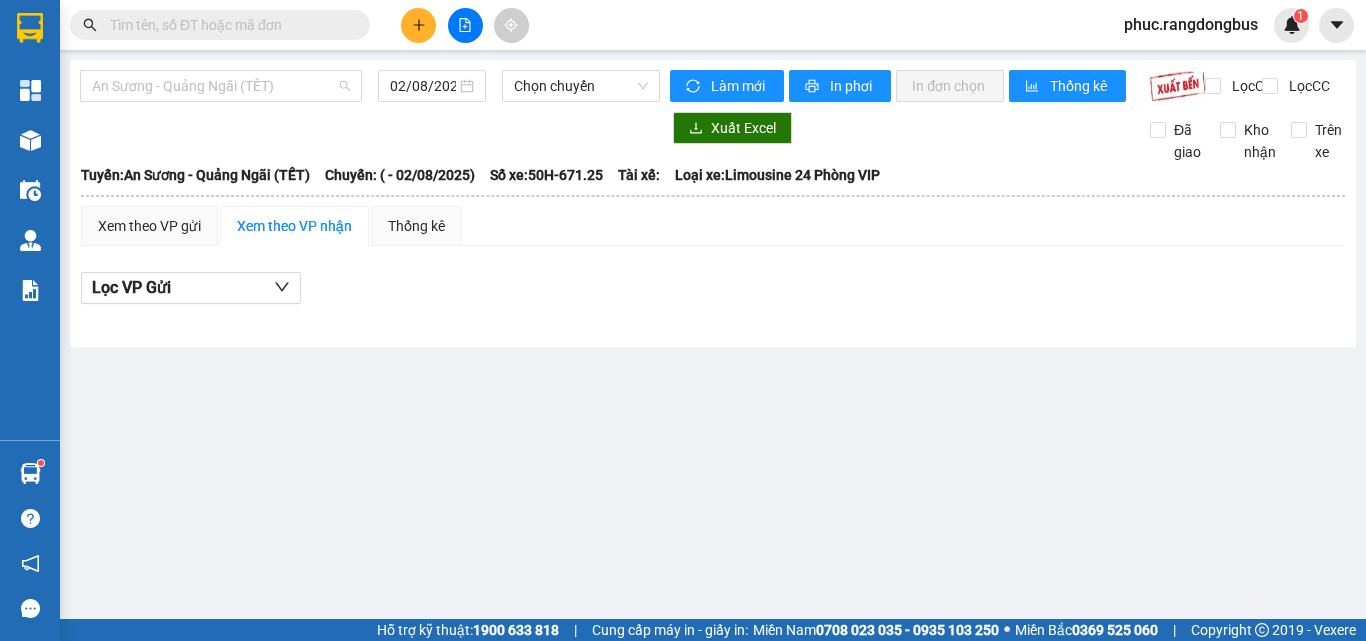 click on "An Sương - Quảng Ngãi (TẾT)" at bounding box center (221, 86) 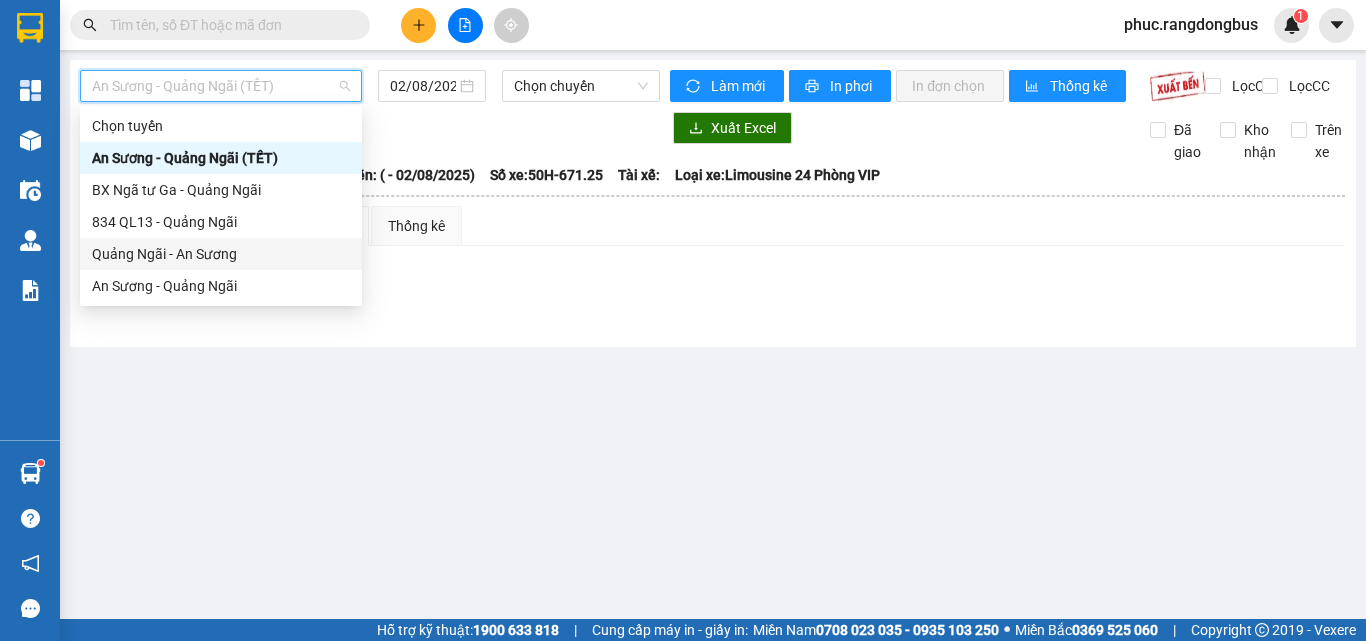 click on "Quảng Ngãi - An Sương" at bounding box center [221, 254] 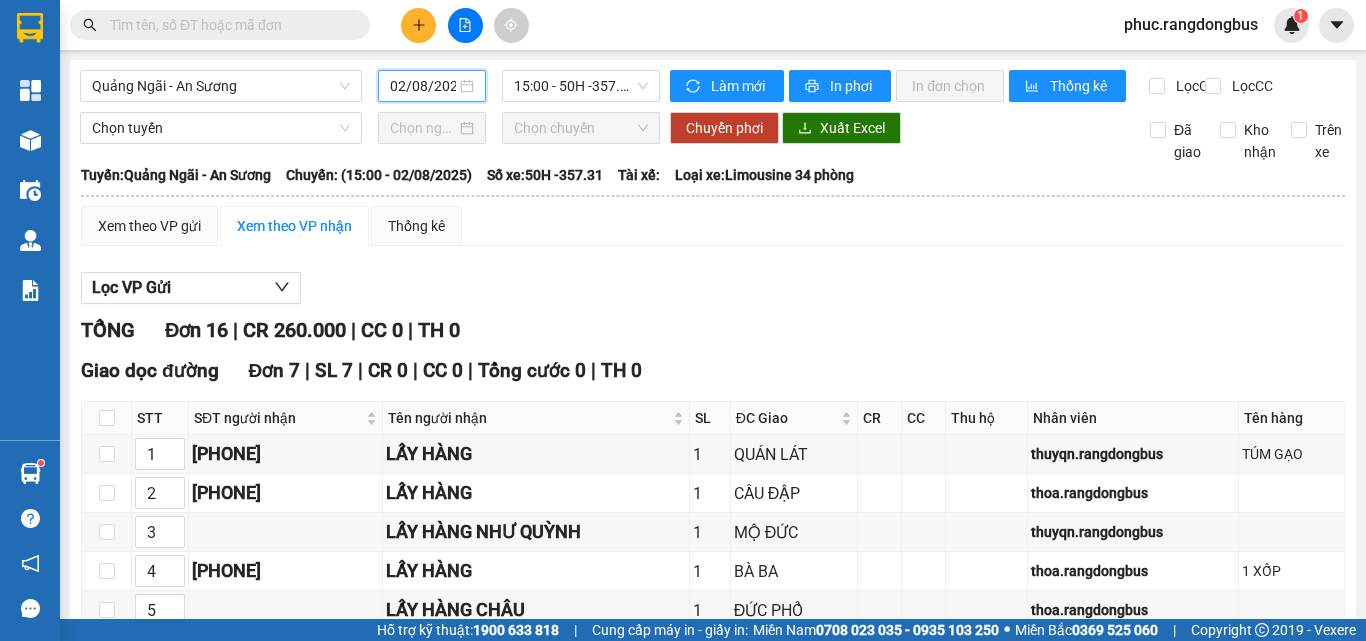 click on "02/08/2025" at bounding box center [423, 86] 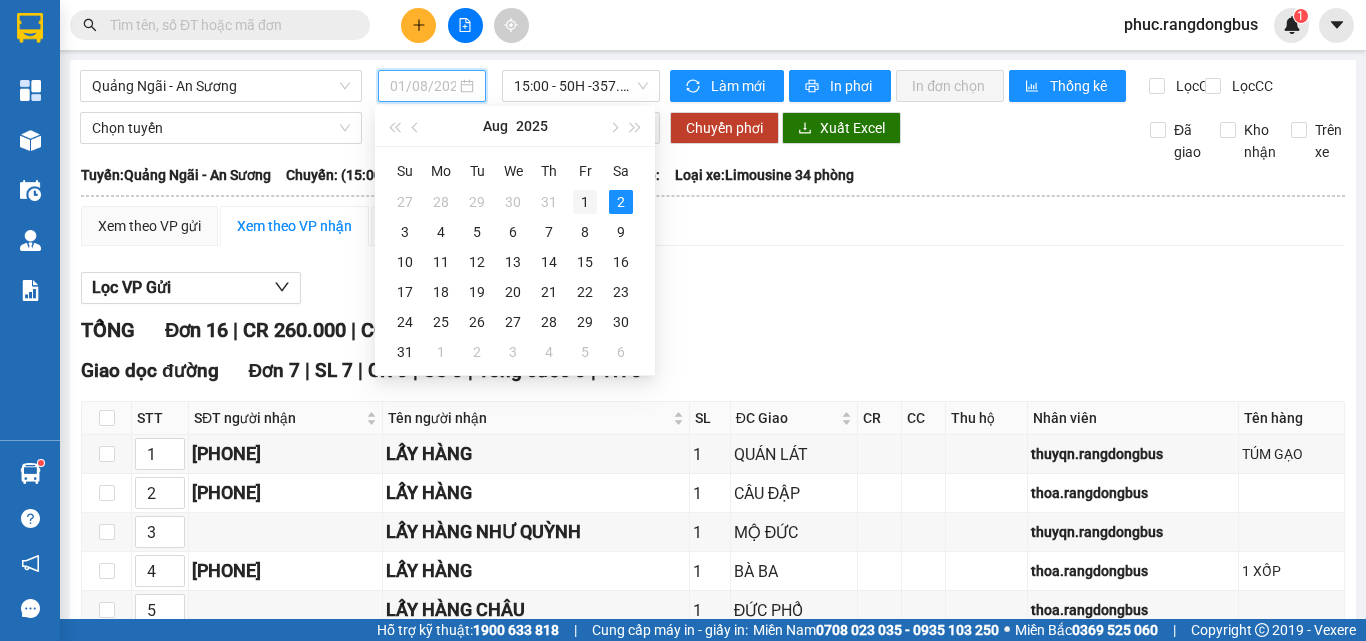 click on "1" at bounding box center [585, 202] 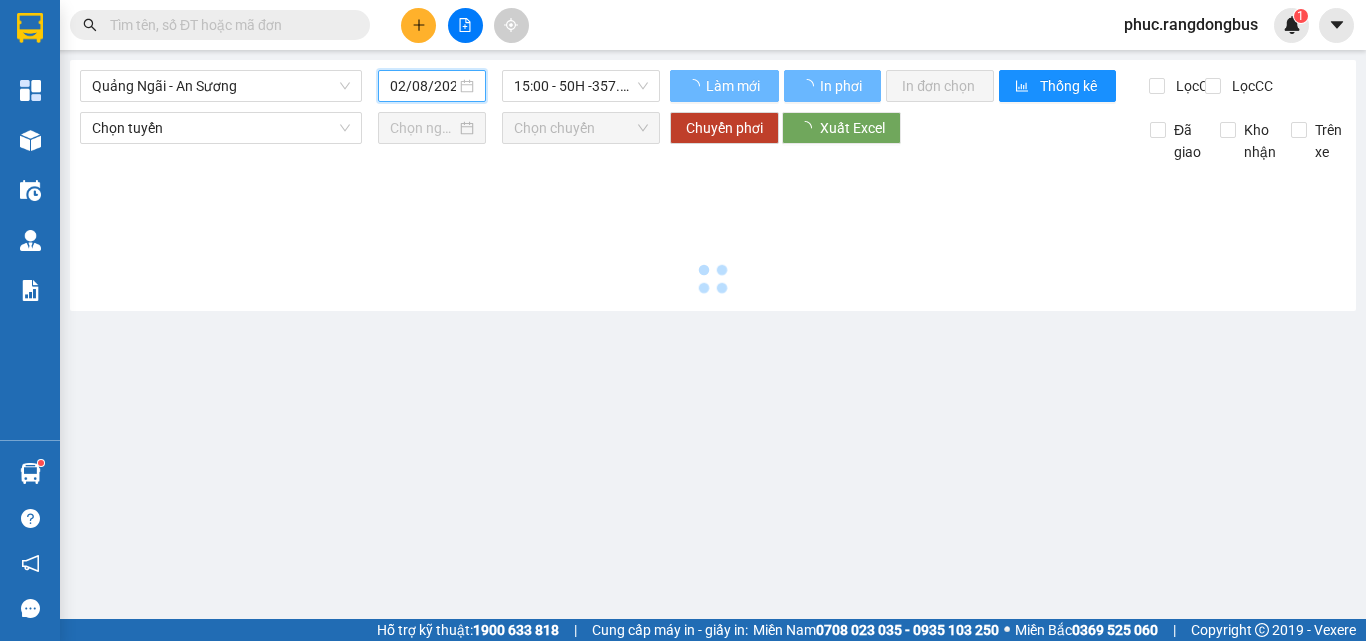 type on "01/08/2025" 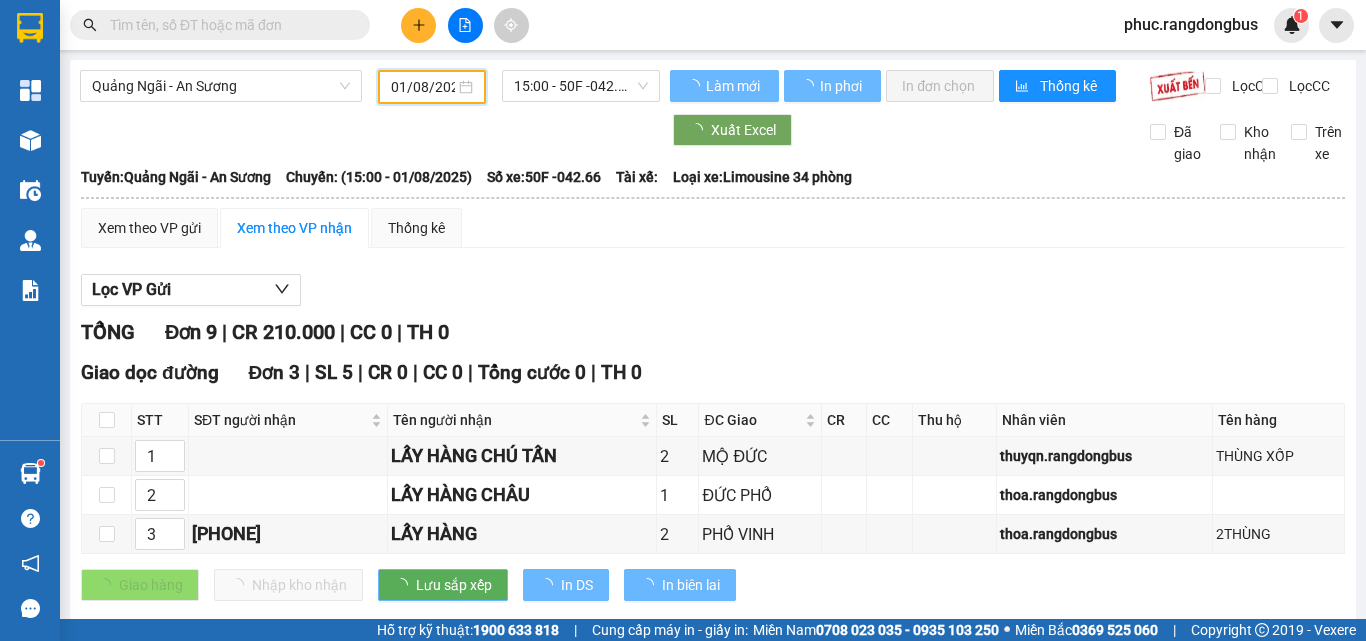click on "[TIME] - [NUMBER]" at bounding box center [581, 86] 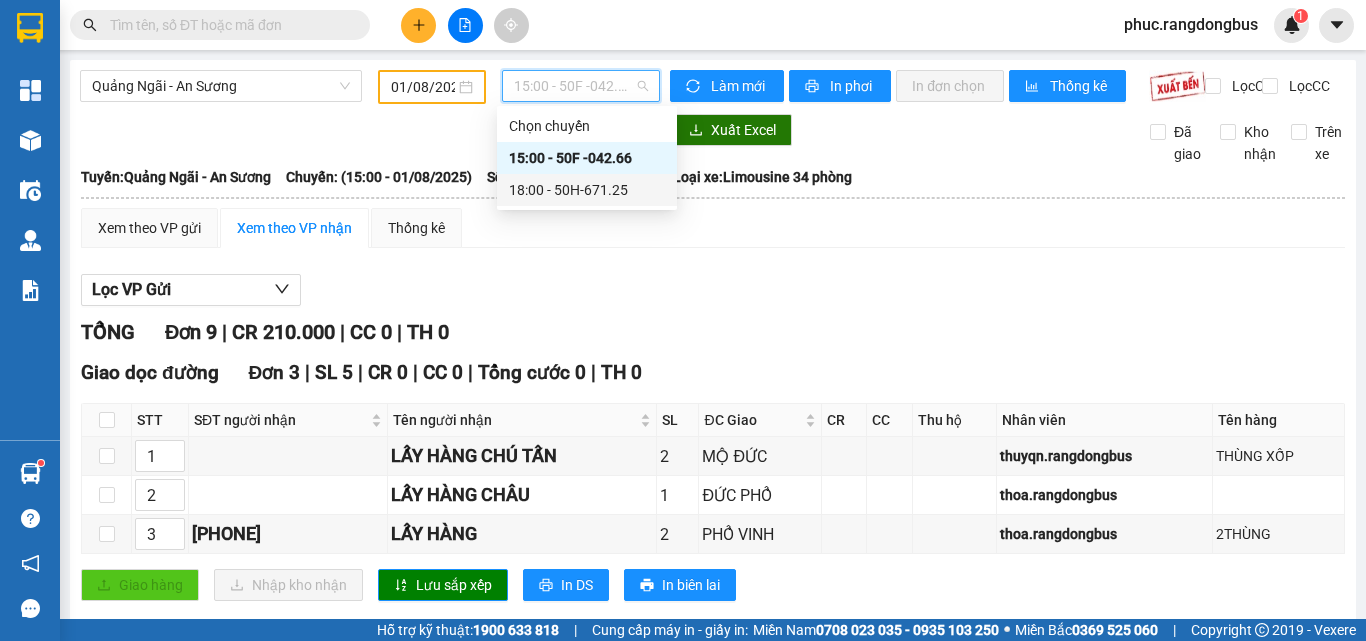 click on "[TIME] - [NUMBER]" at bounding box center (587, 190) 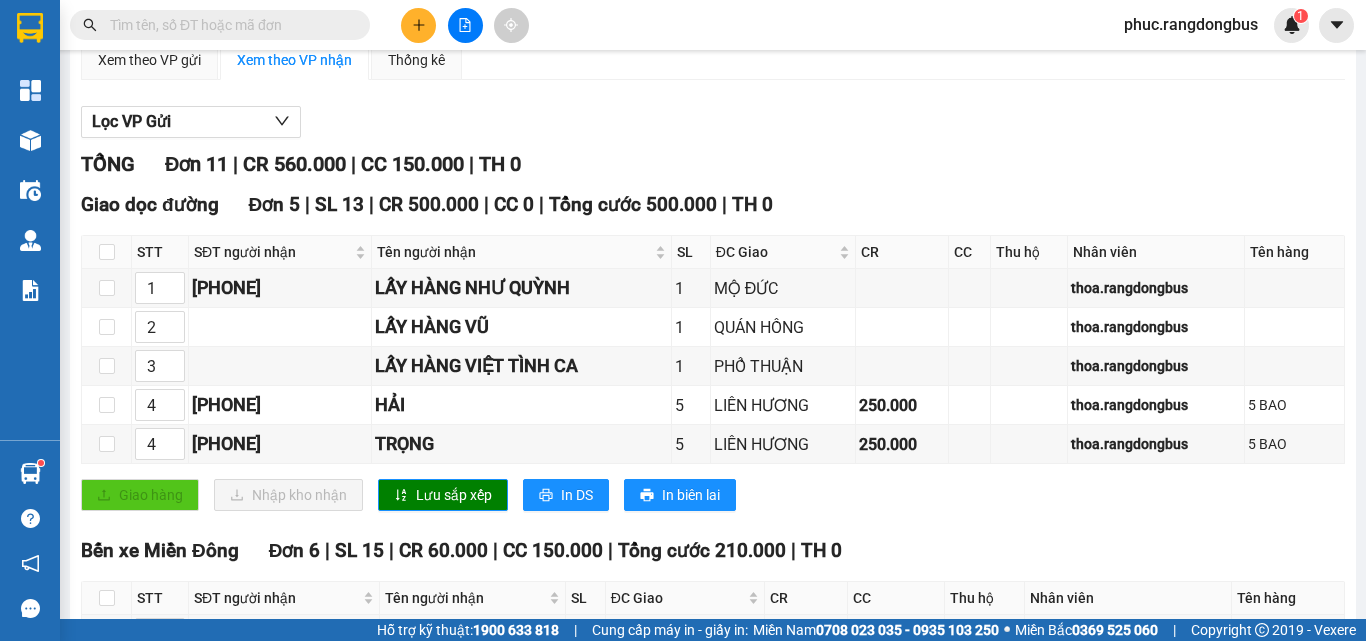 scroll, scrollTop: 0, scrollLeft: 0, axis: both 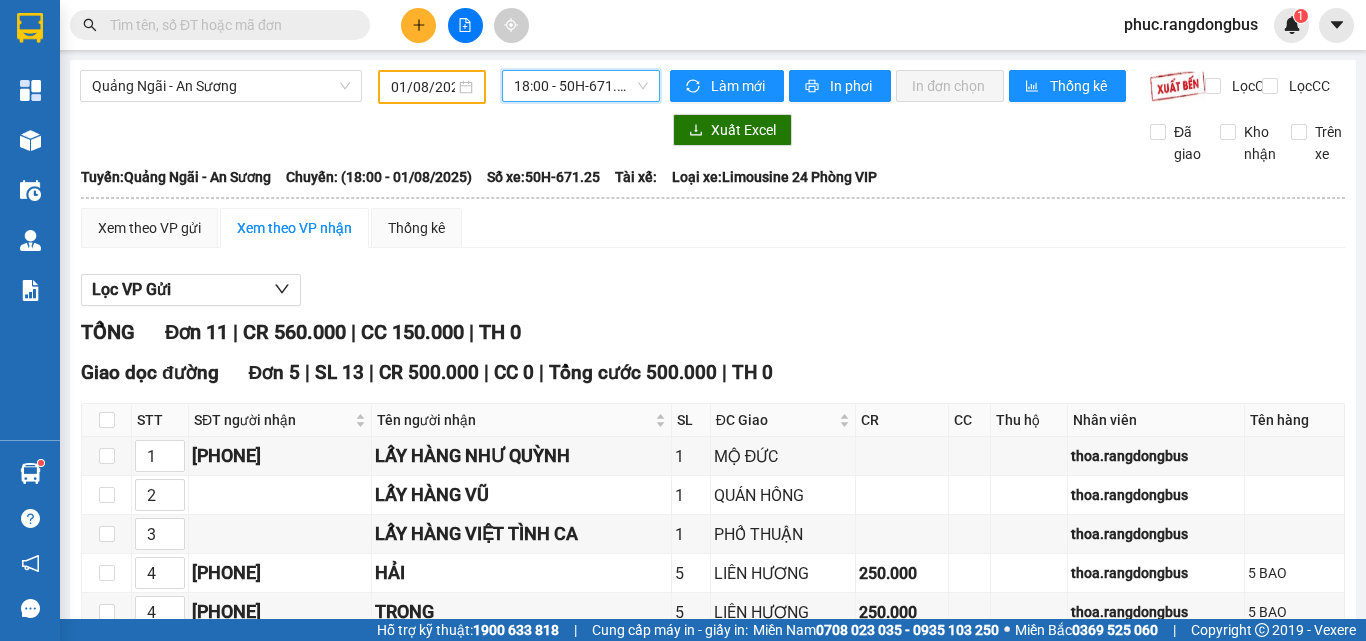 click on "[TIME] - [NUMBER]" at bounding box center (581, 86) 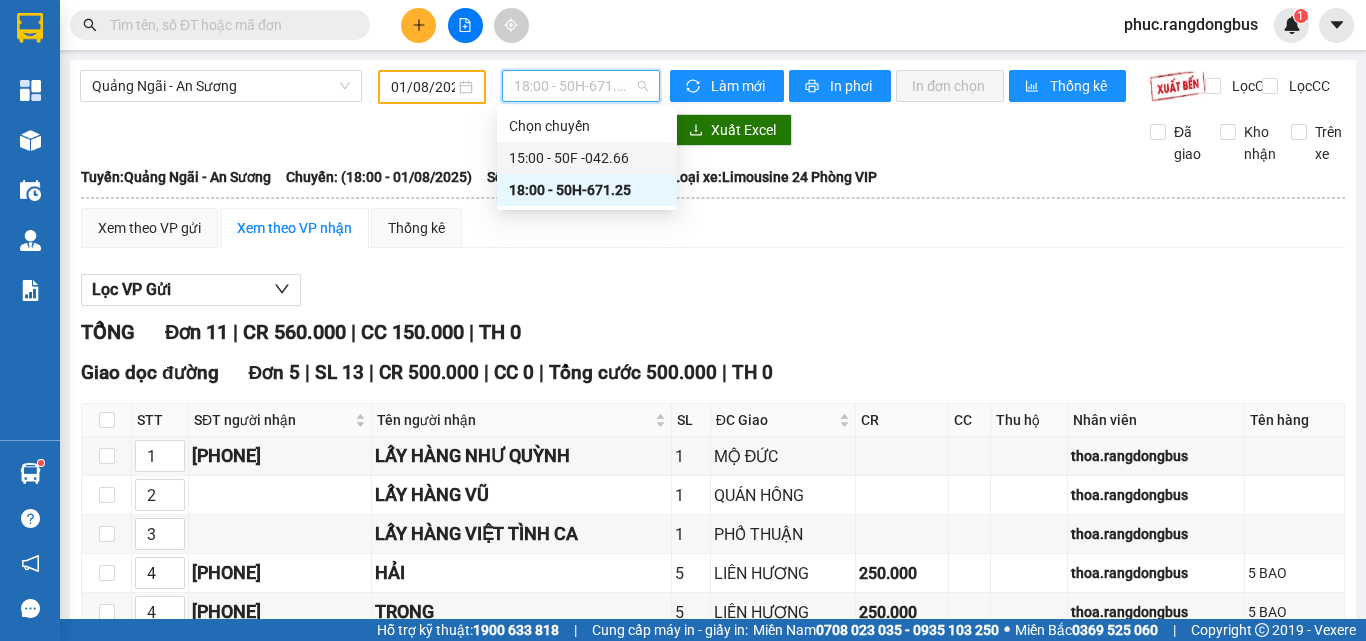 click on "[TIME] - [NUMBER]" at bounding box center [587, 158] 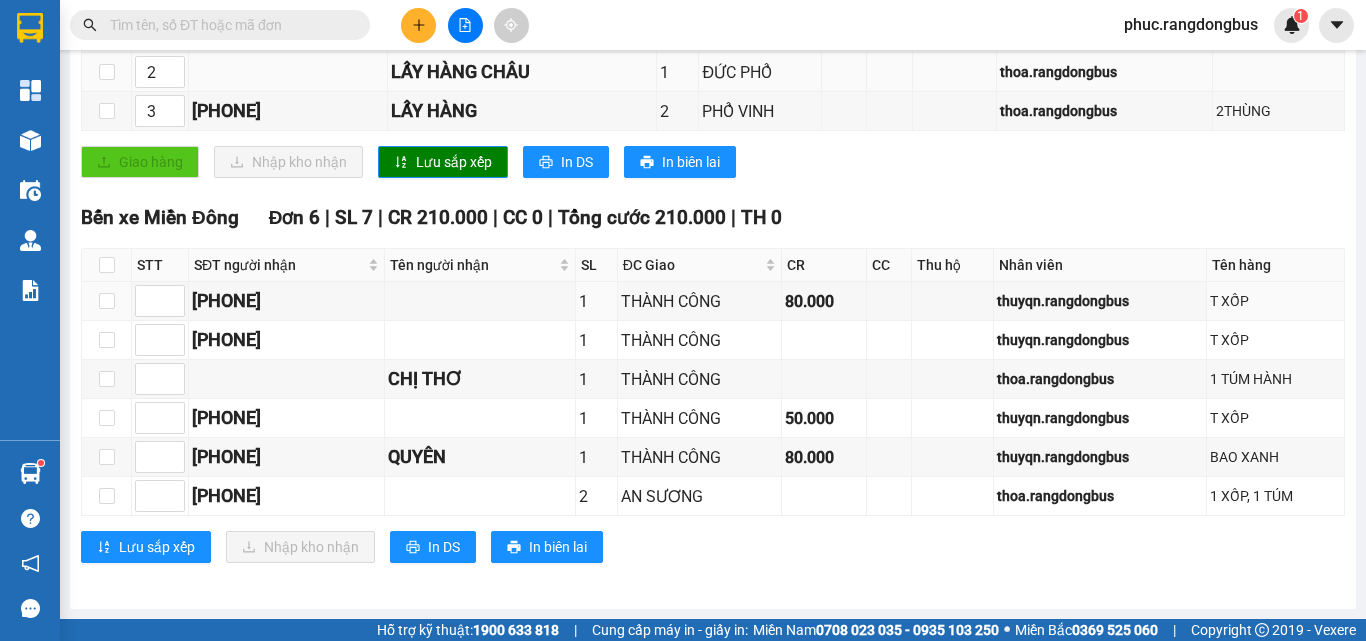 scroll, scrollTop: 0, scrollLeft: 0, axis: both 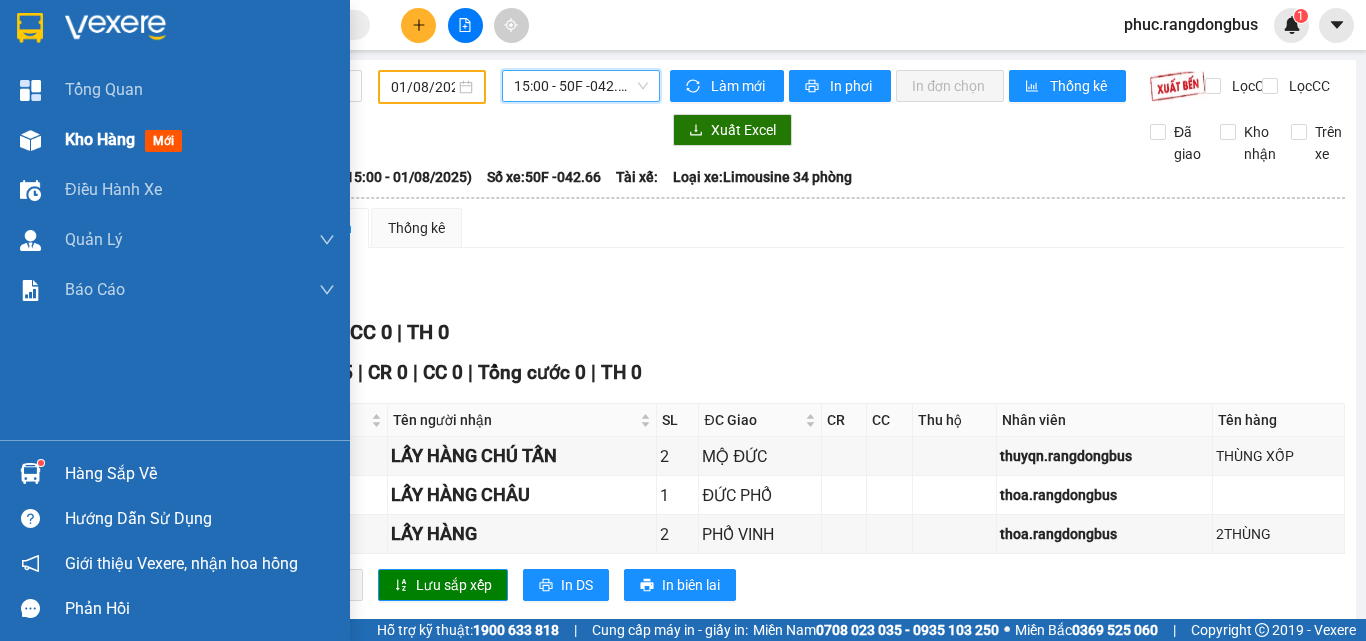 click on "Kho hàng" at bounding box center [100, 139] 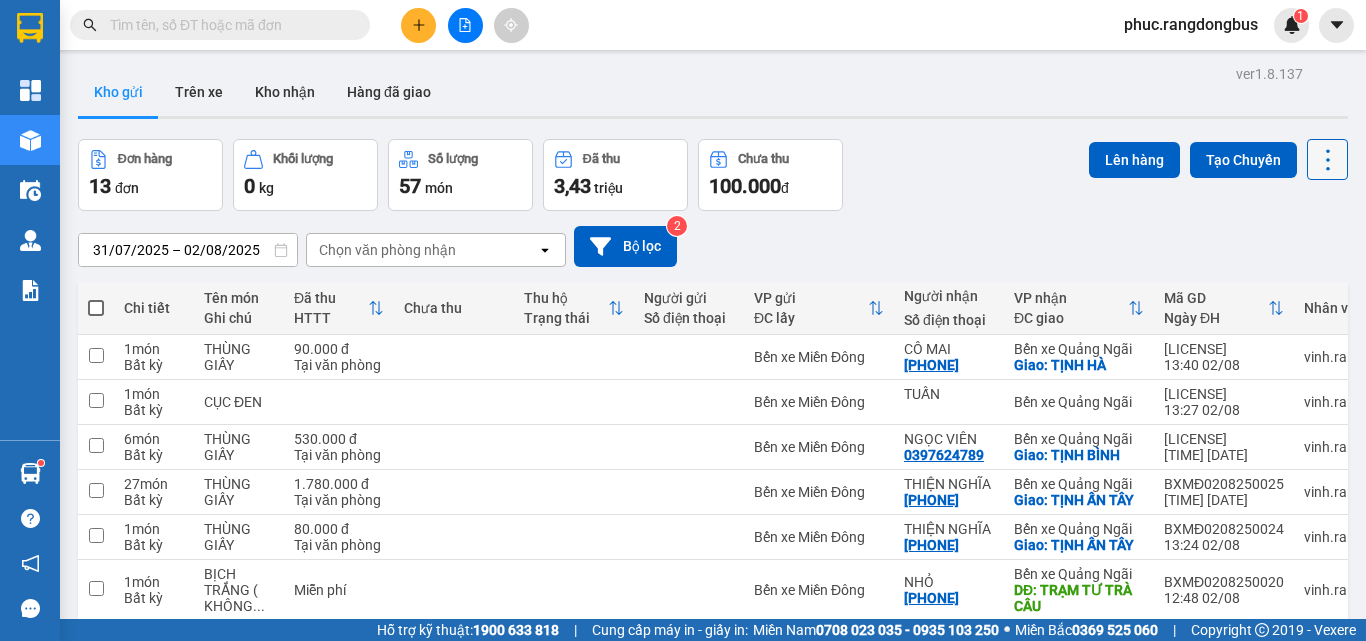 click 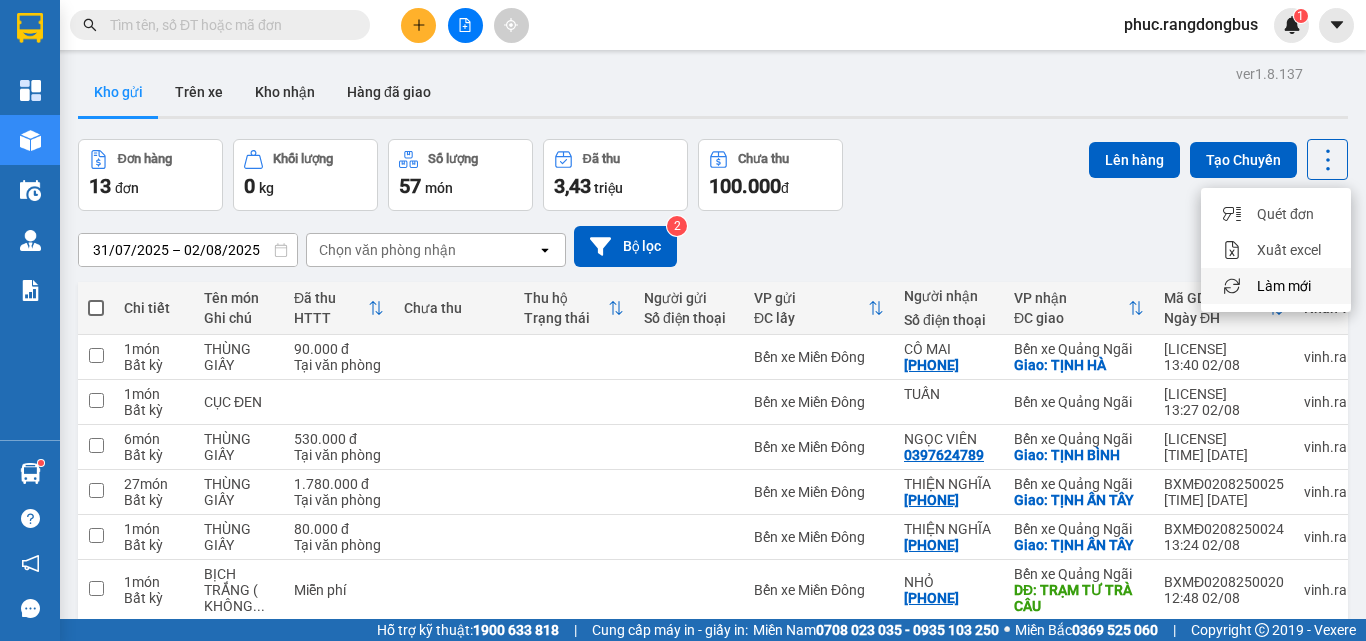 click on "Làm mới" at bounding box center (1284, 286) 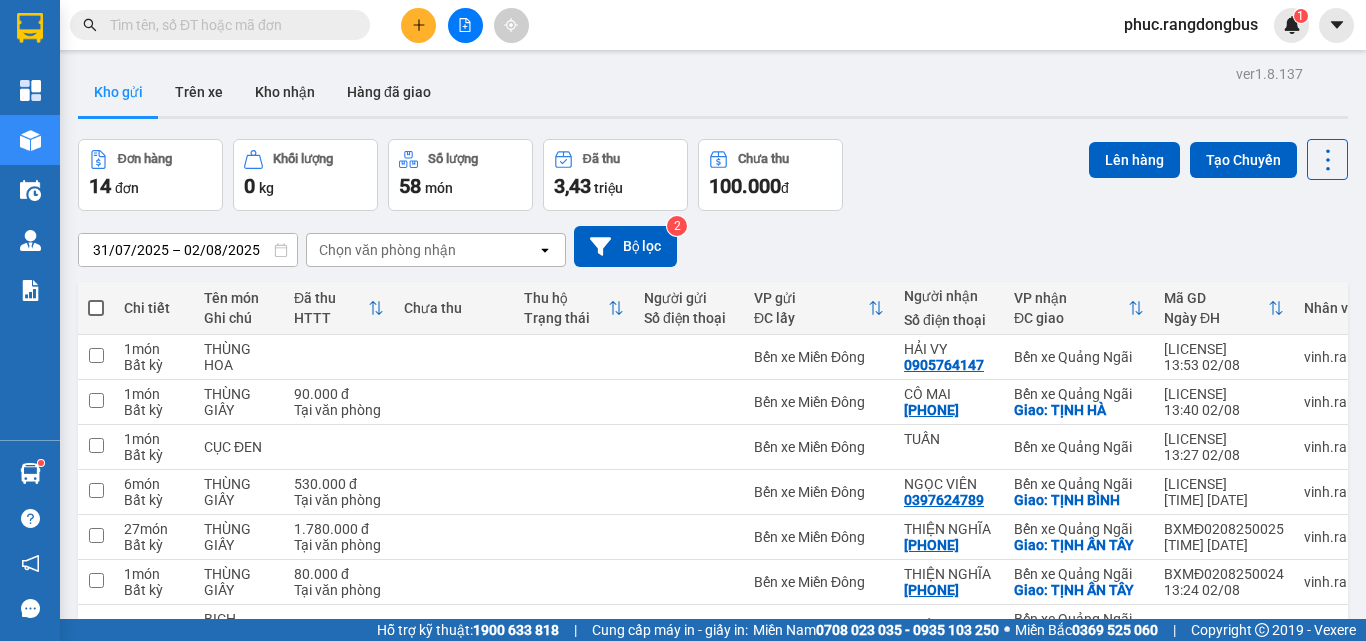 click at bounding box center (418, 25) 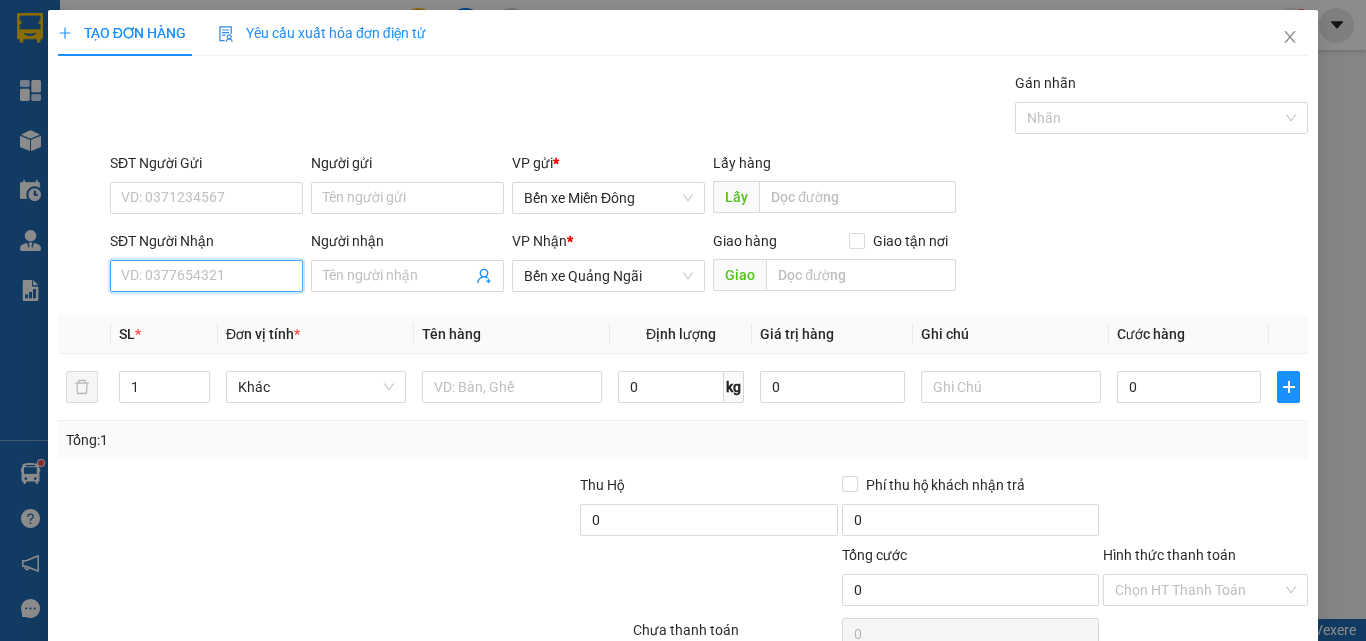 click on "SĐT Người Nhận" at bounding box center [206, 276] 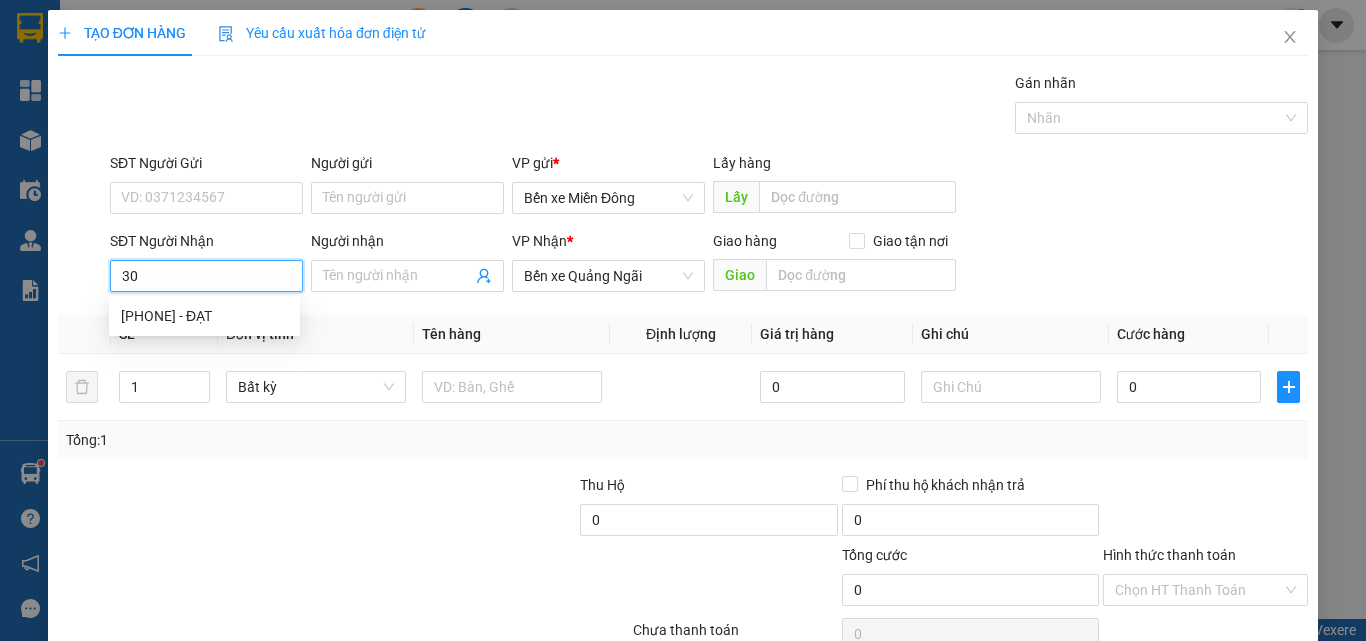 type on "3" 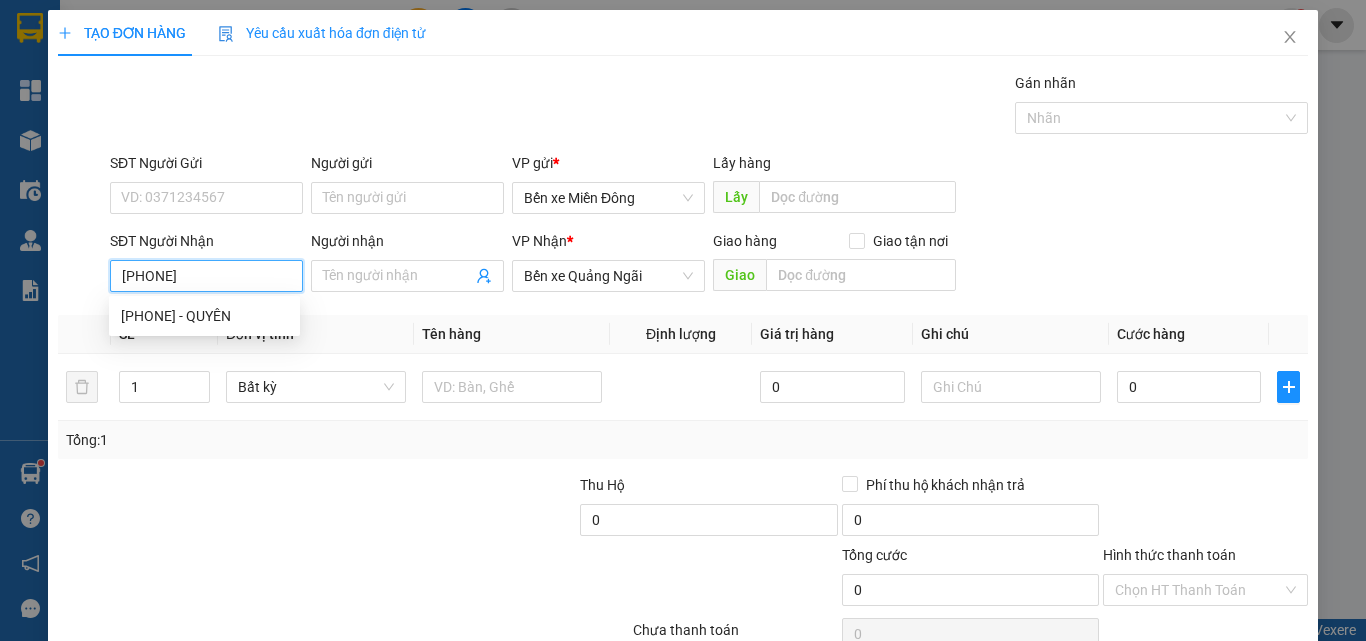 type on "[PHONE]" 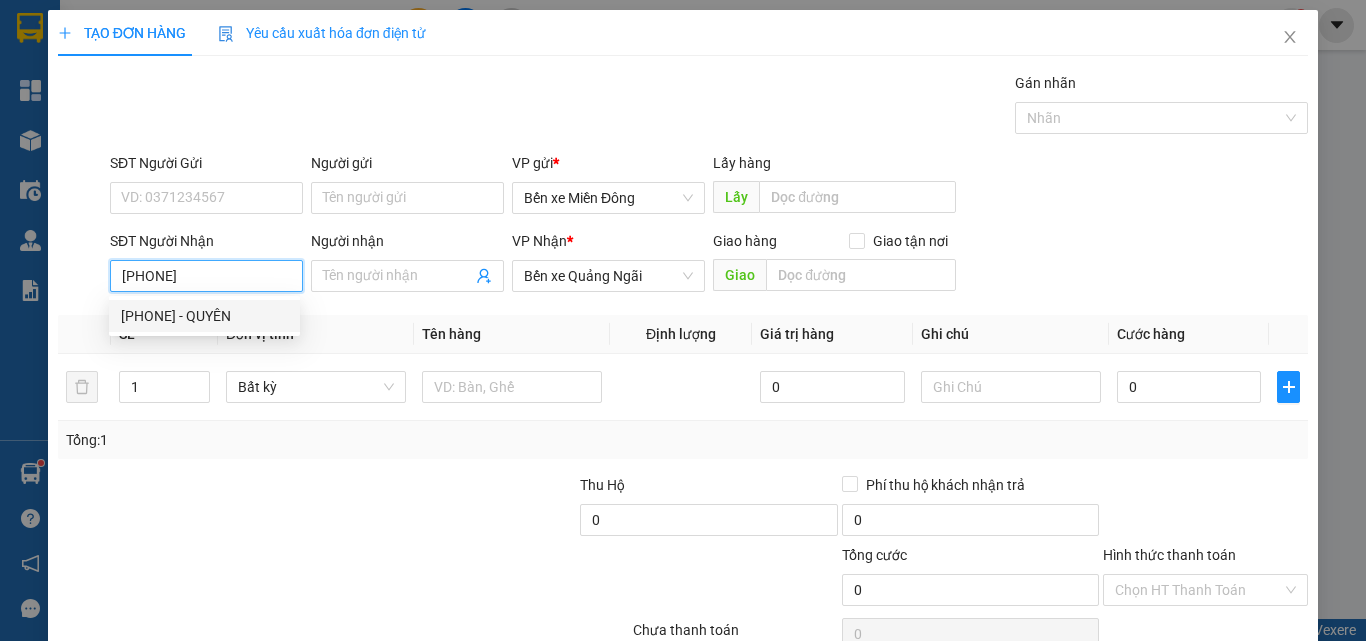 click on "[PHONE] - QUYÊN" at bounding box center [204, 316] 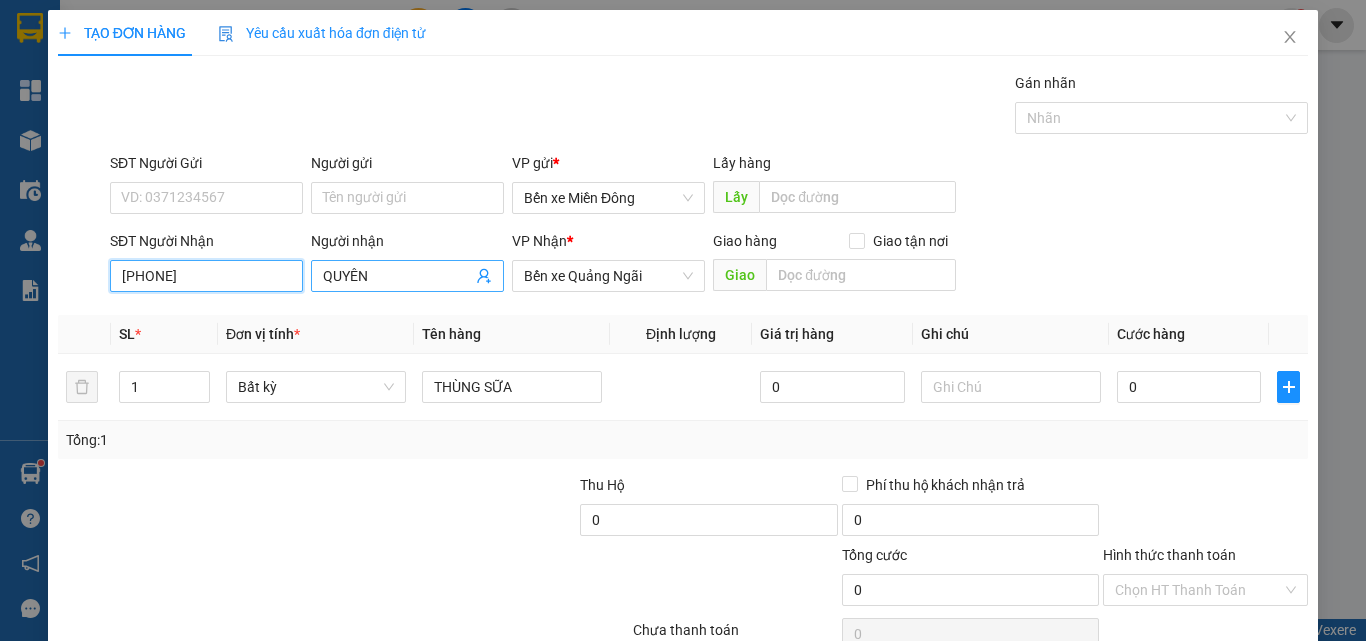 type on "[PHONE]" 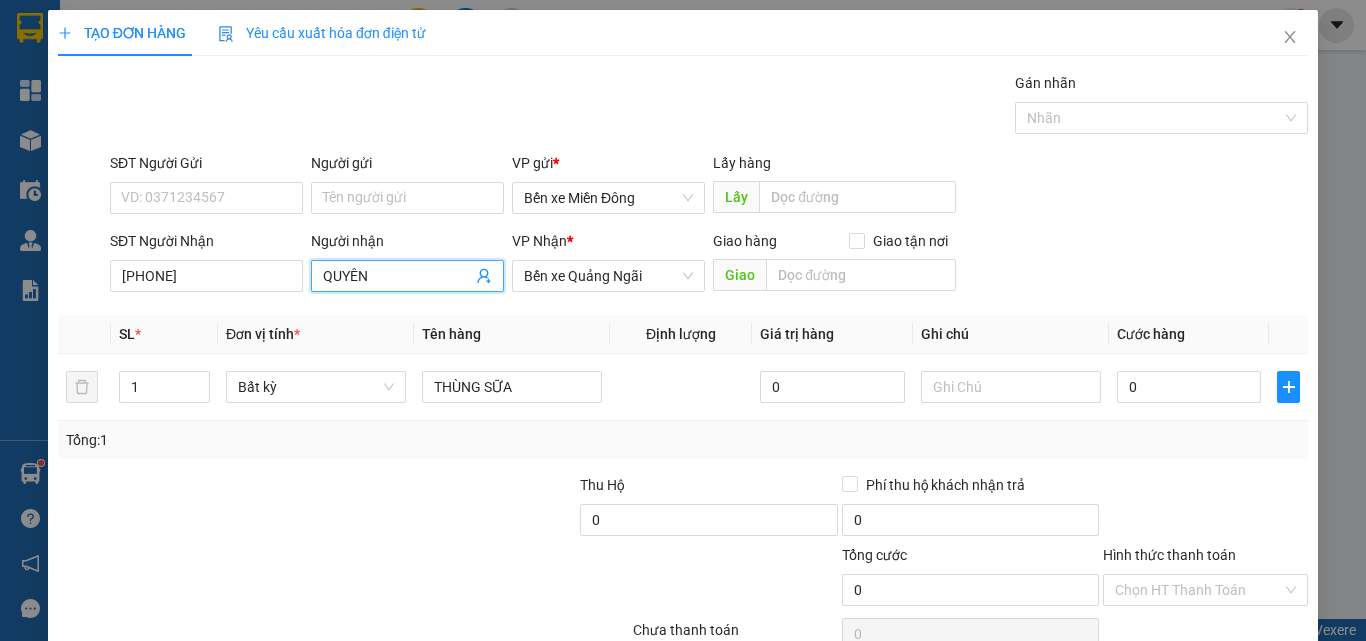 click on "QUYÊN" at bounding box center [397, 276] 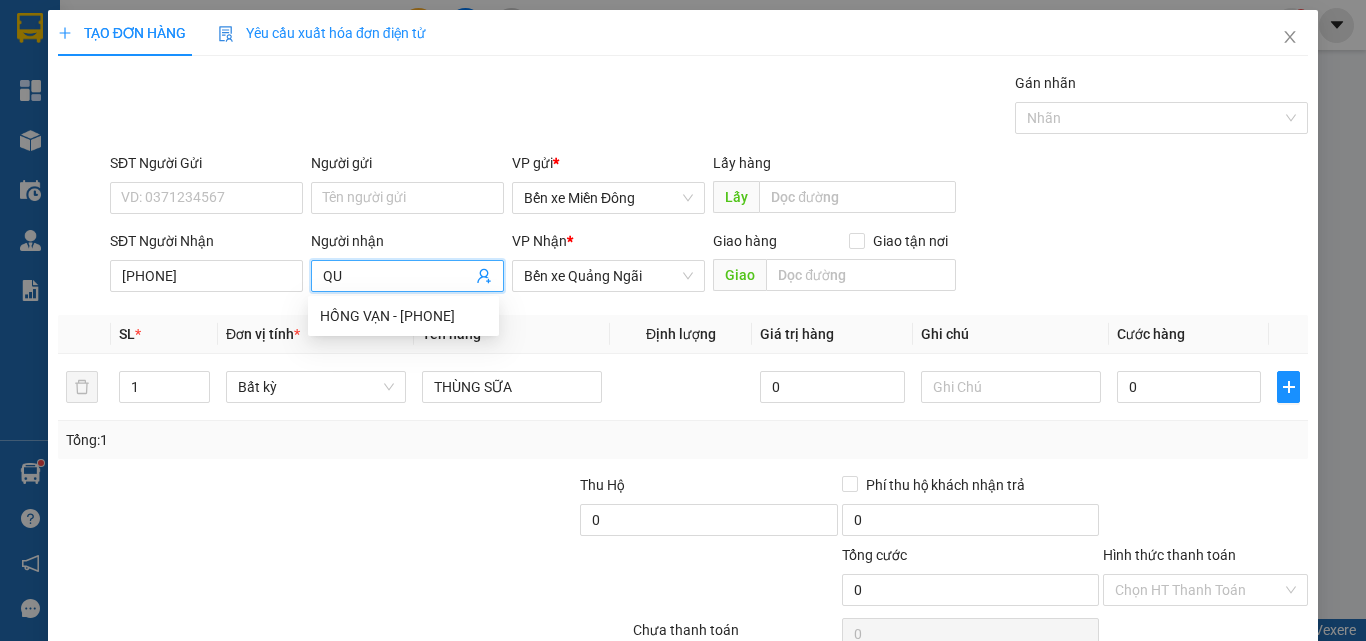 type on "Q" 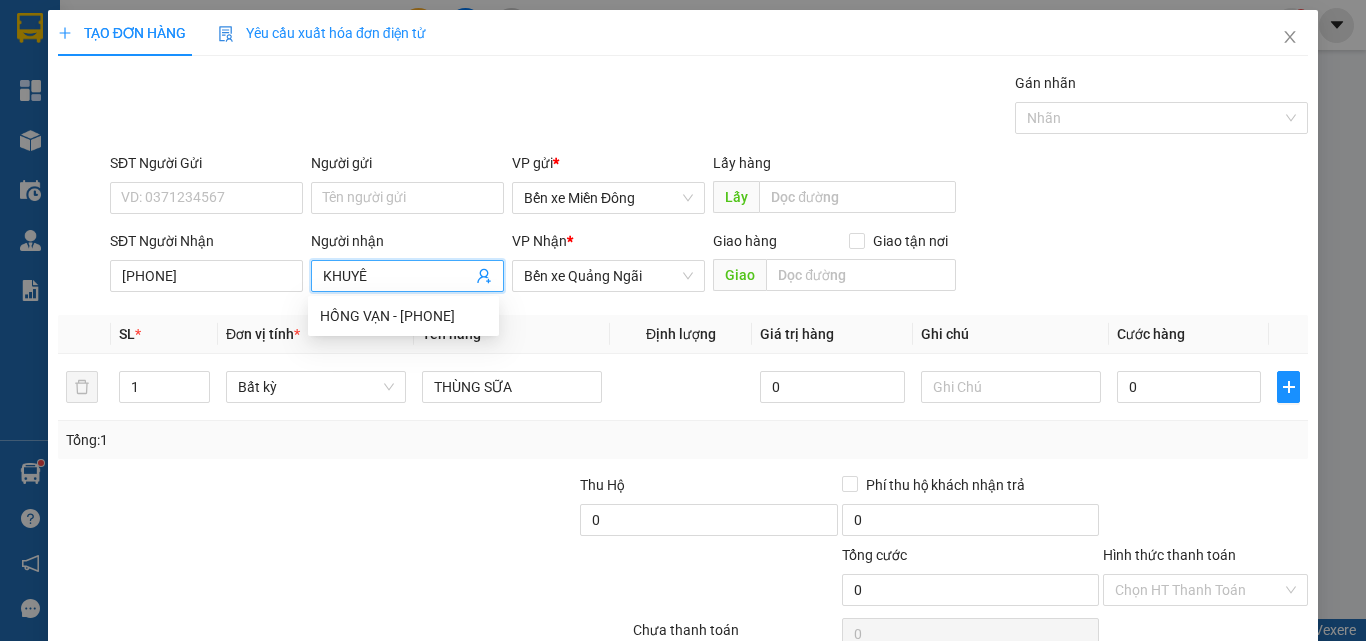 type on "KHUYÊN" 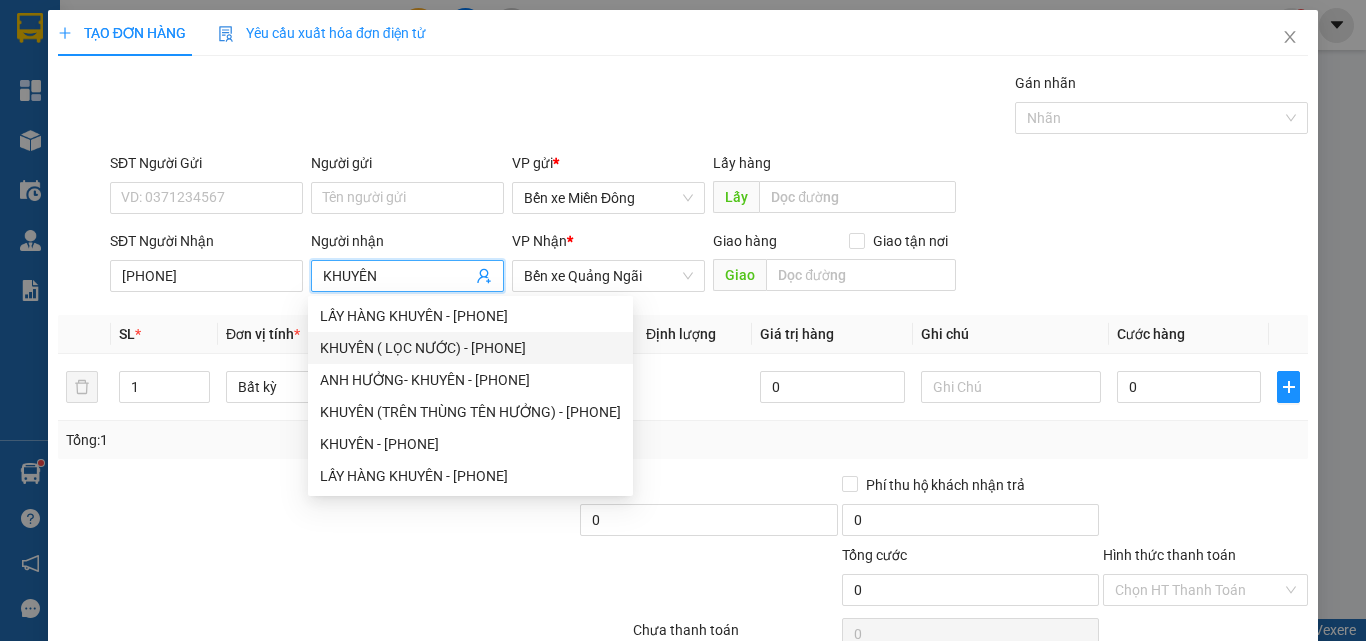 click on "KHUYÊN ( LỌC NƯỚC) - [PHONE]" at bounding box center (470, 348) 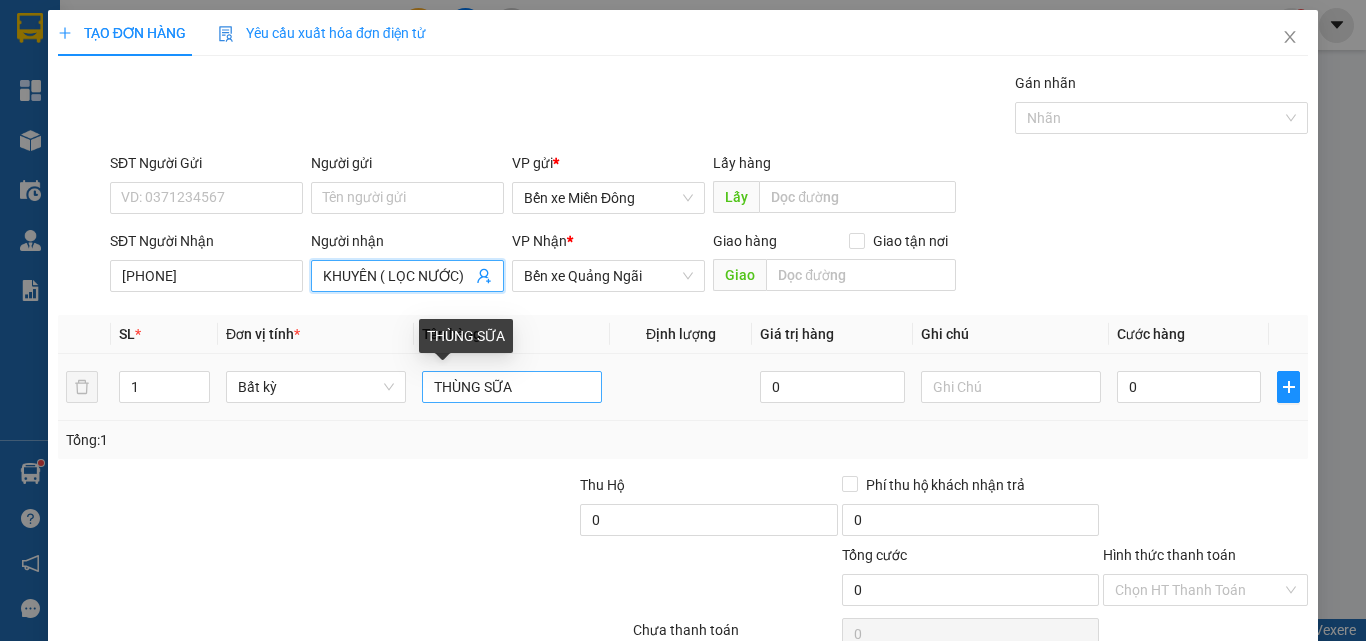 type on "KHUYÊN ( LỌC NƯỚC)" 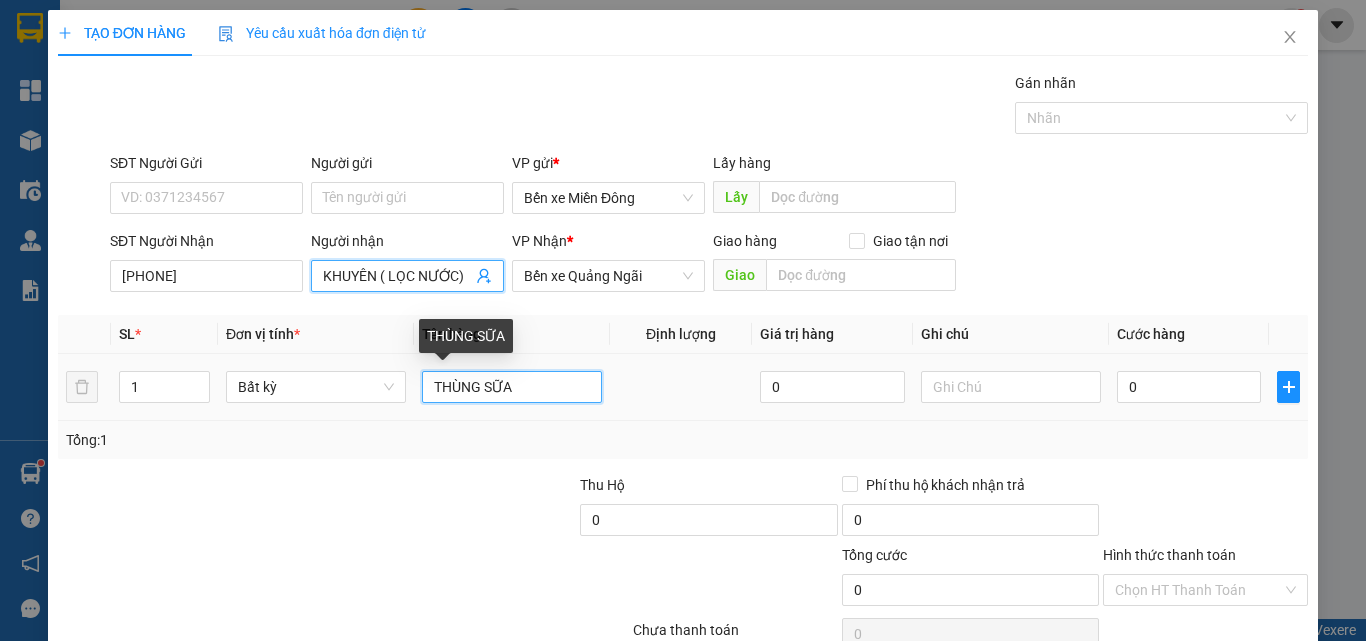 click on "THÙNG SỮA" at bounding box center [512, 387] 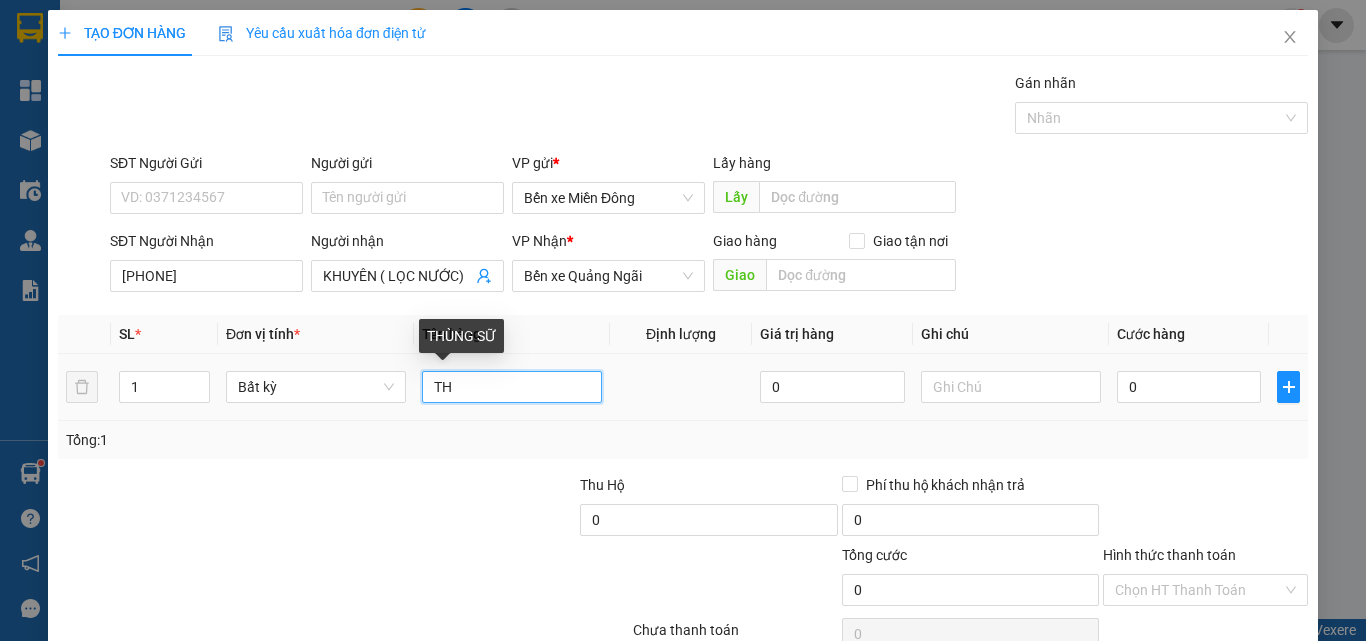 type on "T" 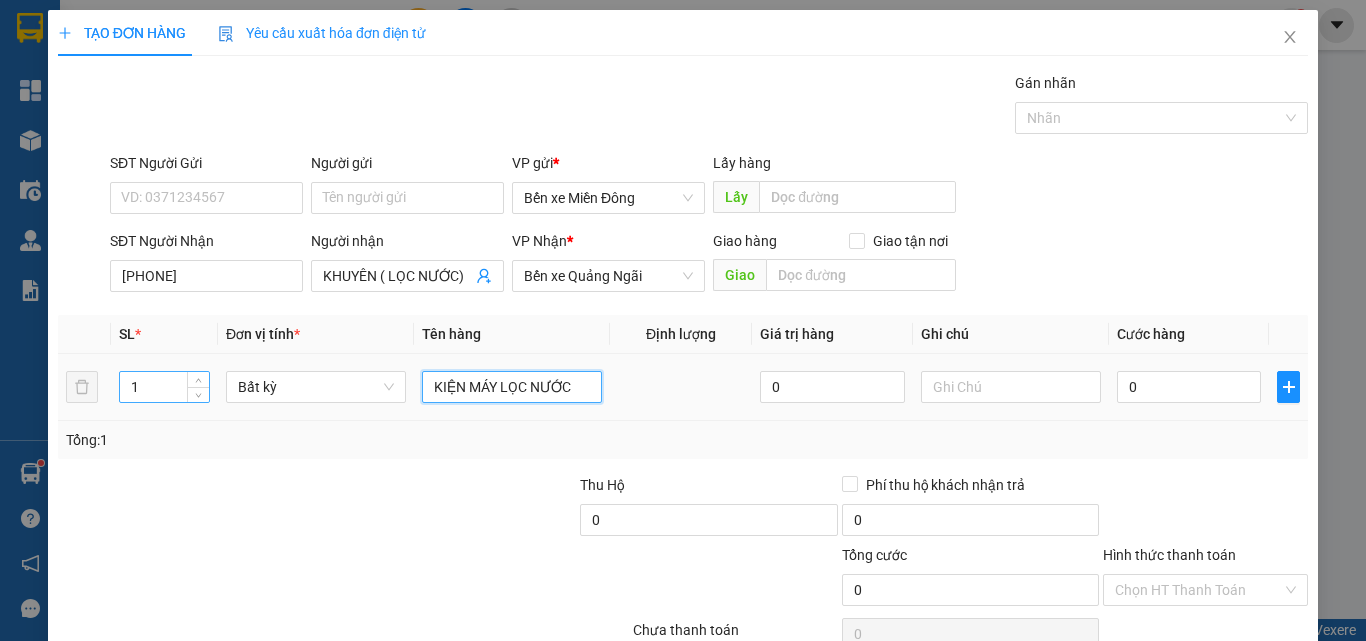 type on "KIỆN MÁY LỌC NƯỚC" 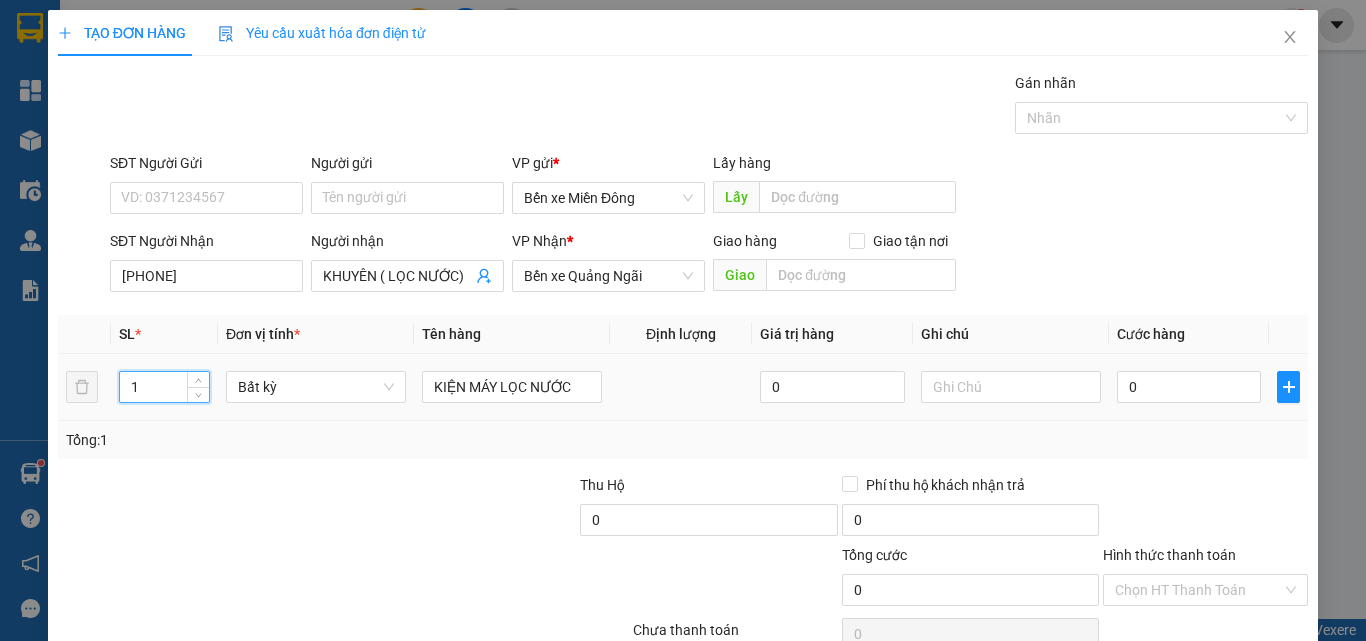 click on "1" at bounding box center [164, 387] 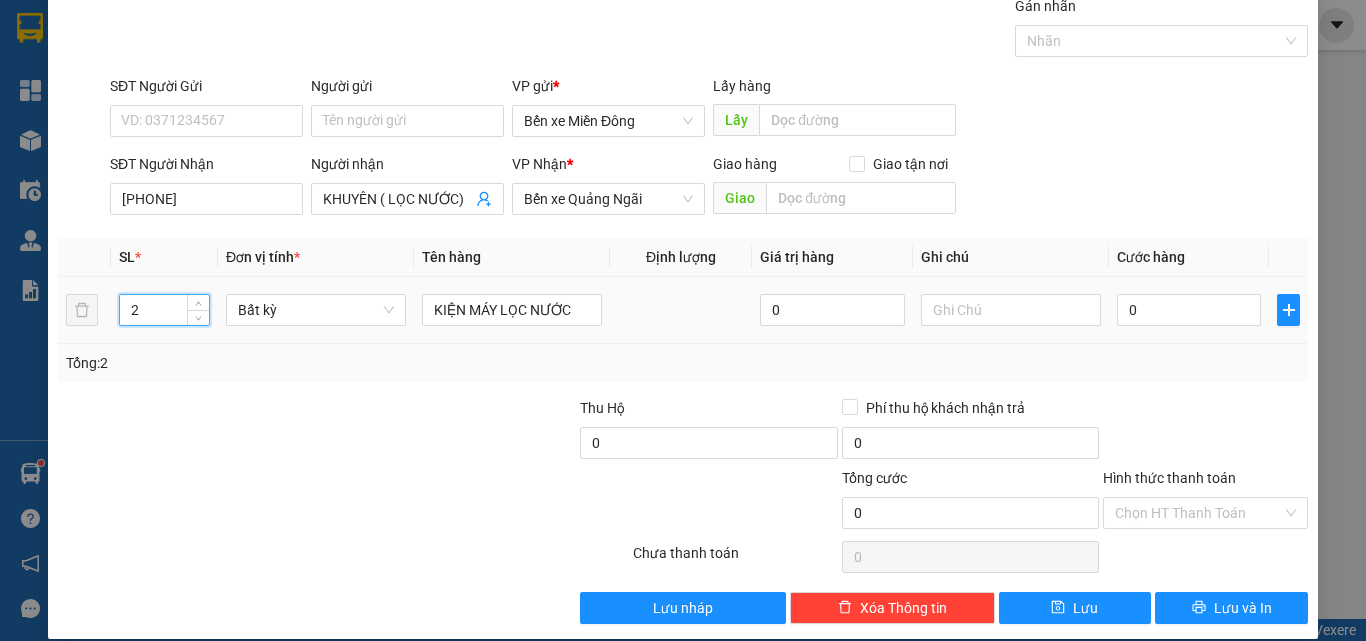 scroll, scrollTop: 99, scrollLeft: 0, axis: vertical 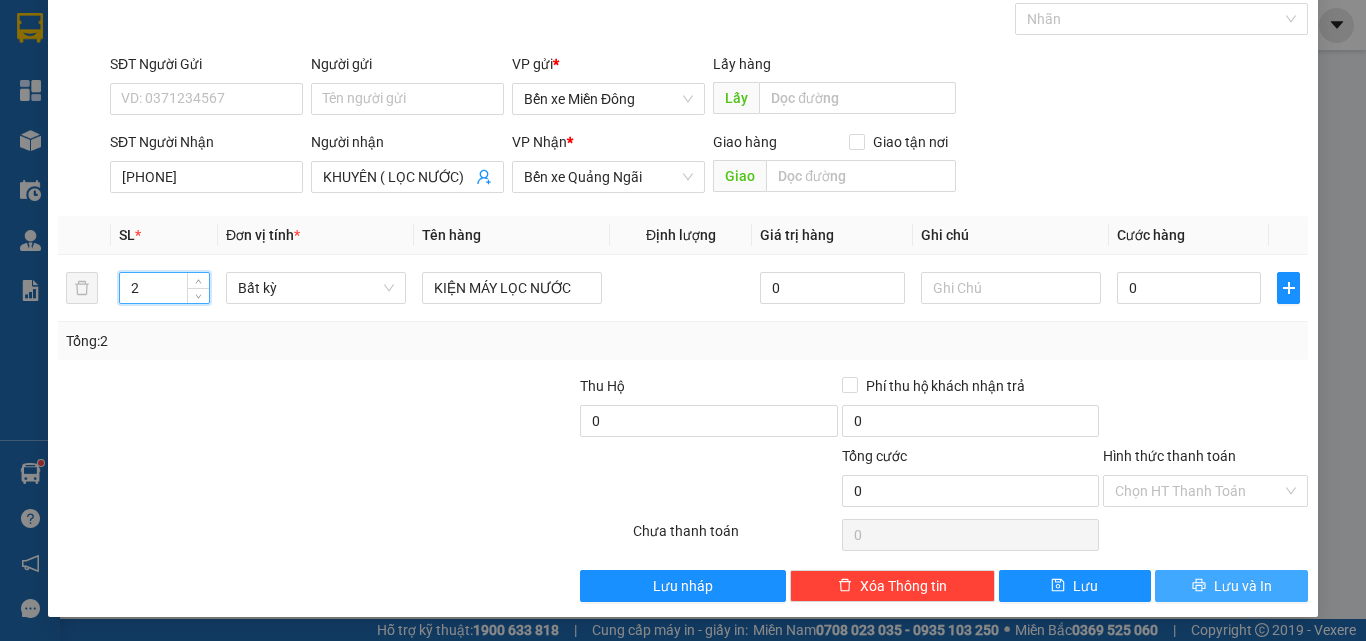 type on "2" 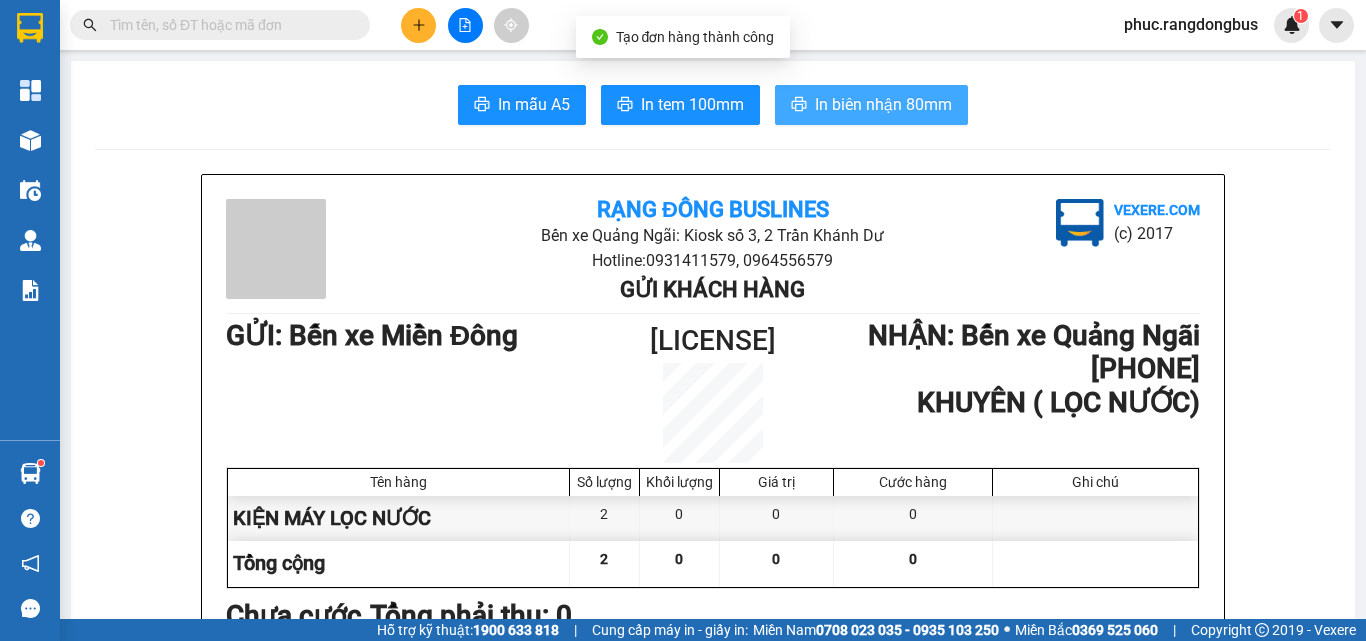 click on "In biên nhận 80mm" at bounding box center (883, 104) 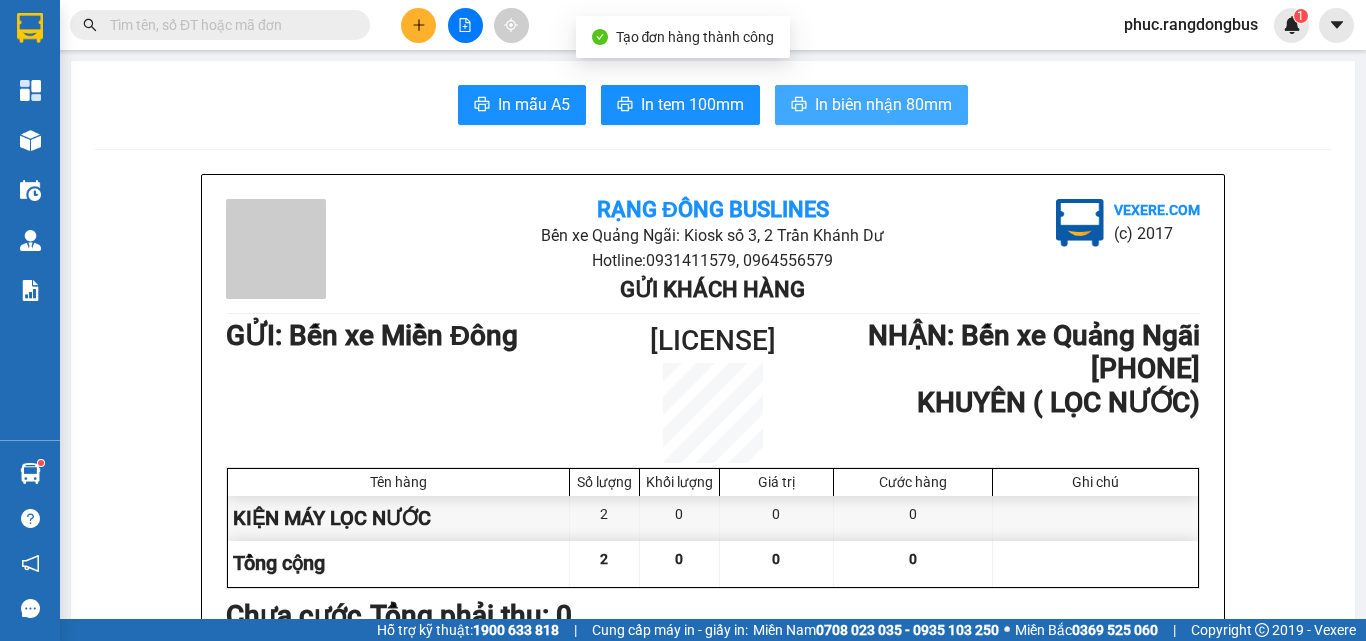 scroll, scrollTop: 0, scrollLeft: 0, axis: both 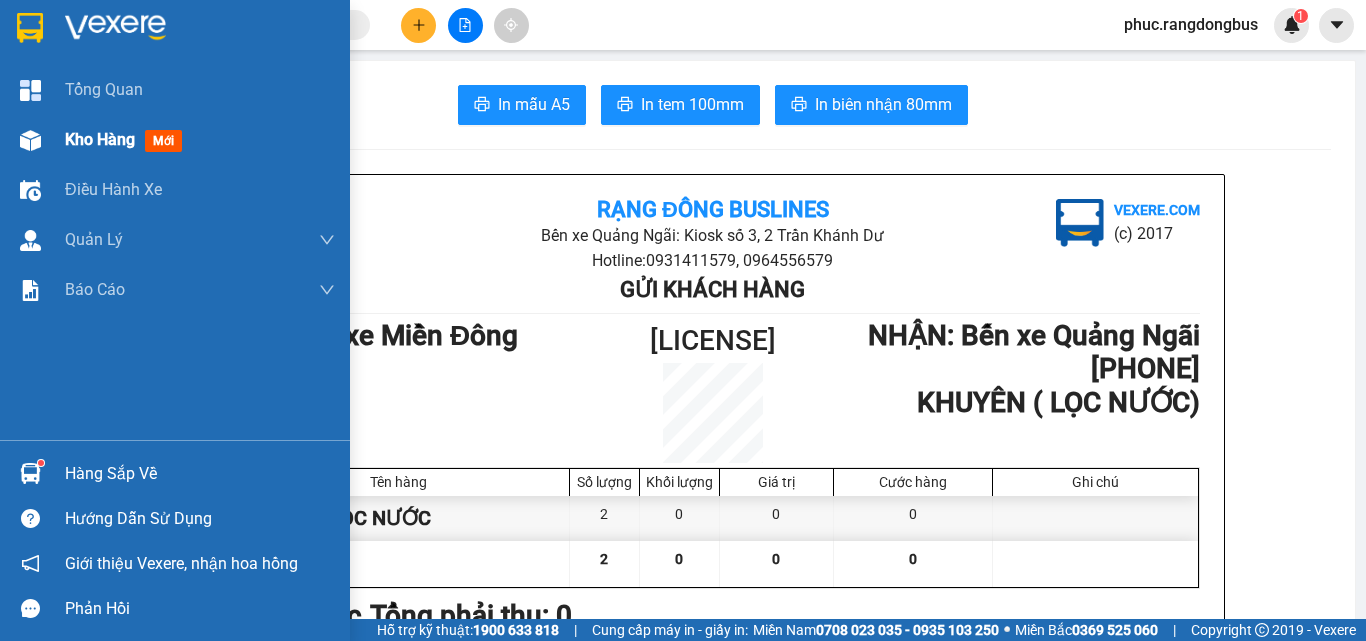 click on "Kho hàng" at bounding box center (100, 139) 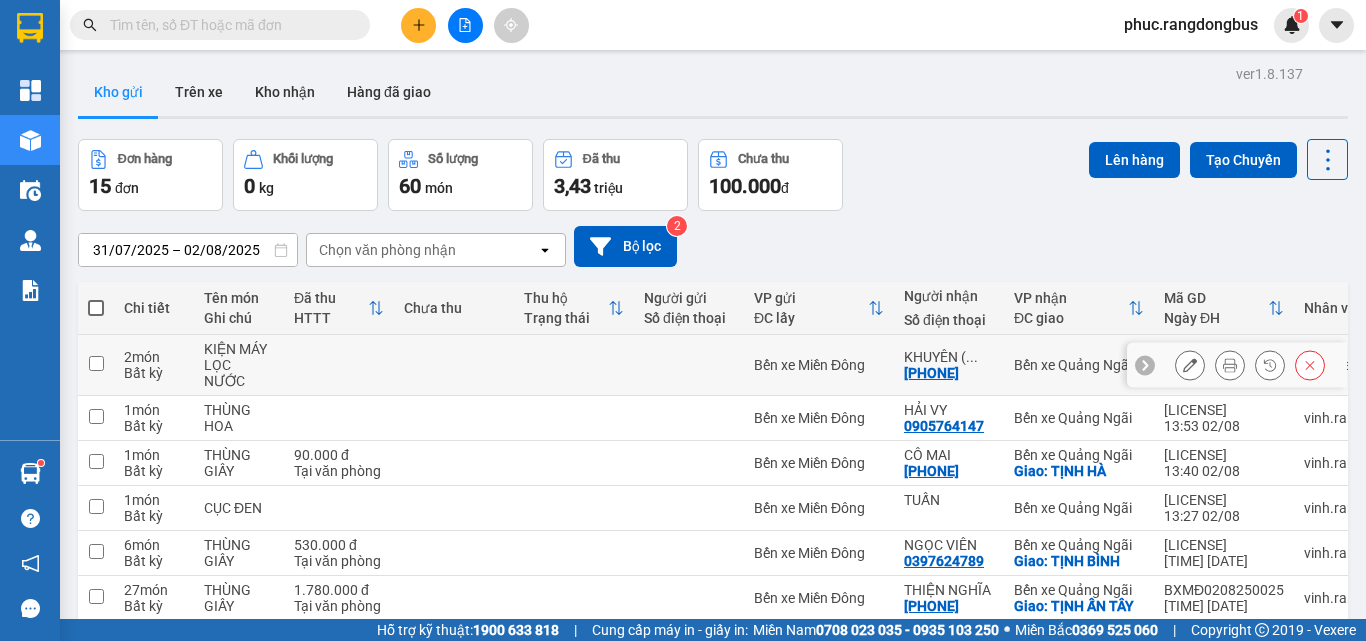 click at bounding box center (96, 363) 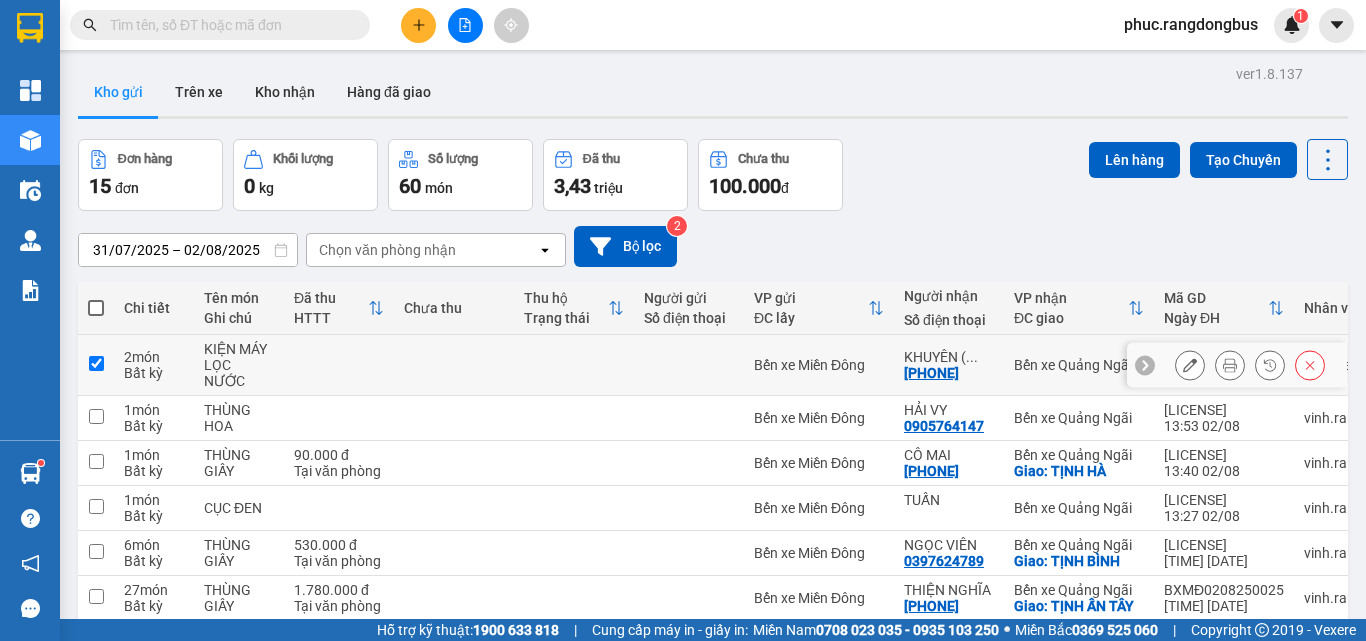 checkbox on "true" 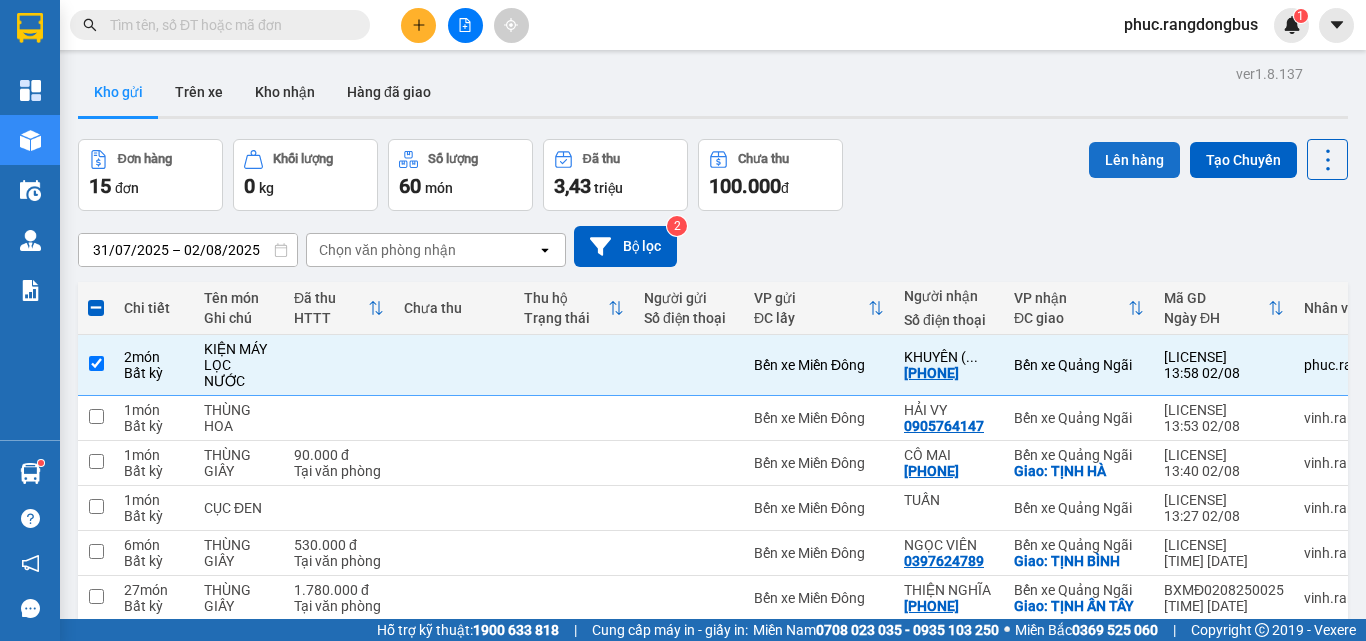 click on "Lên hàng" at bounding box center (1134, 160) 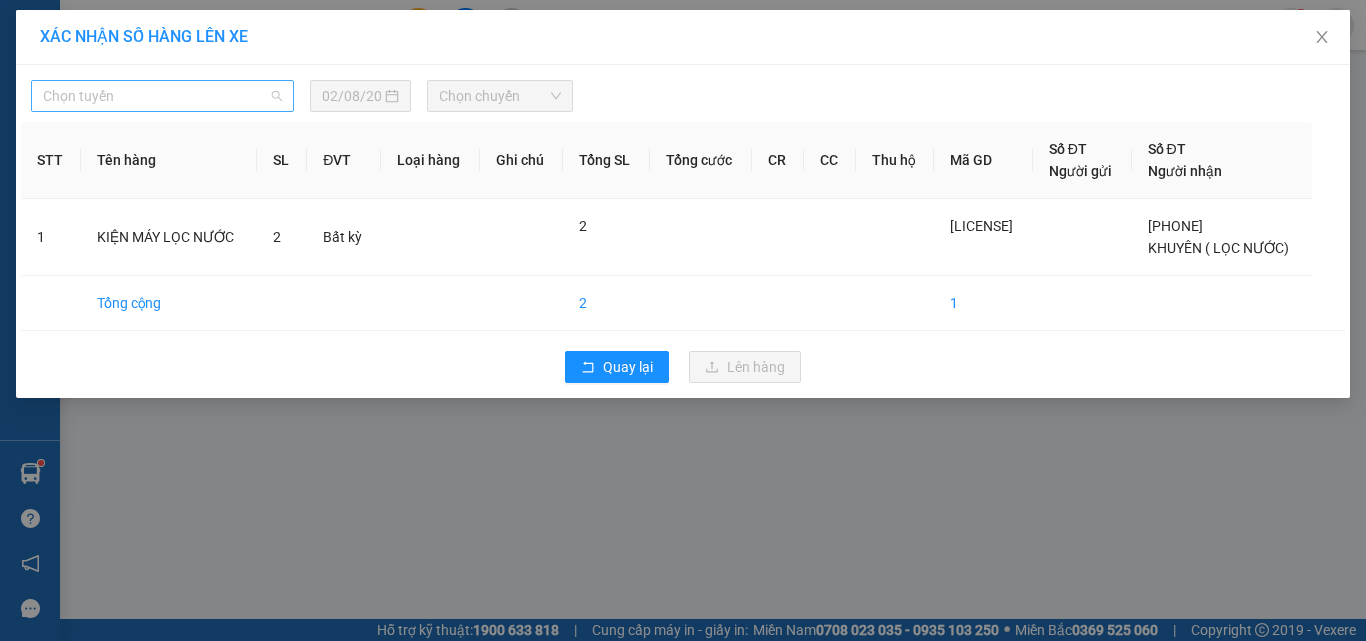 click on "Chọn tuyến" at bounding box center (162, 96) 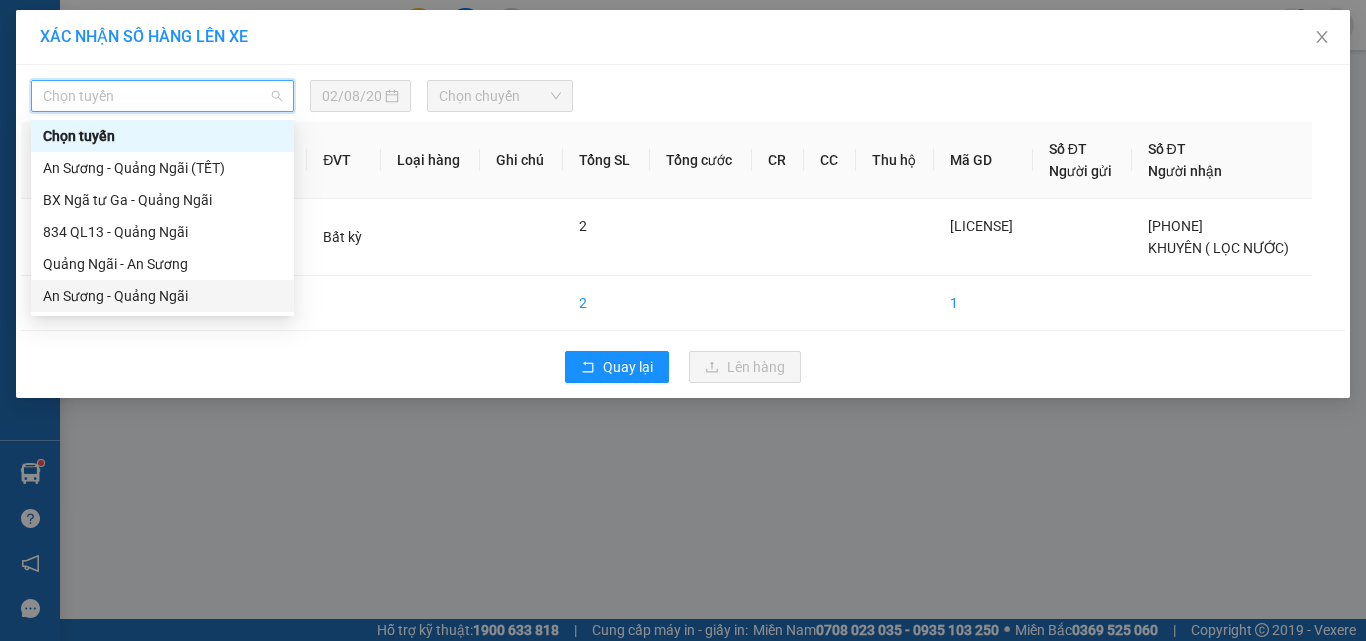 click on "An Sương - Quảng Ngãi" at bounding box center [162, 296] 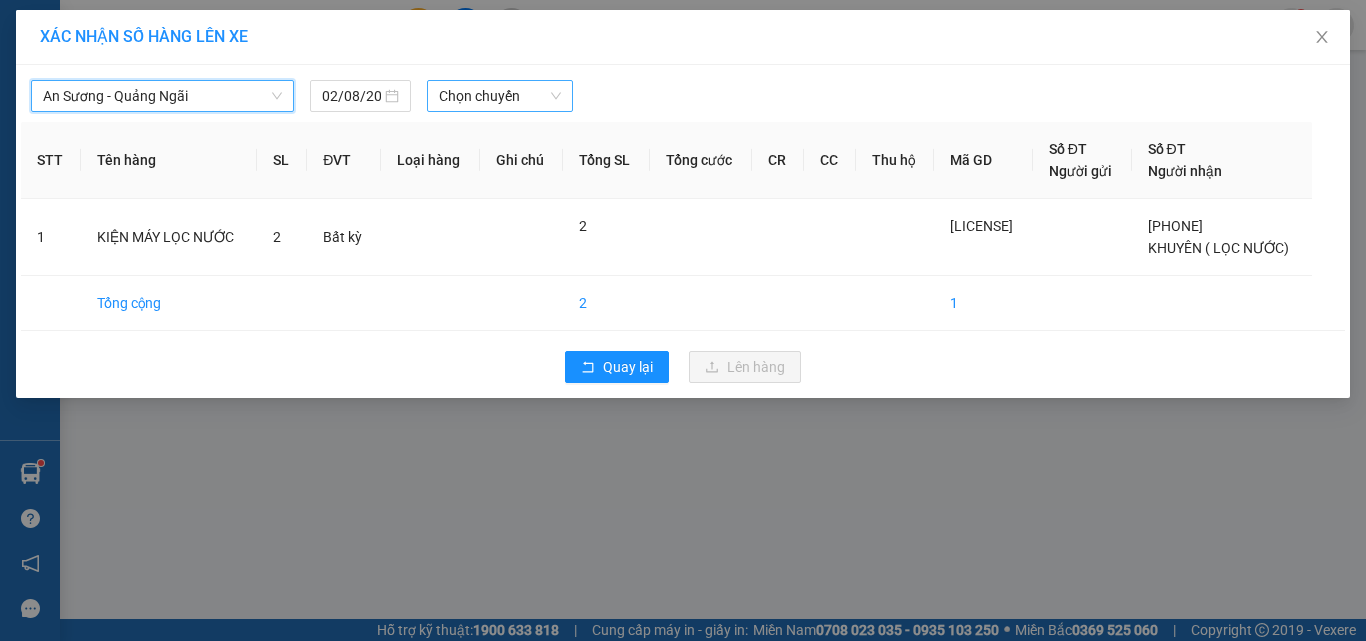 click on "Chọn chuyến" at bounding box center [500, 96] 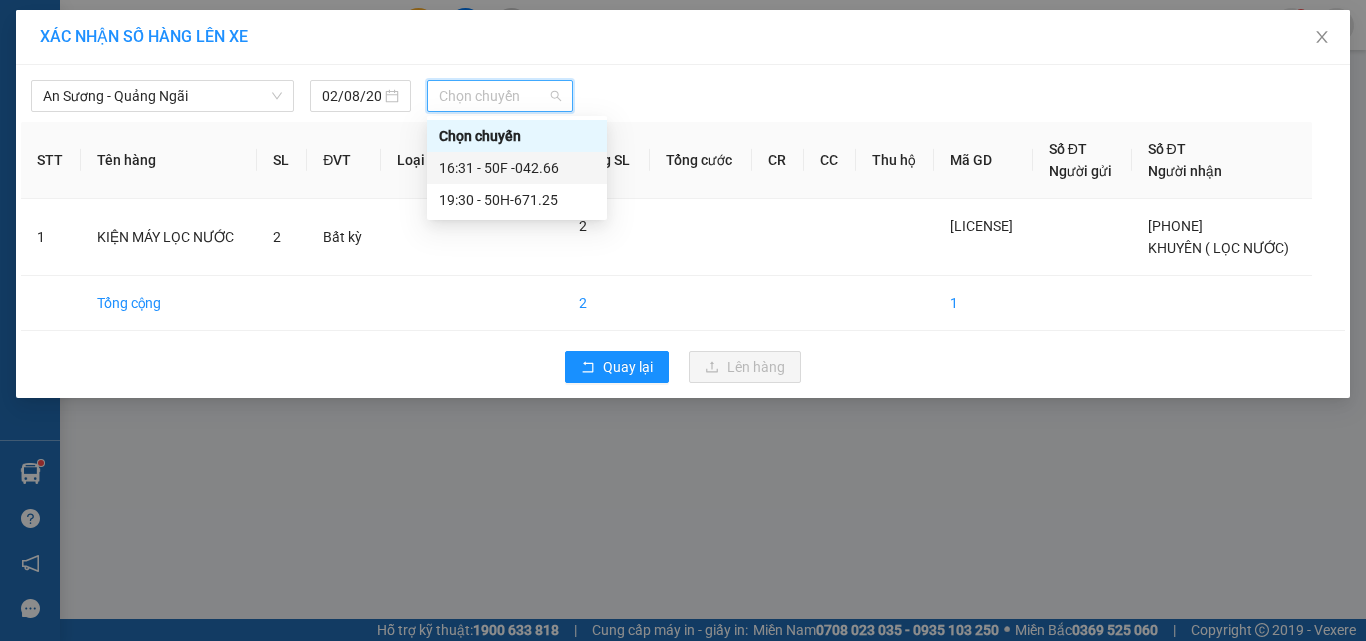click on "16:31     - 50F -042.66" at bounding box center (517, 168) 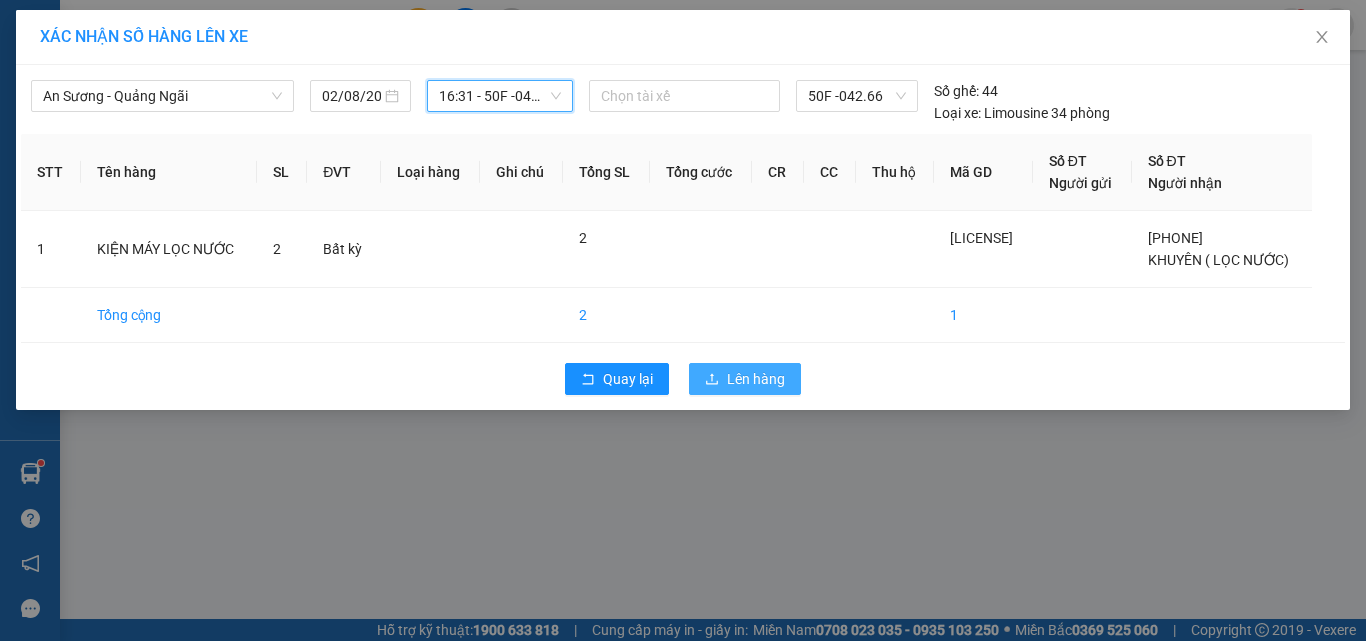 click on "Lên hàng" at bounding box center [756, 379] 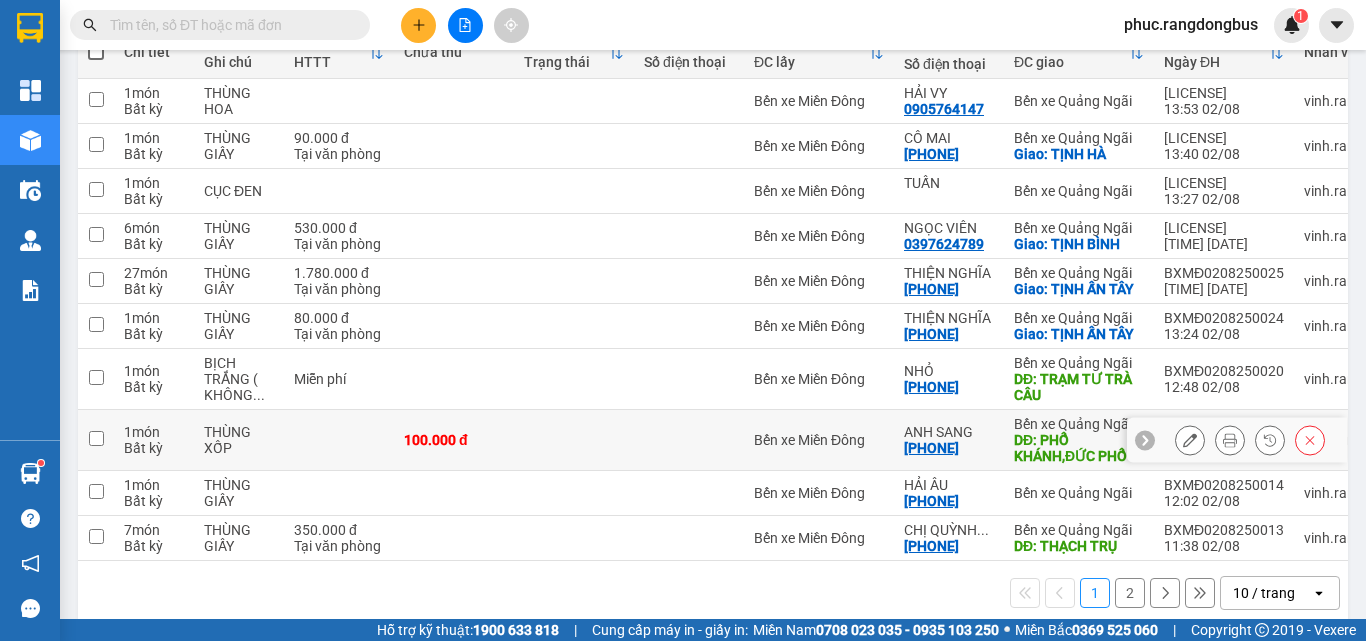 scroll, scrollTop: 288, scrollLeft: 0, axis: vertical 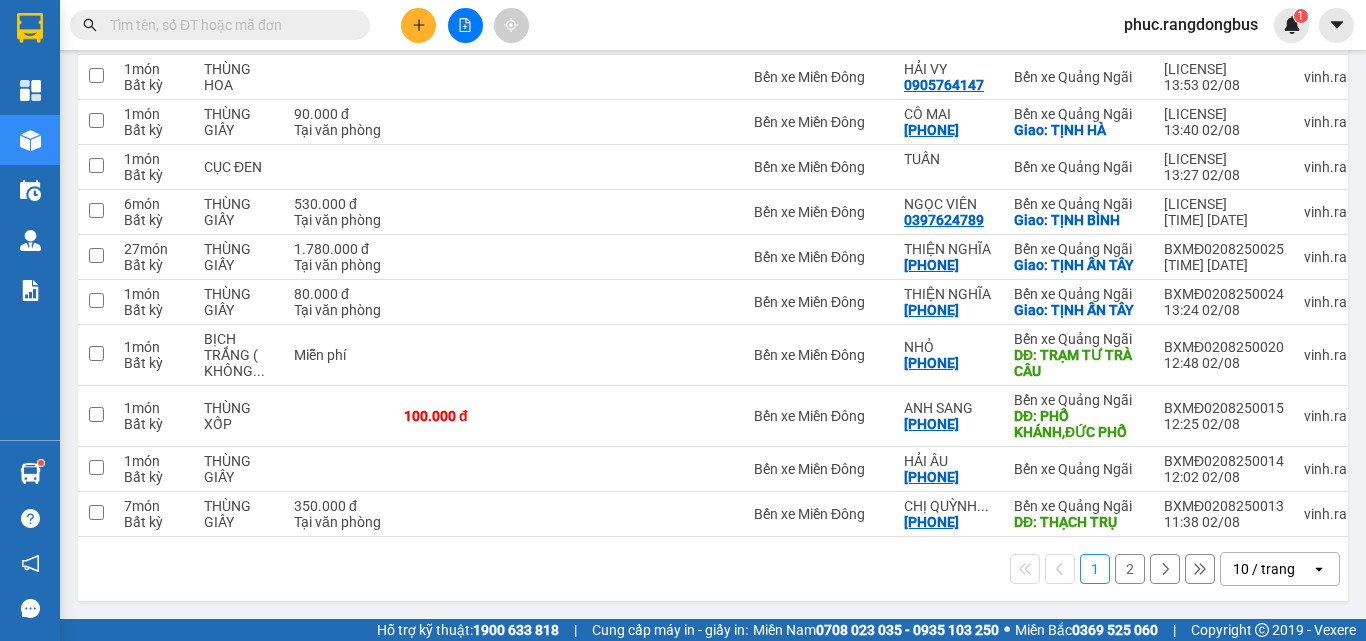 click on "2" at bounding box center (1130, 569) 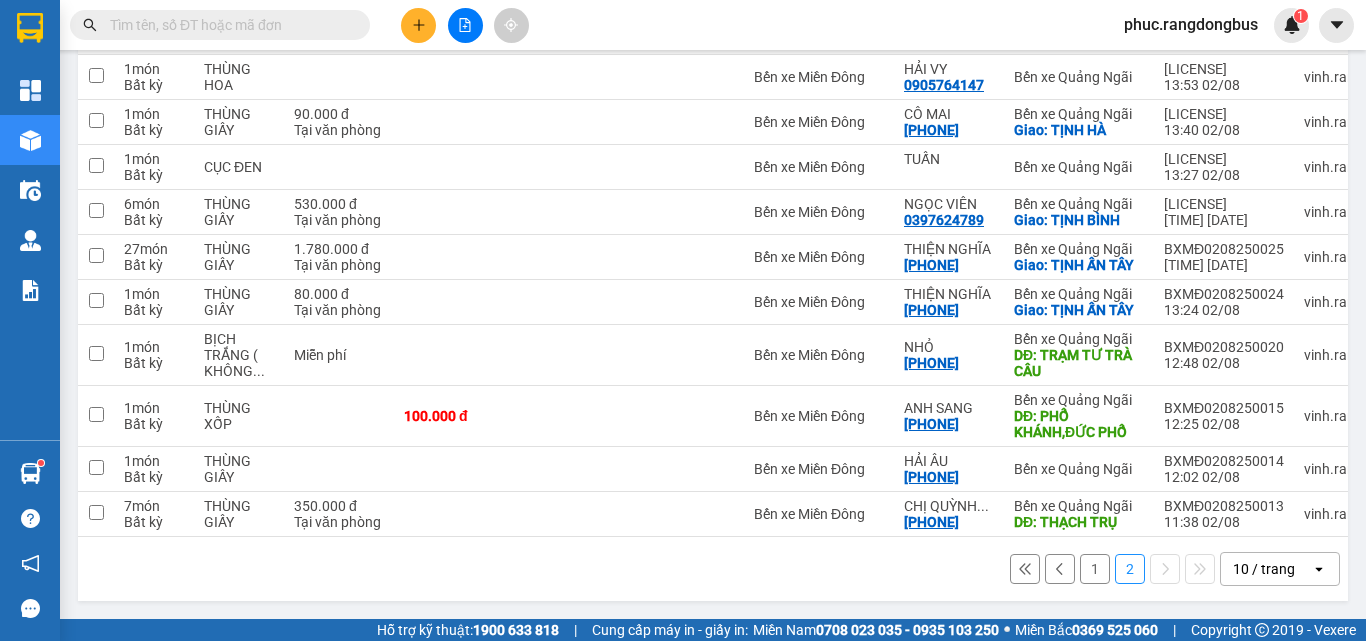 scroll, scrollTop: 92, scrollLeft: 0, axis: vertical 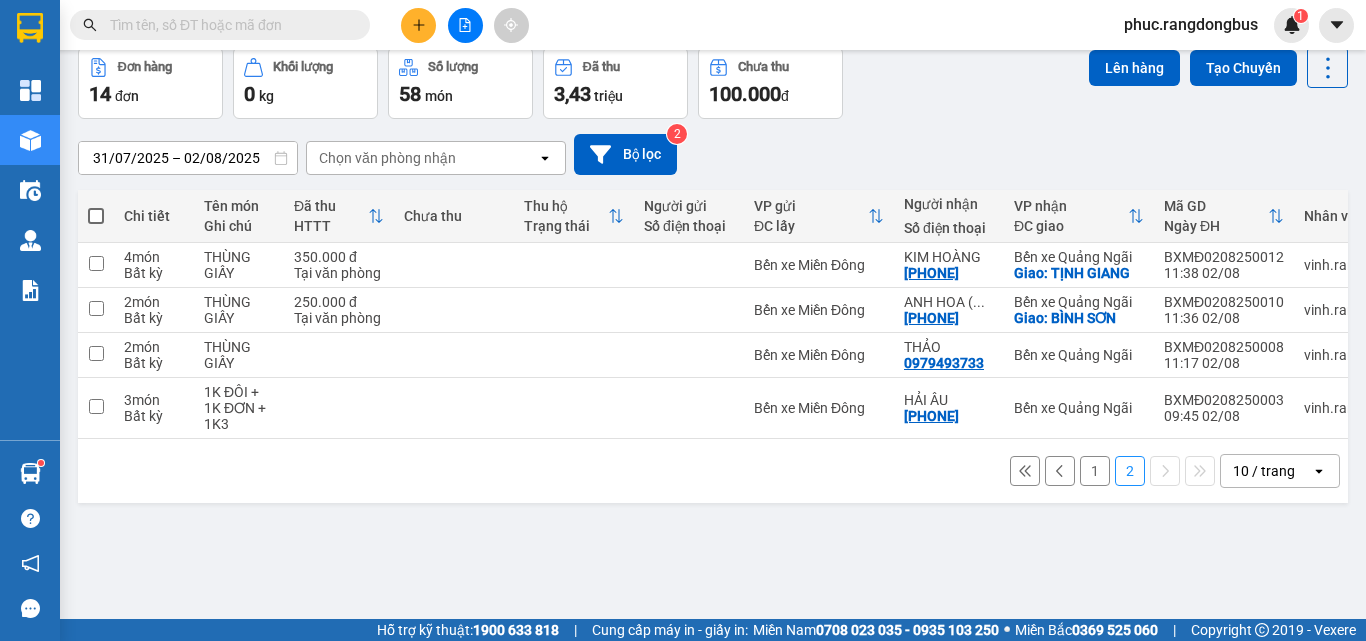 click on "1" at bounding box center [1095, 471] 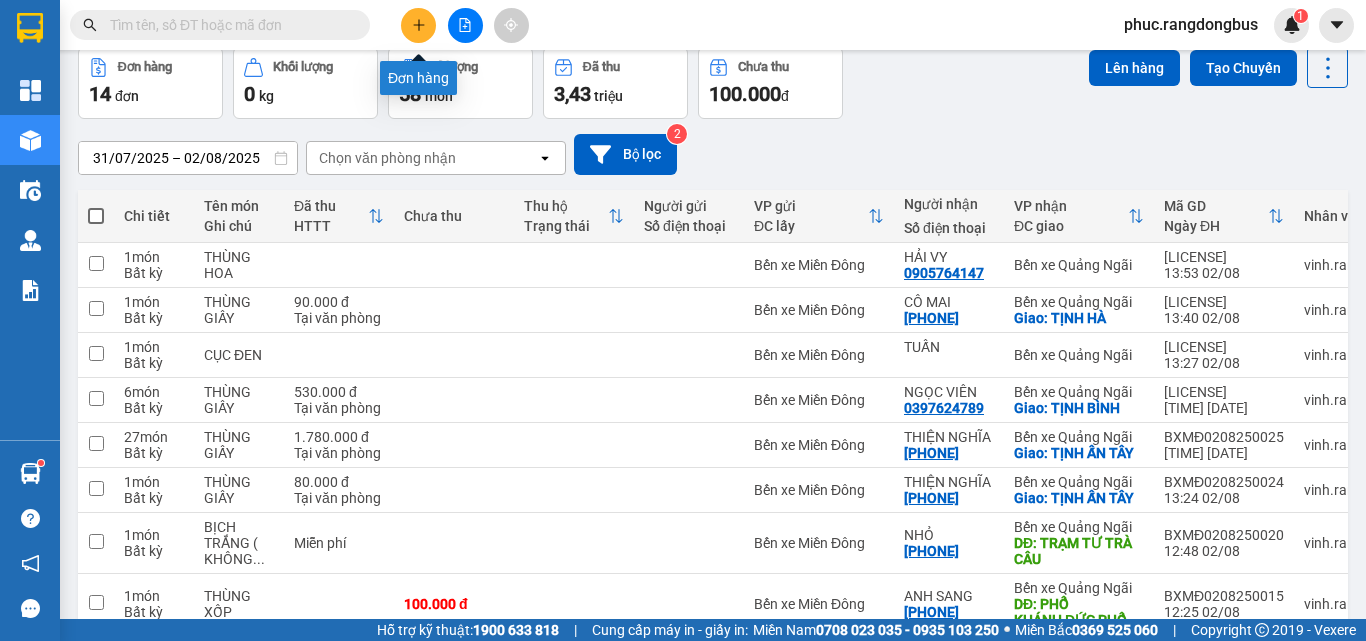 click at bounding box center [418, 25] 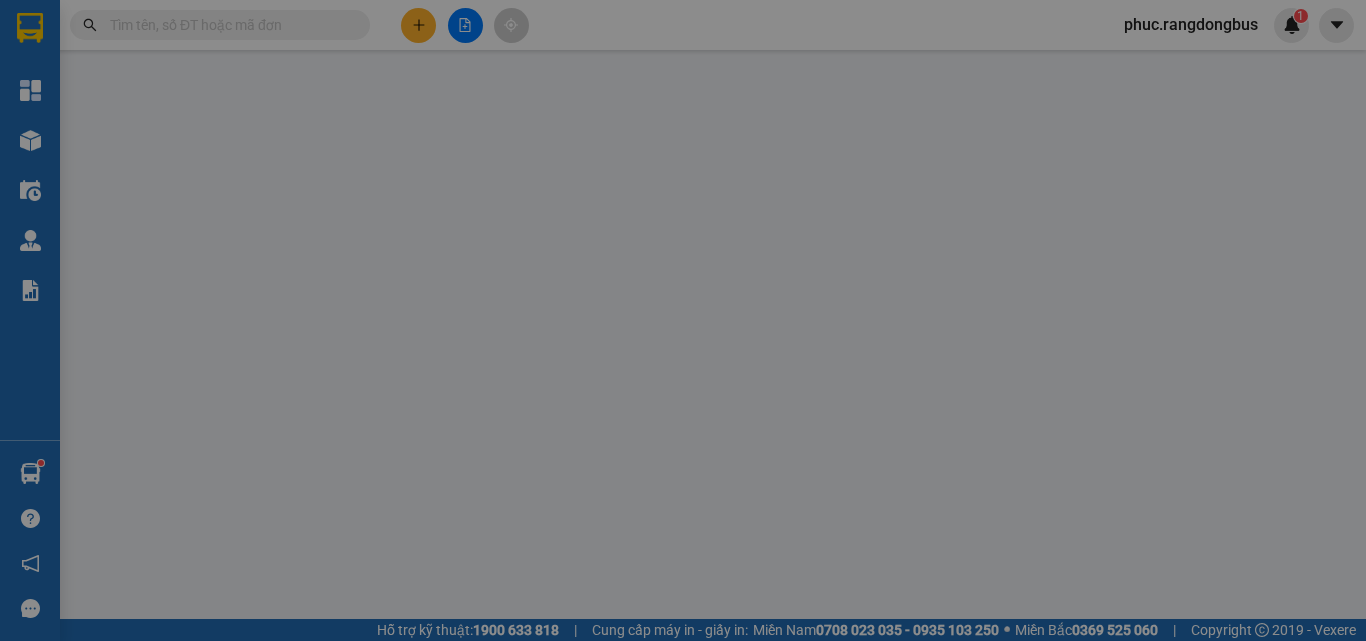 scroll, scrollTop: 0, scrollLeft: 0, axis: both 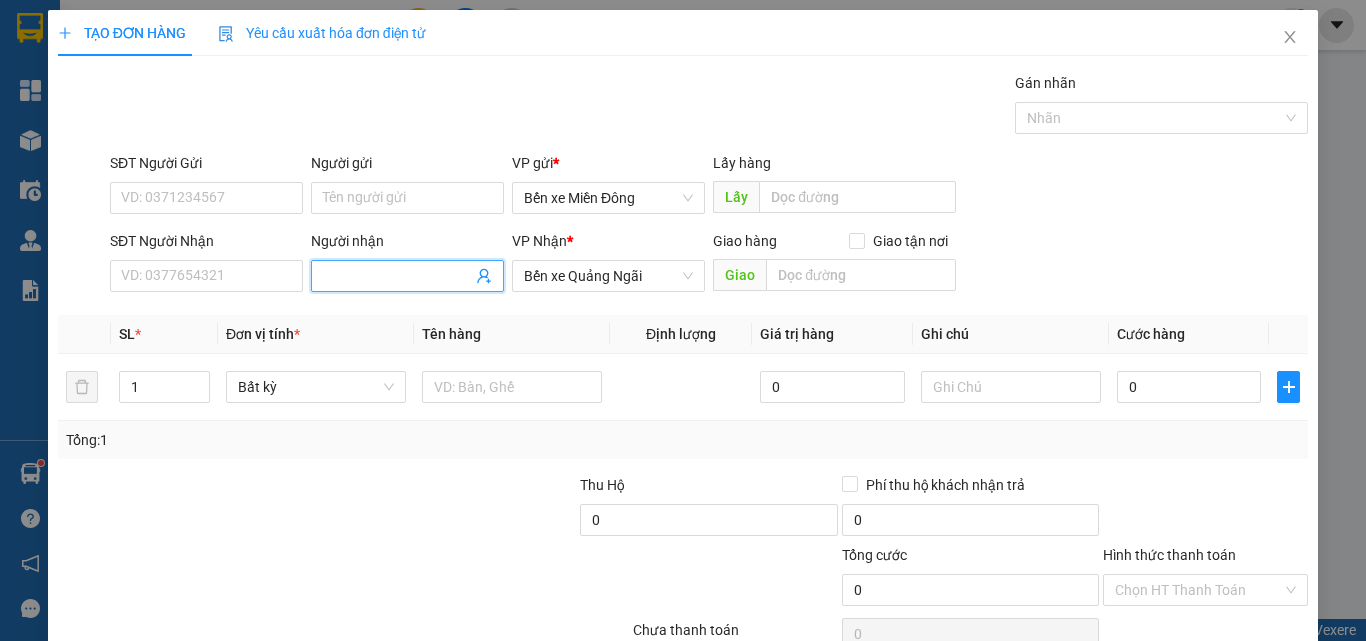 click on "Người nhận" at bounding box center [397, 276] 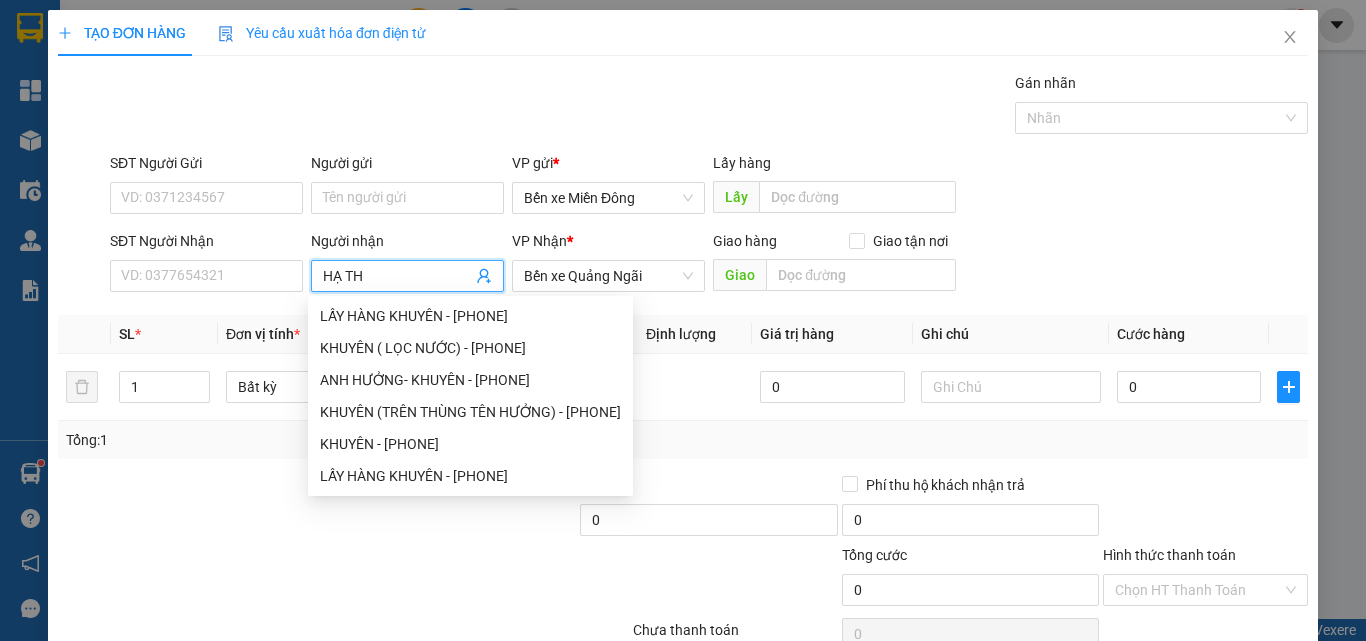 type on "HẠ THƯ" 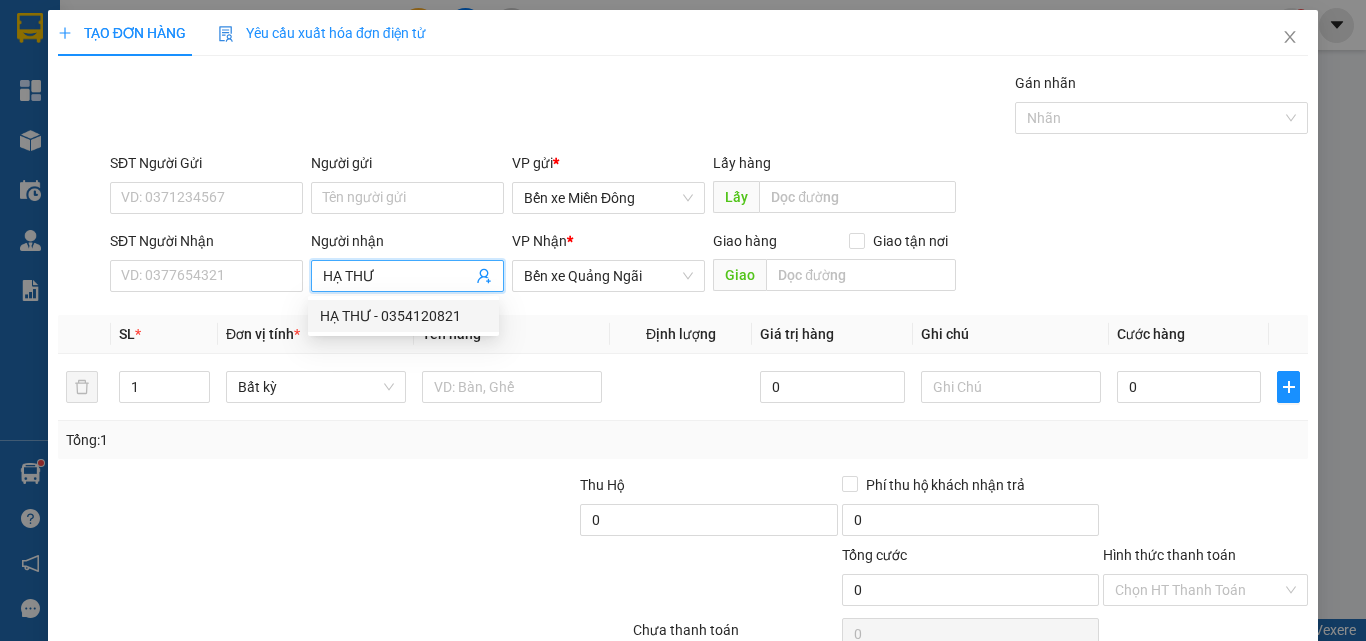 click on "HẠ THƯ - 0354120821" at bounding box center (403, 316) 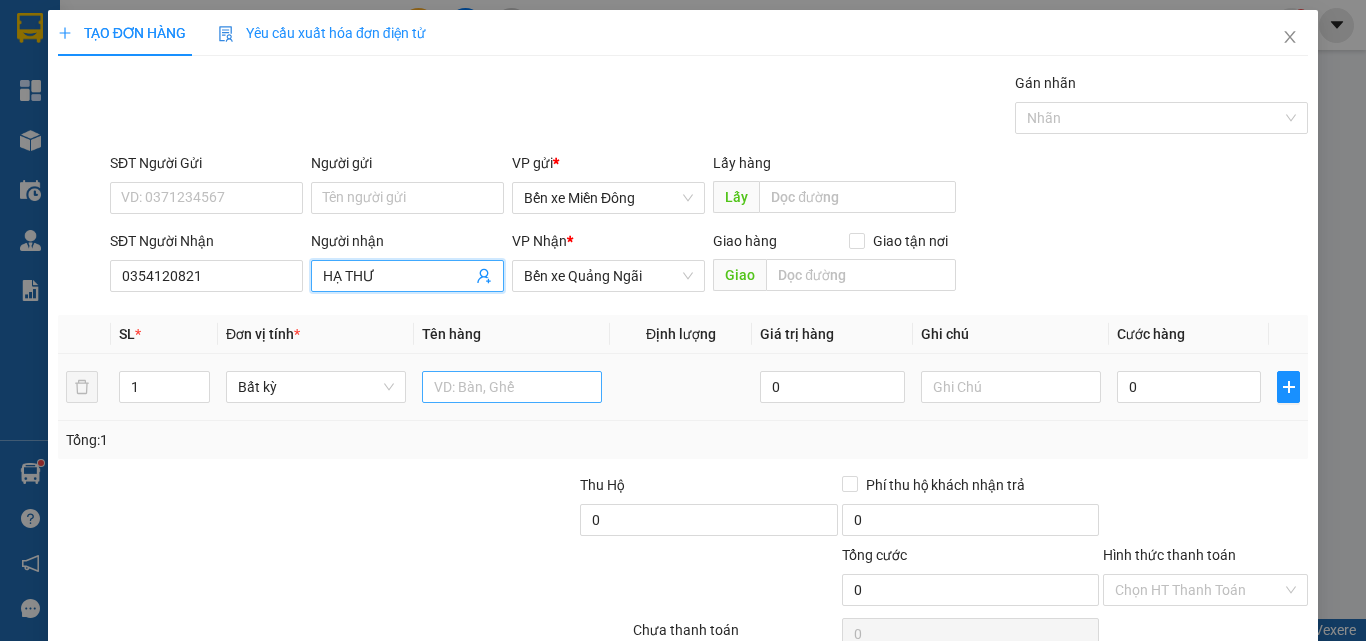 type on "HẠ THƯ" 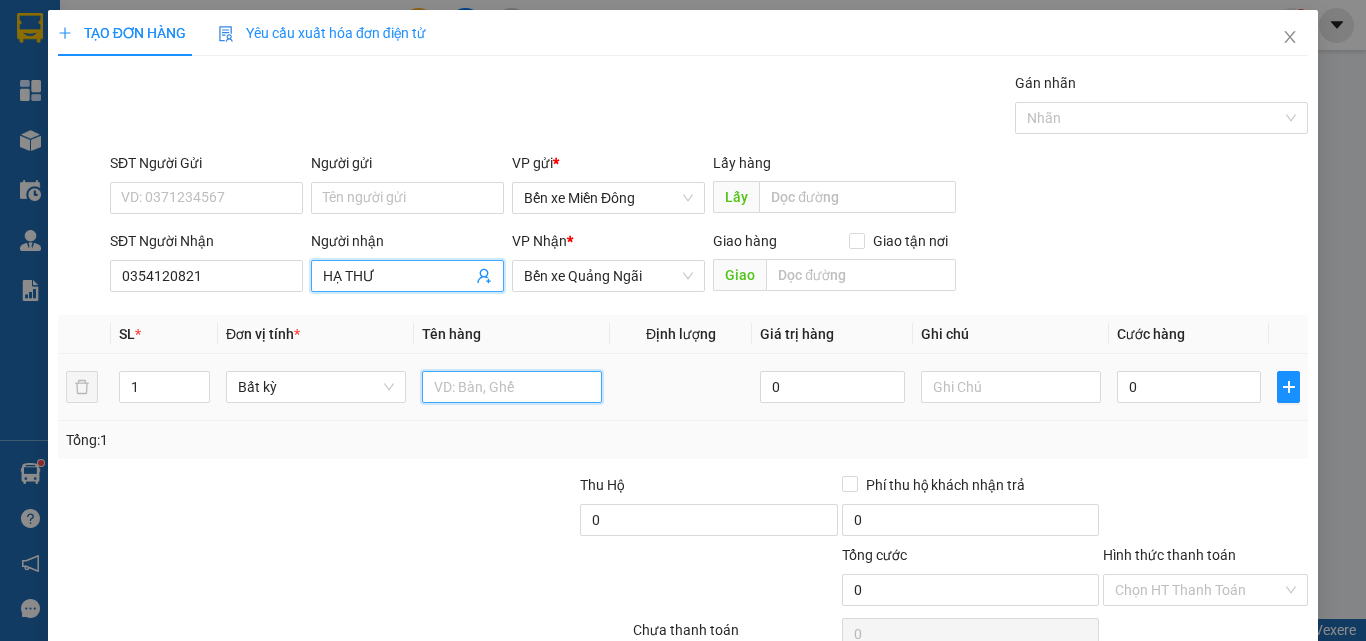 click at bounding box center [512, 387] 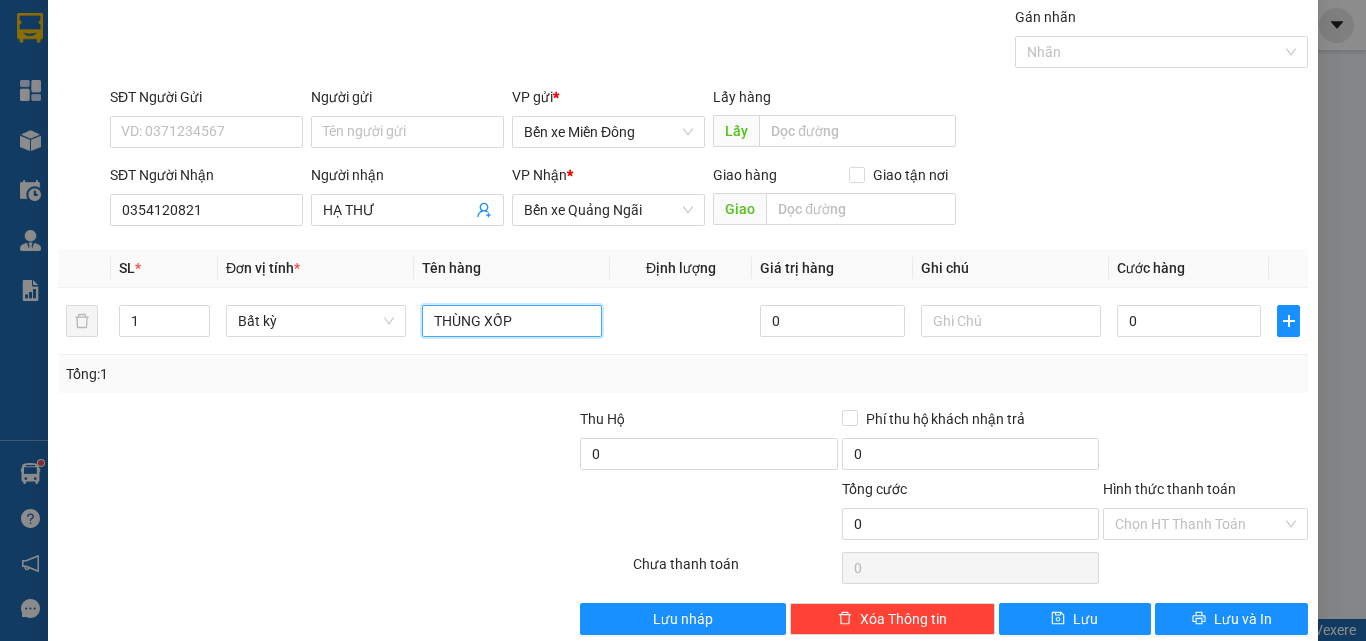 scroll, scrollTop: 99, scrollLeft: 0, axis: vertical 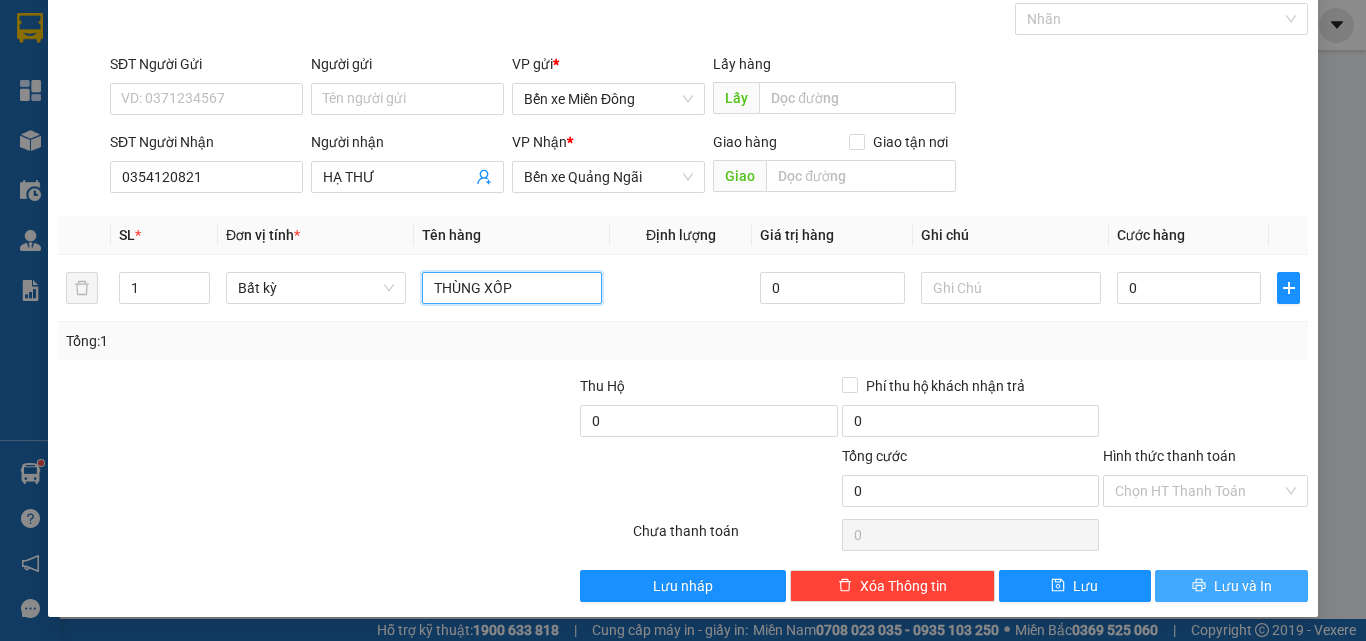 type on "THÙNG XỐP" 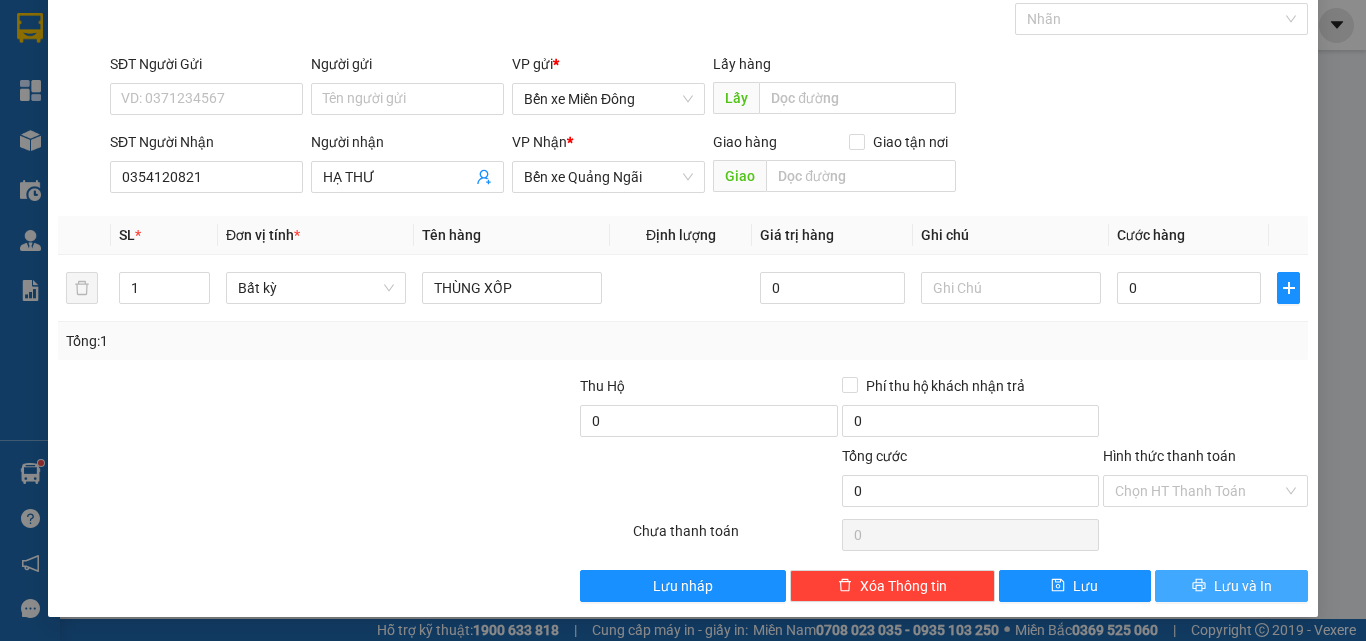 click on "Lưu và In" at bounding box center [1231, 586] 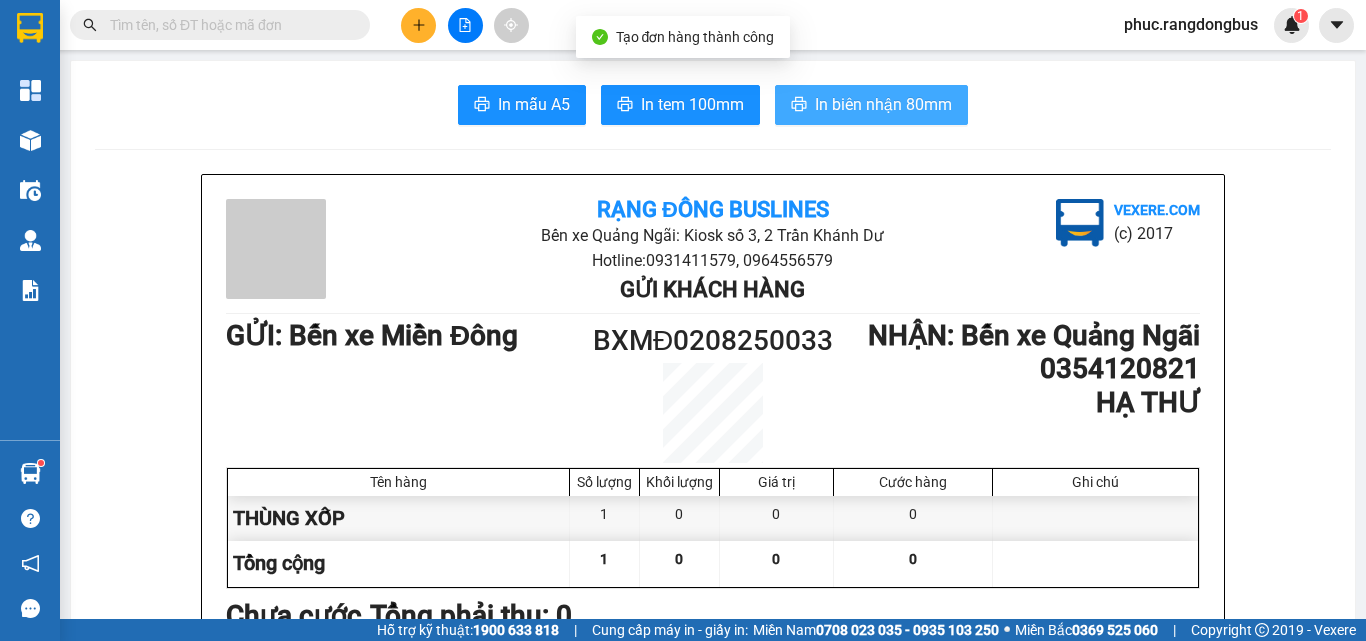 click on "In biên nhận 80mm" at bounding box center (883, 104) 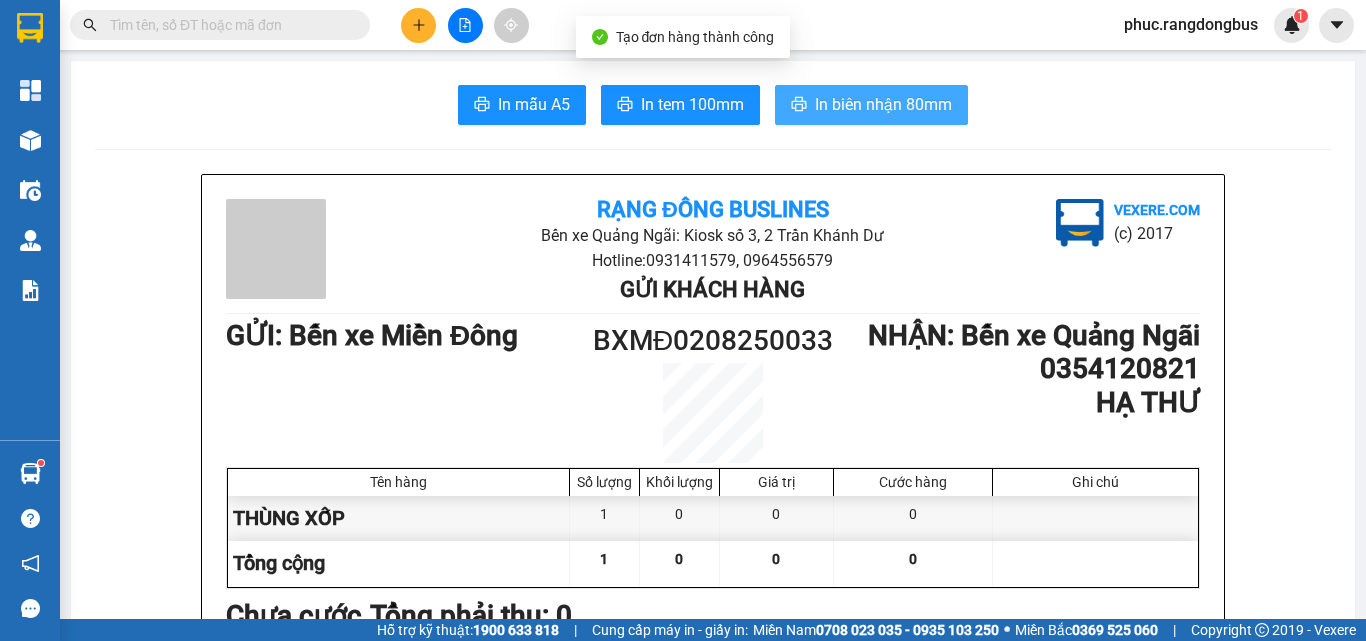 scroll, scrollTop: 0, scrollLeft: 0, axis: both 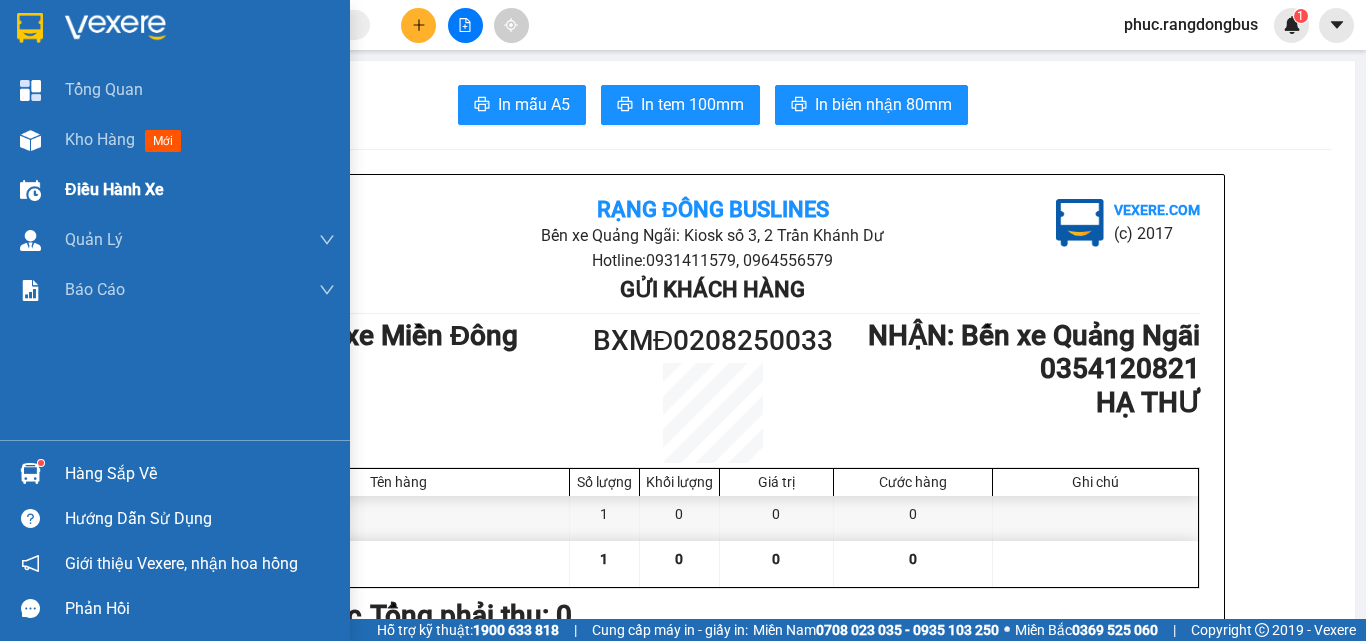 click on "Điều hành xe" at bounding box center [114, 189] 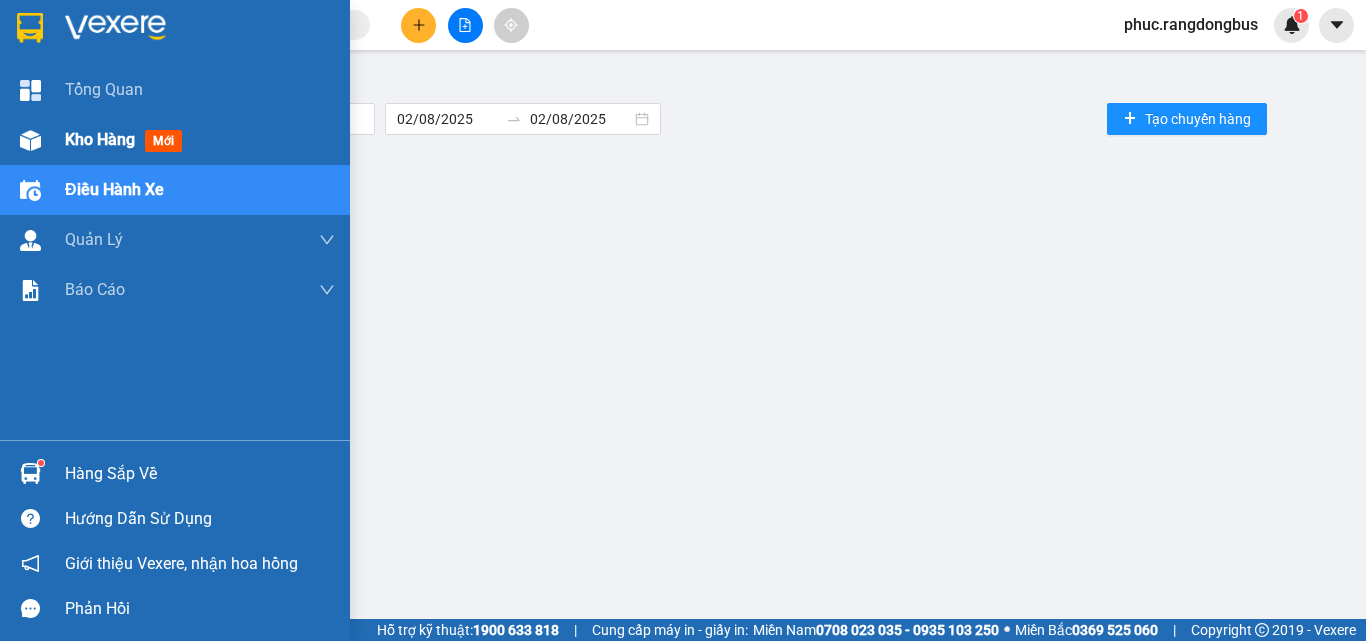 click on "Kho hàng" at bounding box center [100, 139] 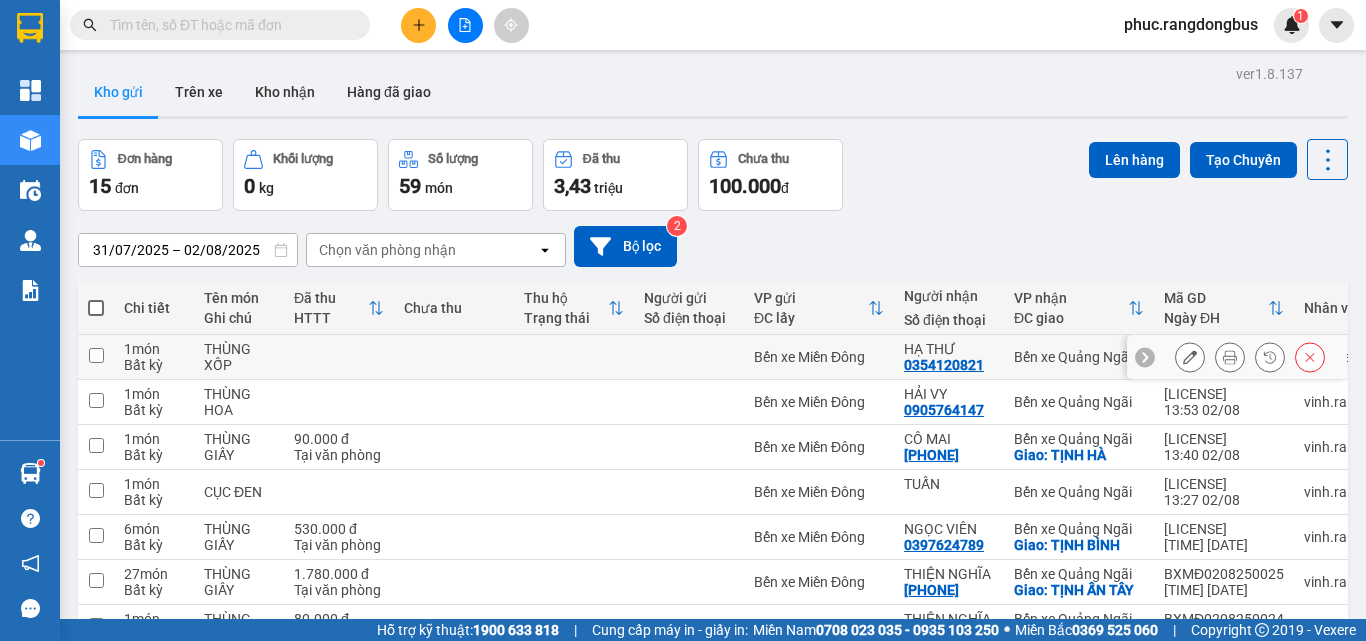 click at bounding box center (96, 357) 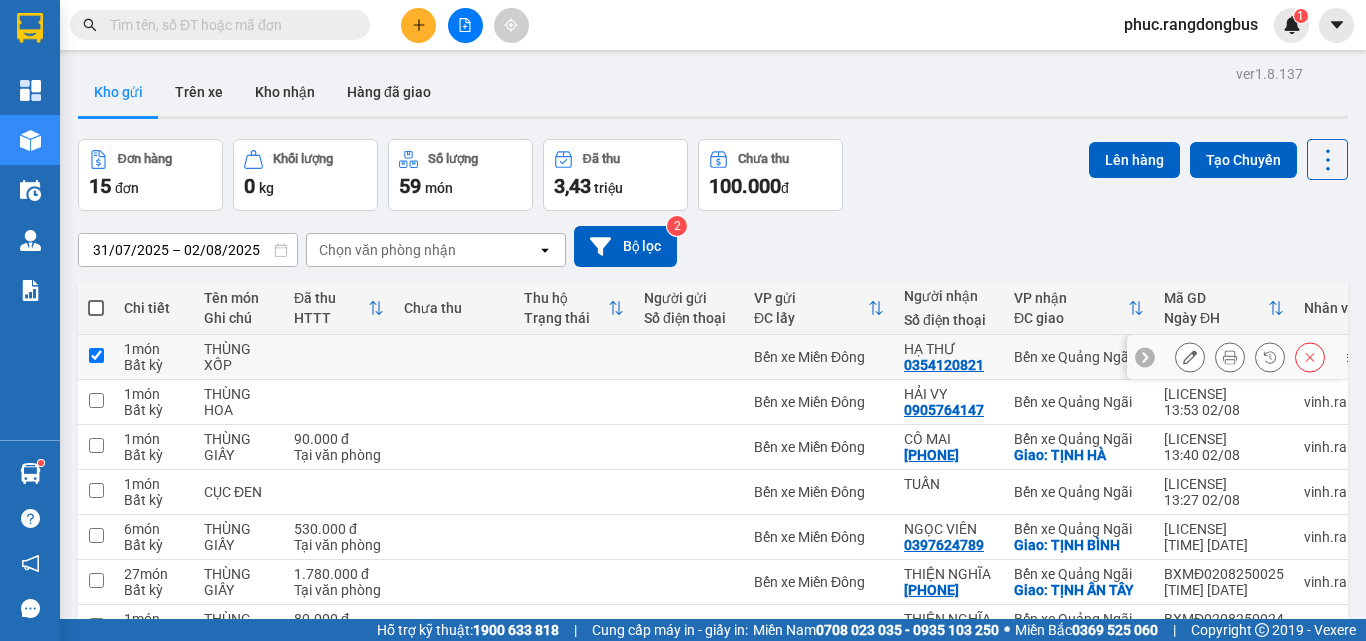 checkbox on "true" 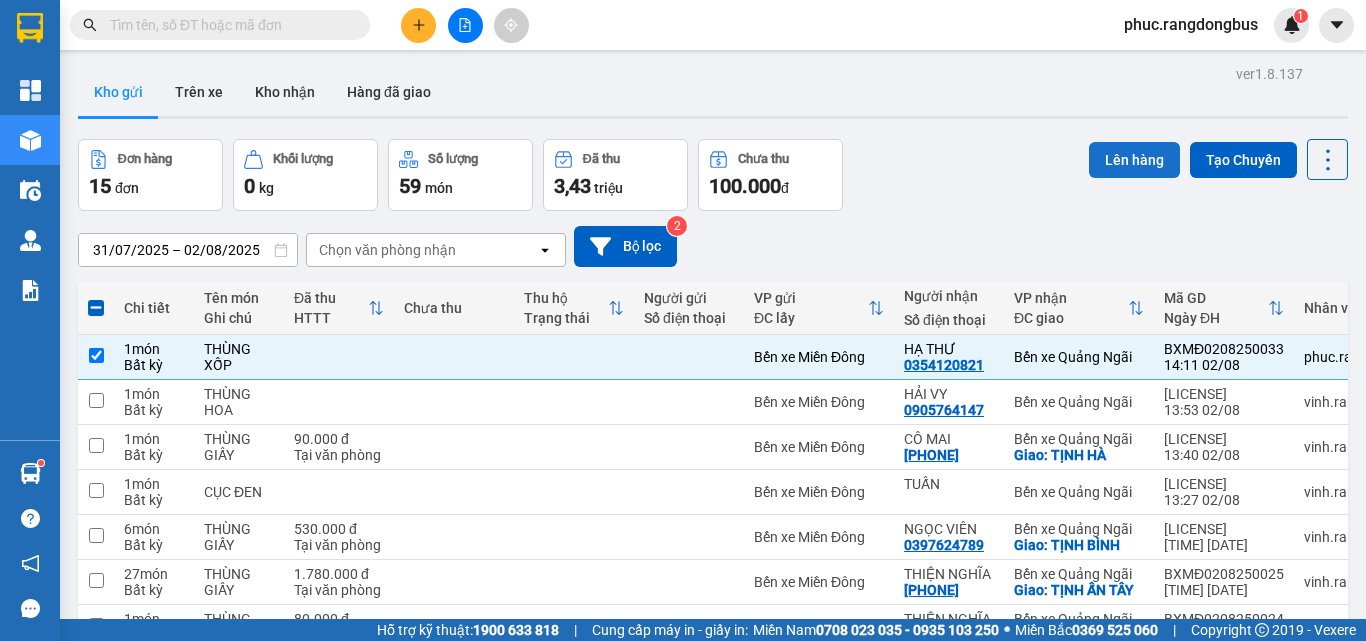 click on "Lên hàng" at bounding box center (1134, 160) 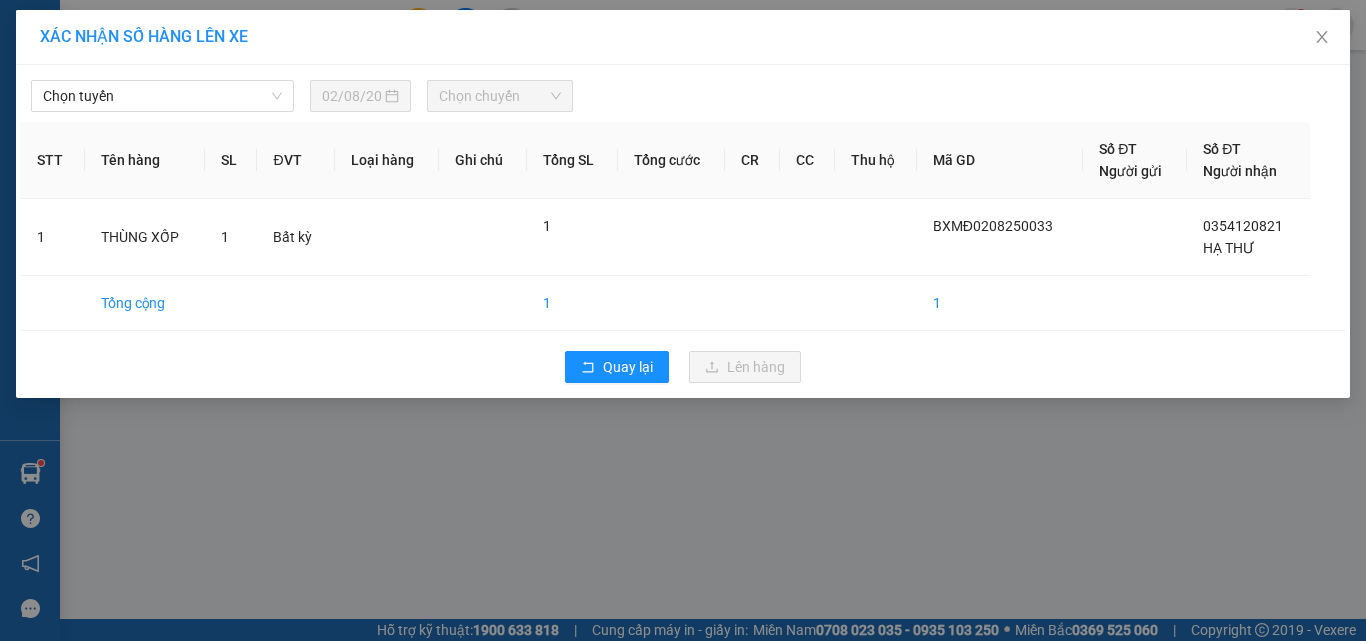 click on "Chọn tuyến 02/08/2025 Chọn chuyến" at bounding box center [683, 91] 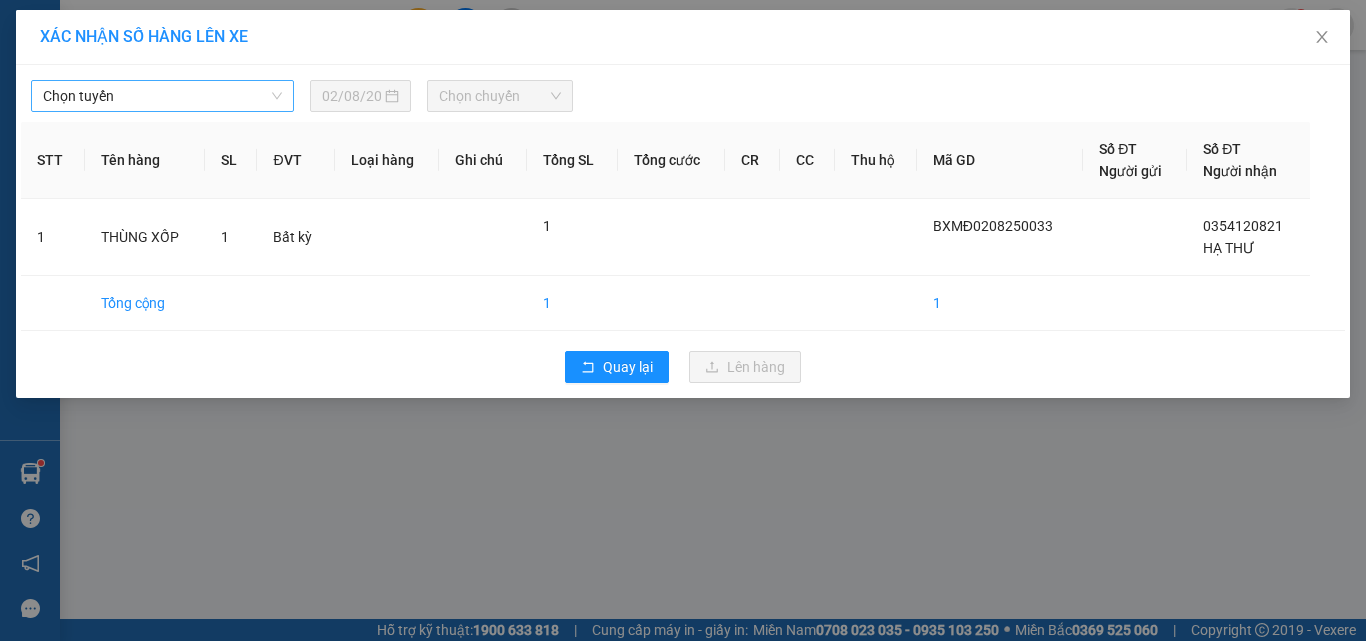 click on "Chọn tuyến" at bounding box center (162, 96) 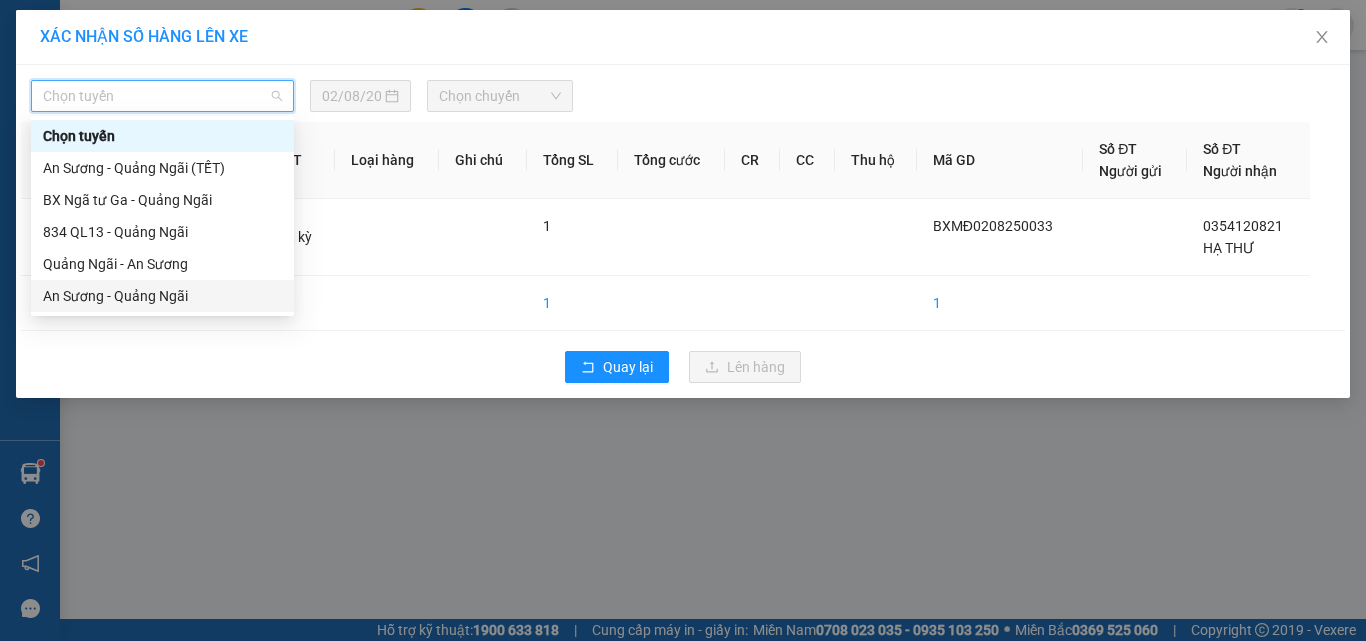 click on "An Sương - Quảng Ngãi" at bounding box center [162, 296] 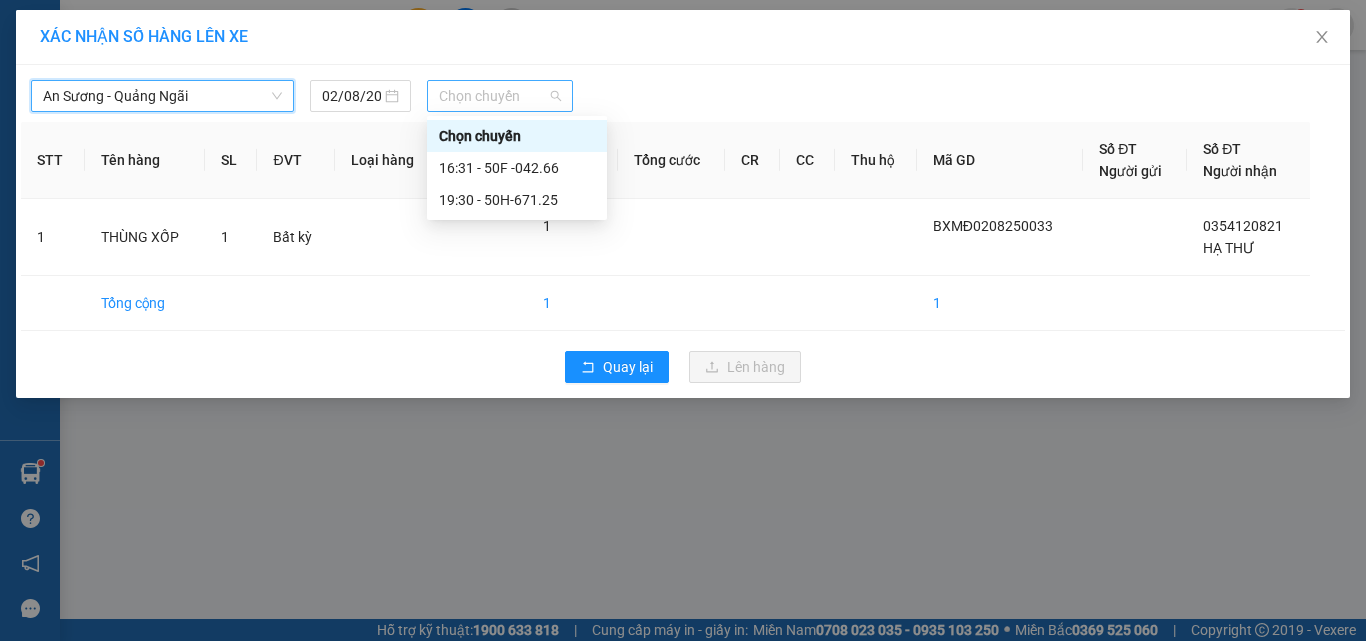 click on "Chọn chuyến" at bounding box center [500, 96] 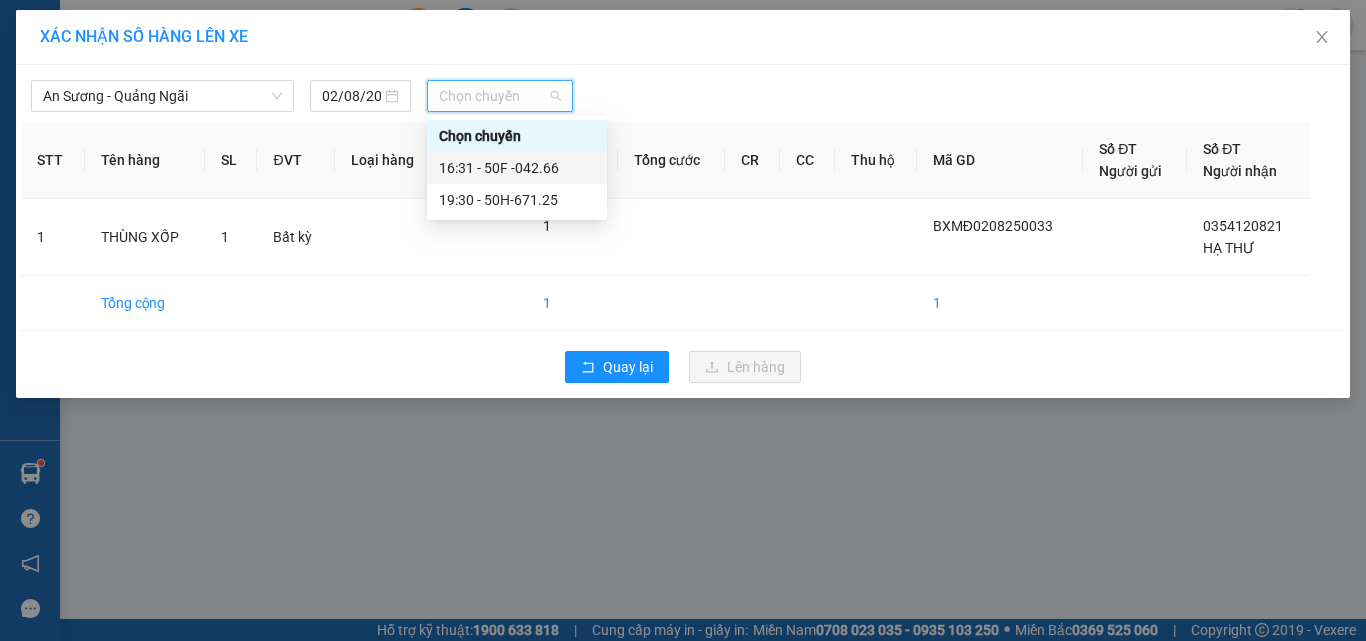 click on "16:31     - 50F -042.66" at bounding box center (517, 168) 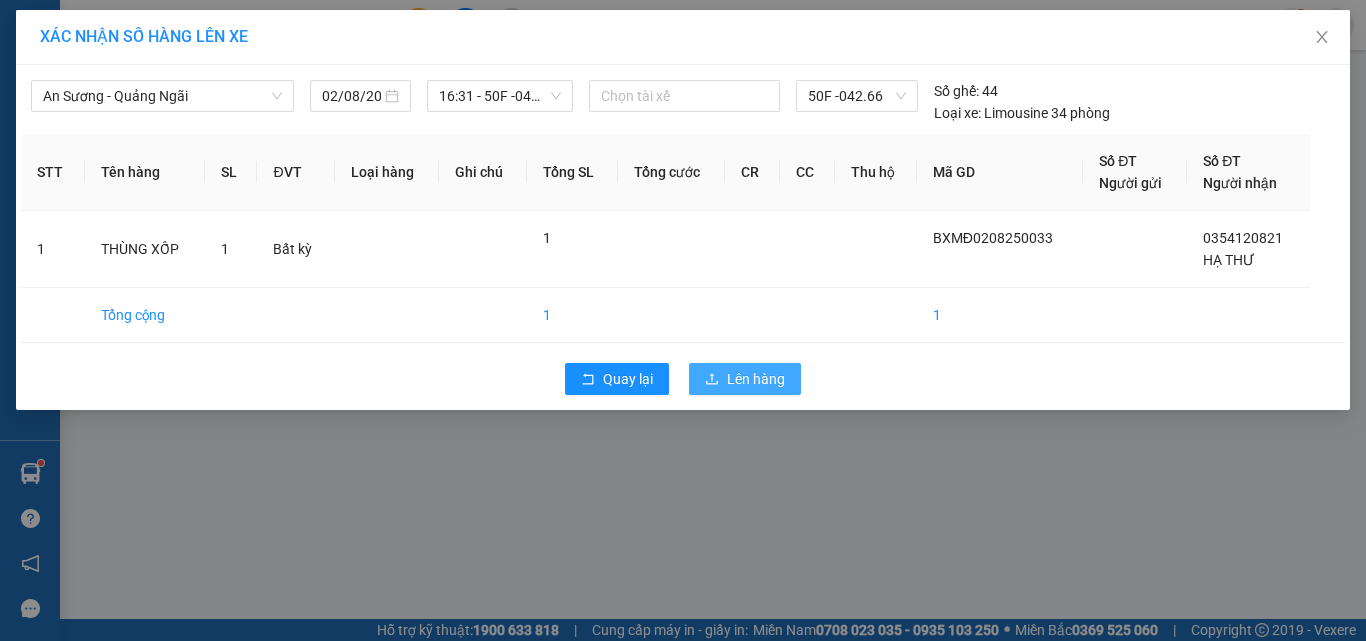 click on "Lên hàng" at bounding box center [756, 379] 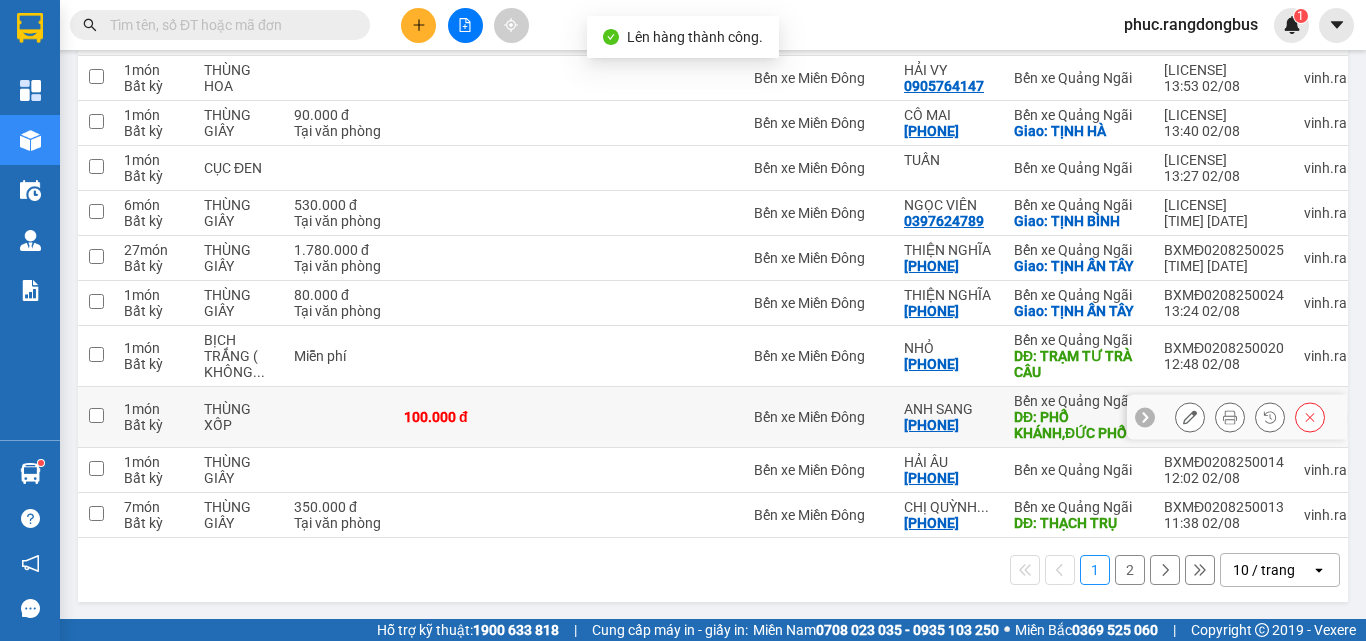scroll, scrollTop: 288, scrollLeft: 0, axis: vertical 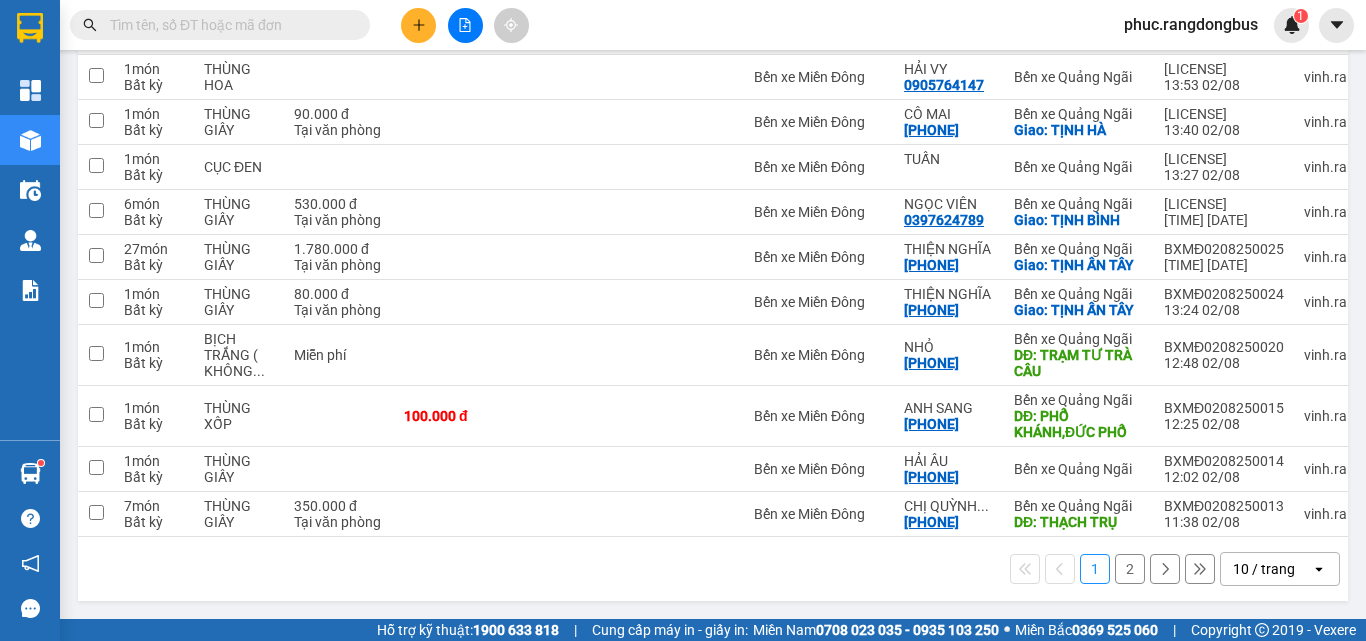 click on "2" at bounding box center (1130, 569) 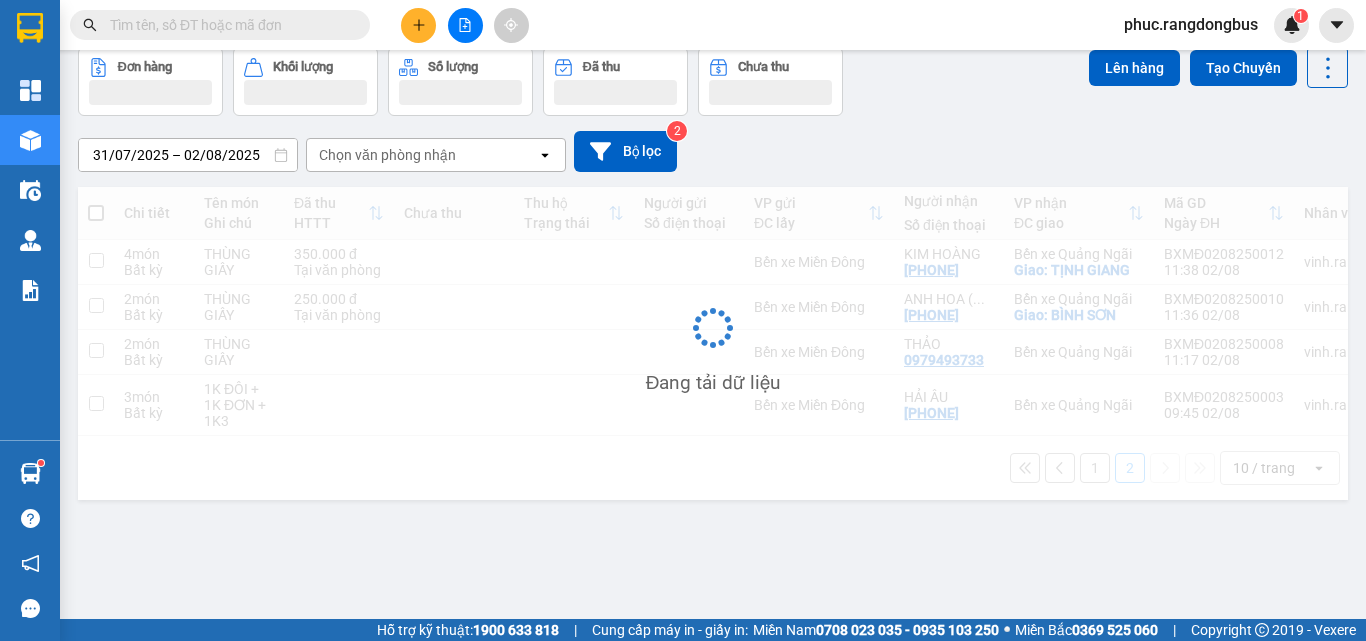 scroll, scrollTop: 92, scrollLeft: 0, axis: vertical 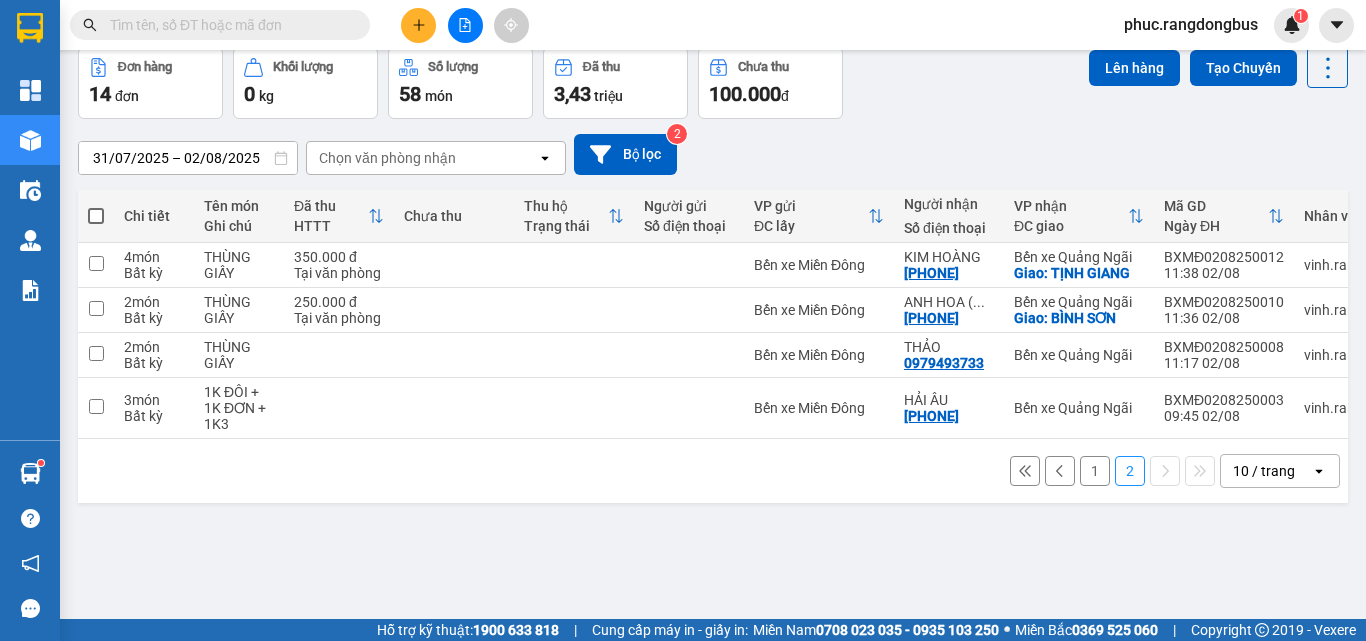 click on "1" at bounding box center (1095, 471) 